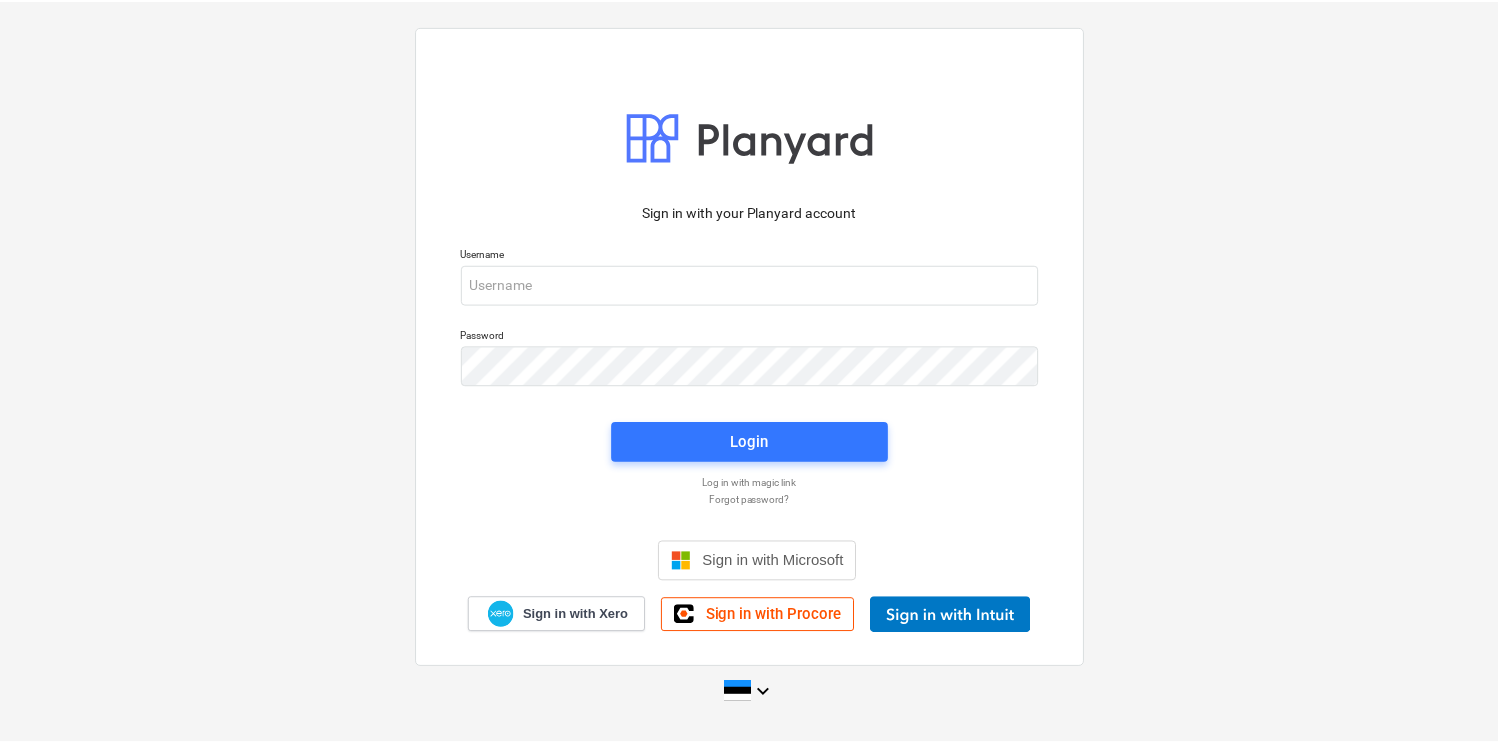 scroll, scrollTop: 0, scrollLeft: 0, axis: both 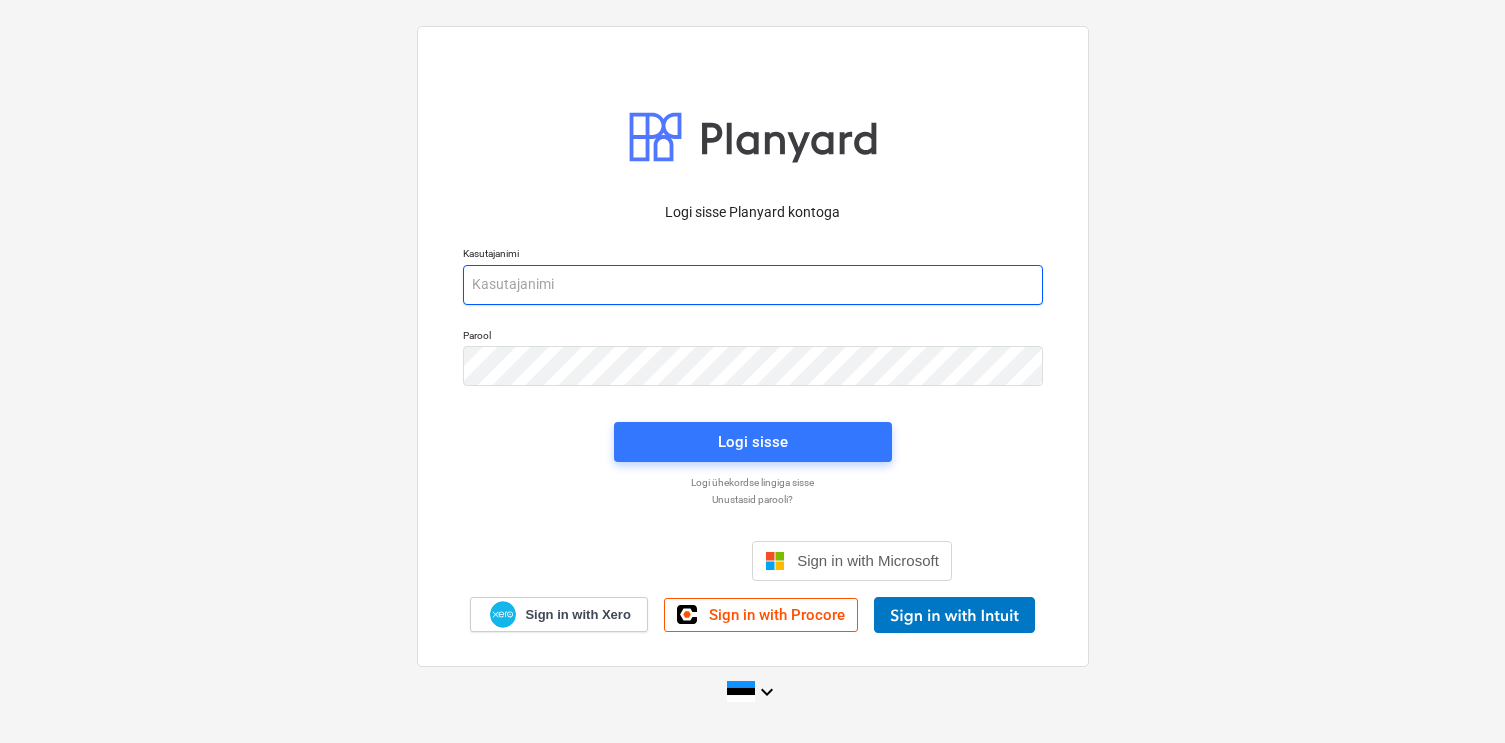 click at bounding box center [753, 285] 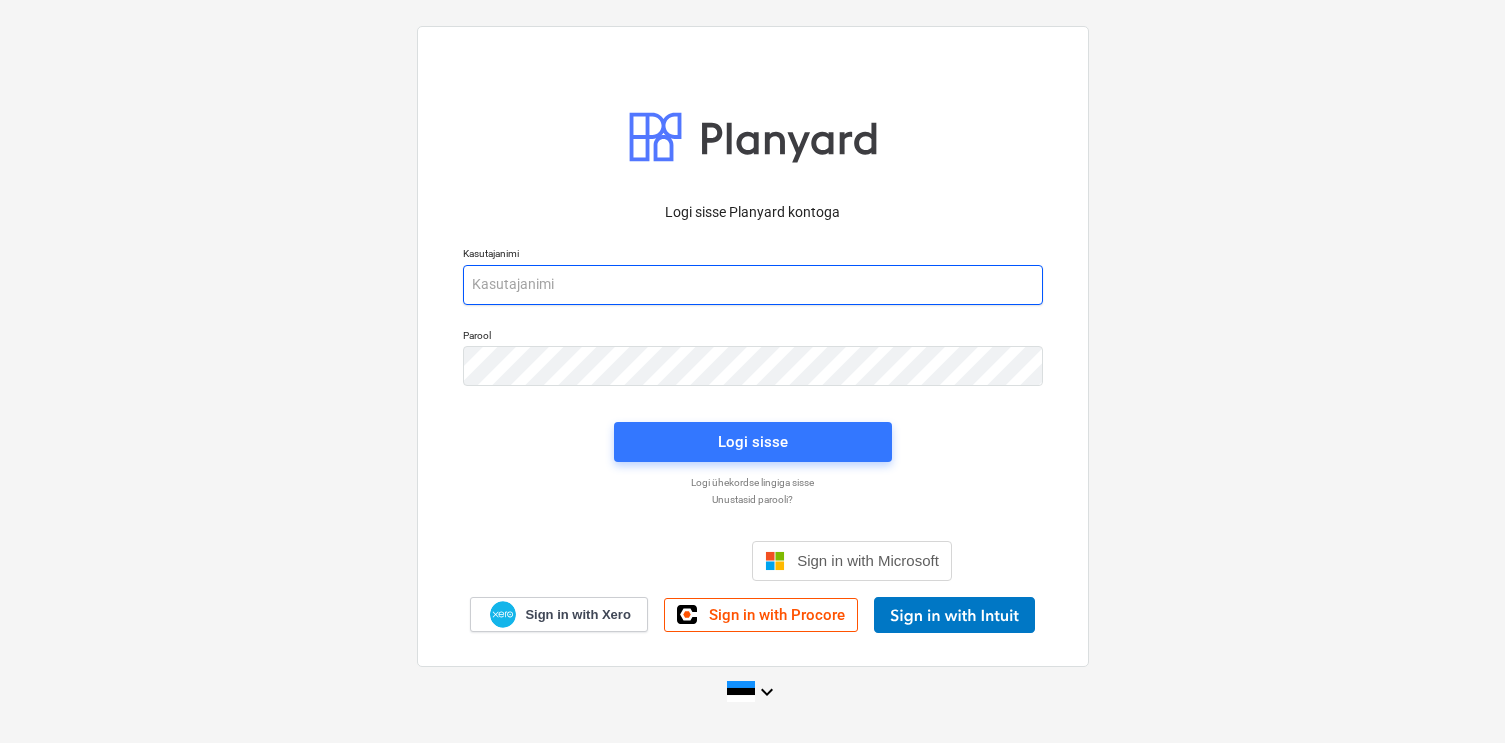 type on "[EMAIL_ADDRESS][DOMAIN_NAME]" 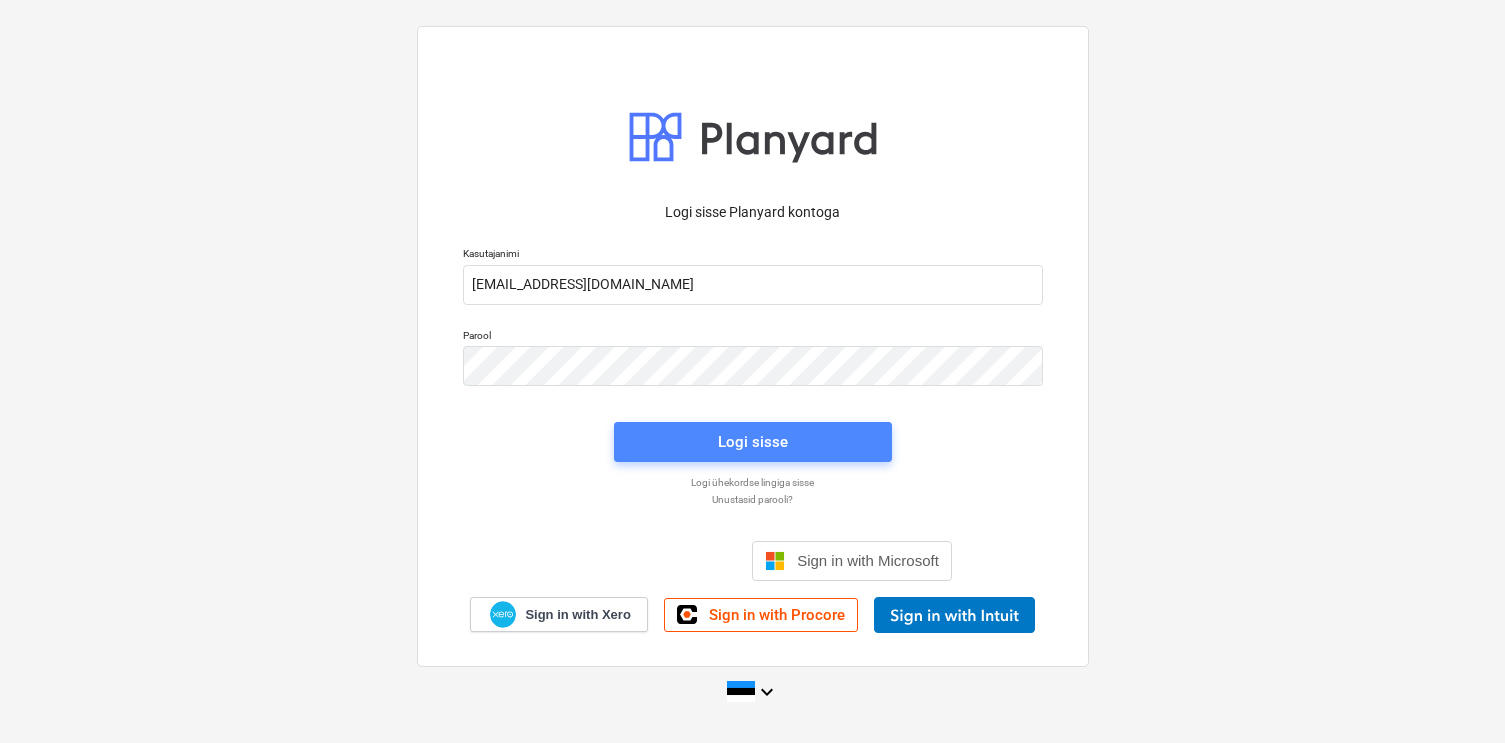 click on "Logi sisse" at bounding box center (753, 442) 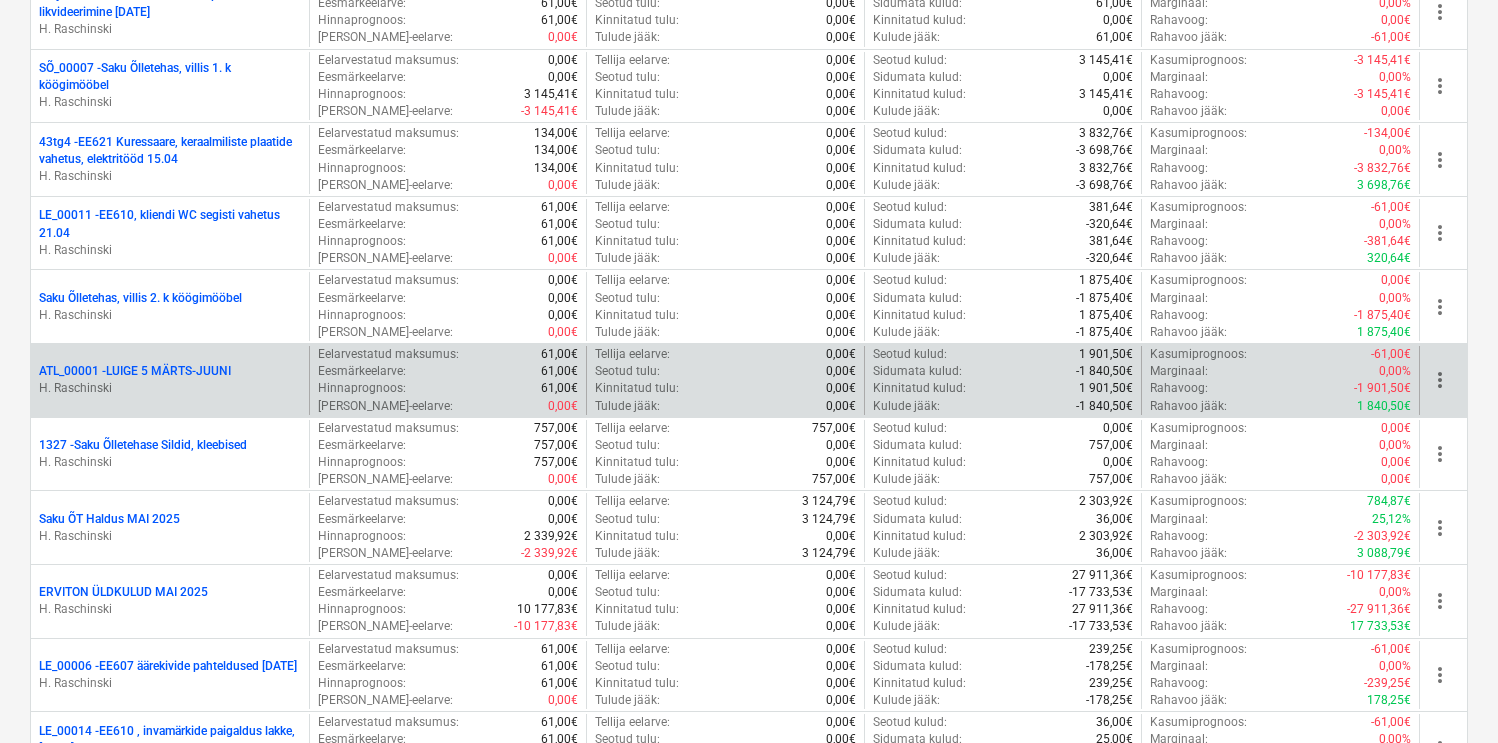 scroll, scrollTop: 2484, scrollLeft: 0, axis: vertical 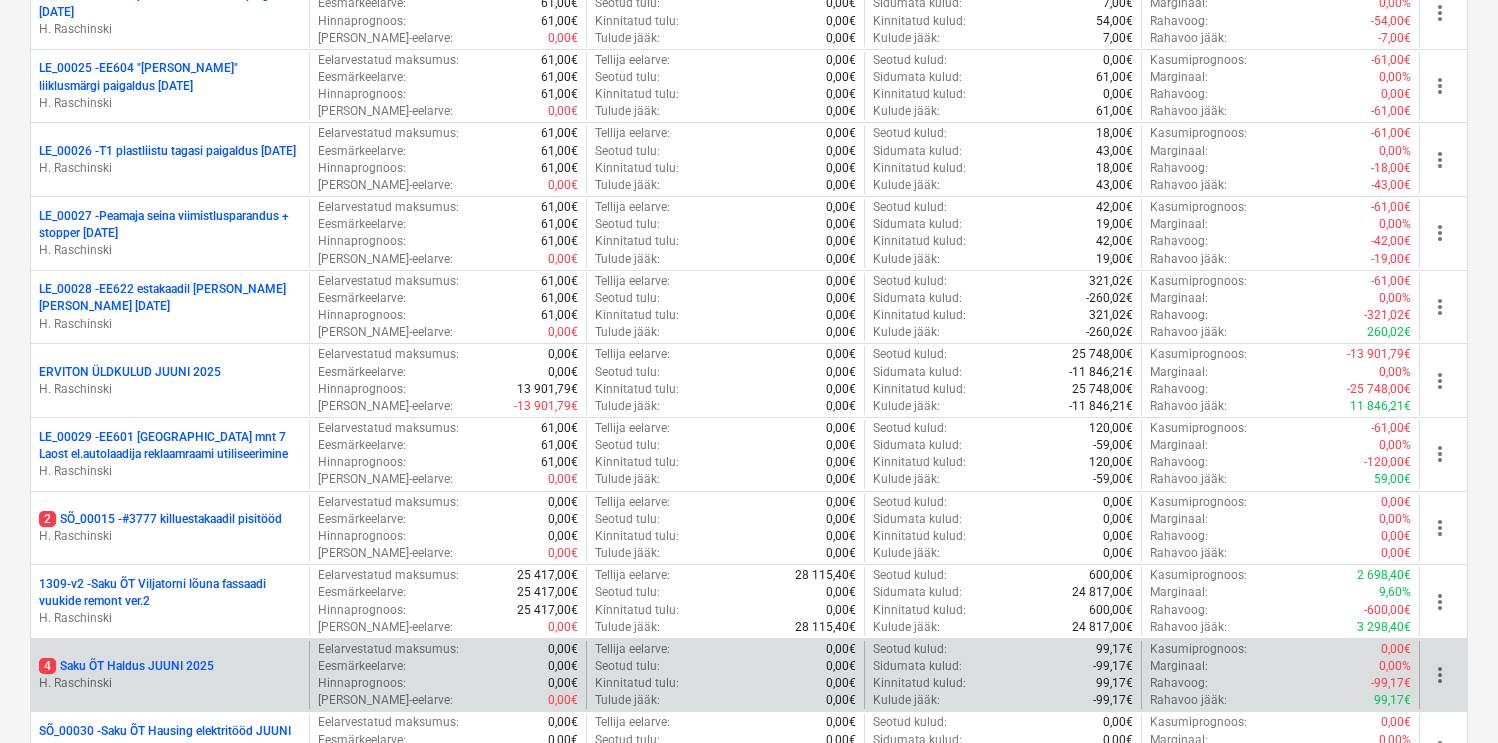 click on "more_vert" at bounding box center (1440, 675) 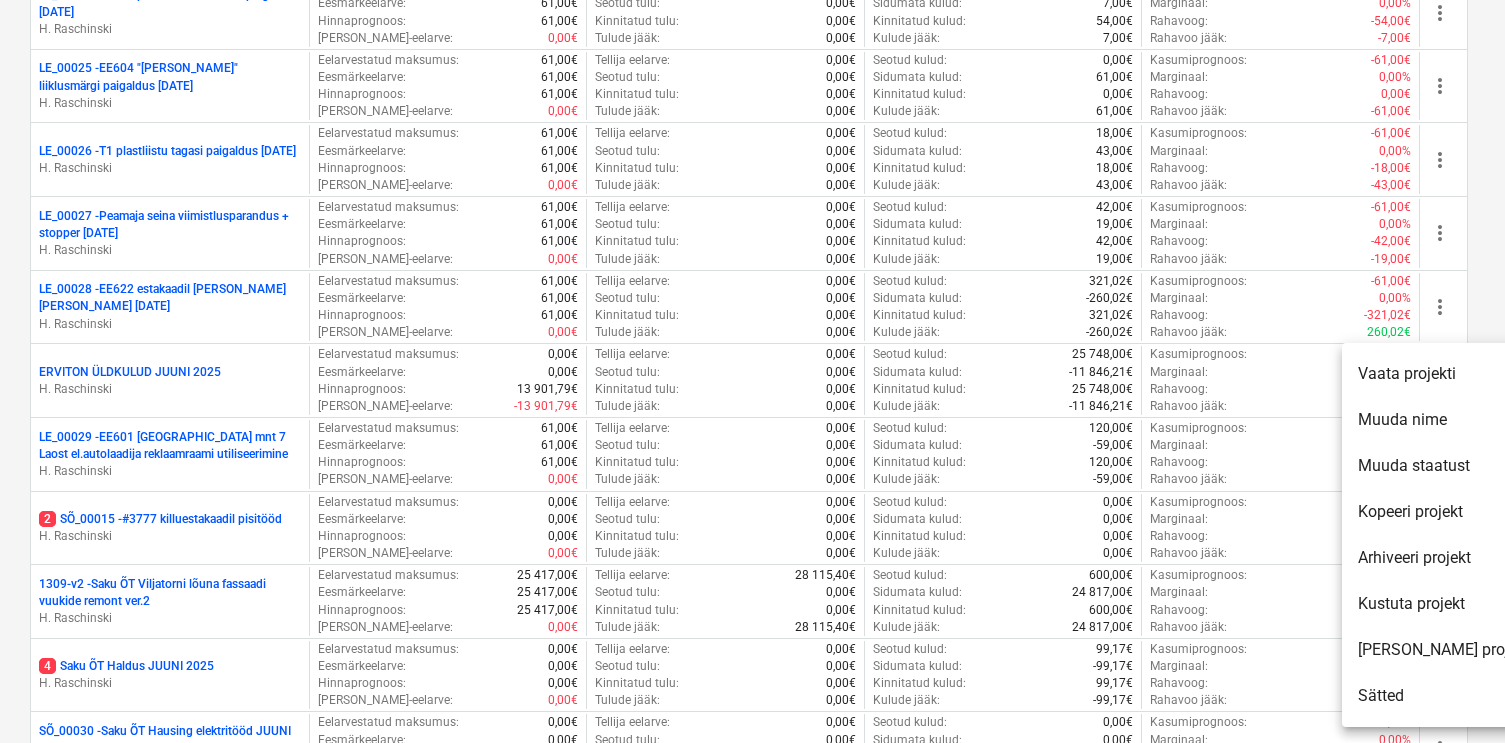 click on "Kopeeri projekt" at bounding box center (1444, 512) 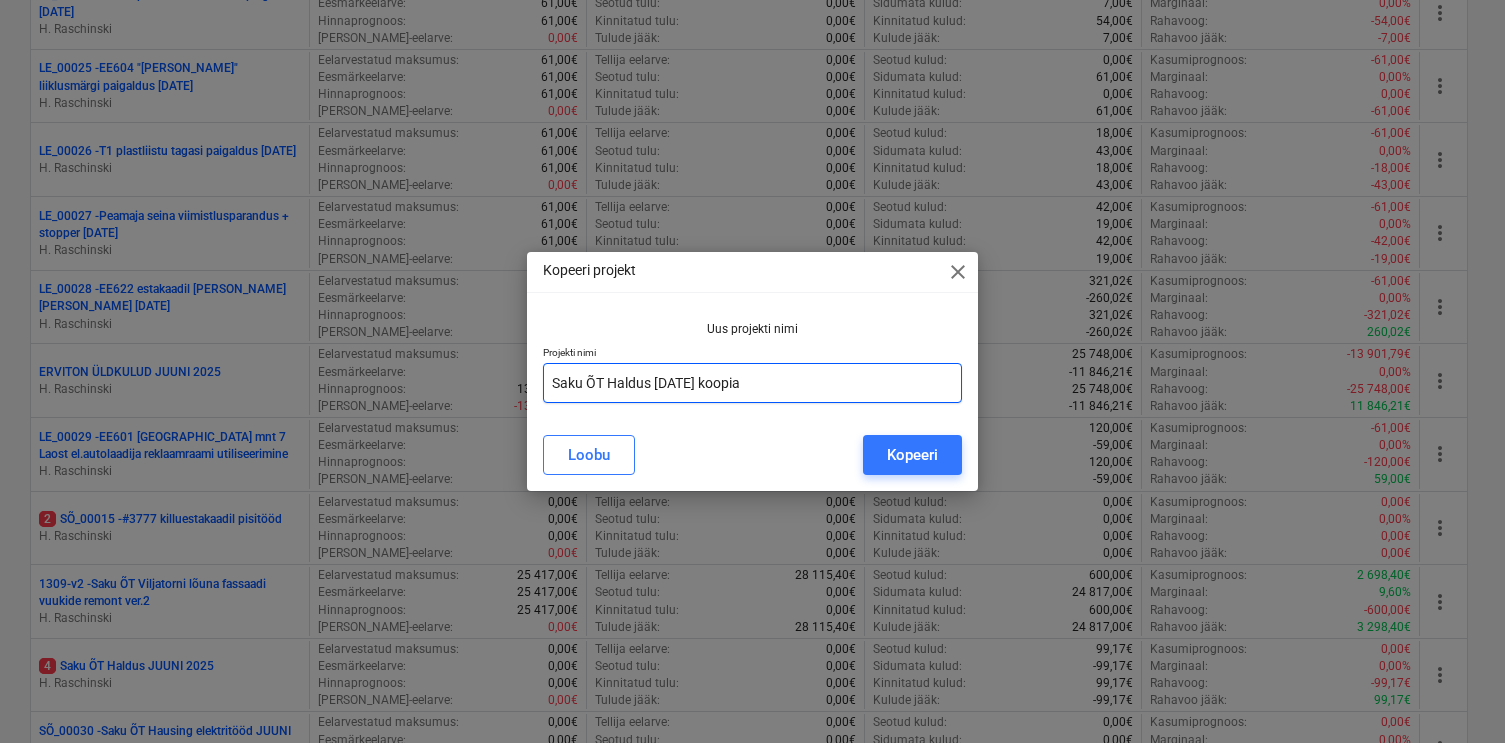 click on "Saku ÕT Haldus [DATE] koopia" at bounding box center (753, 383) 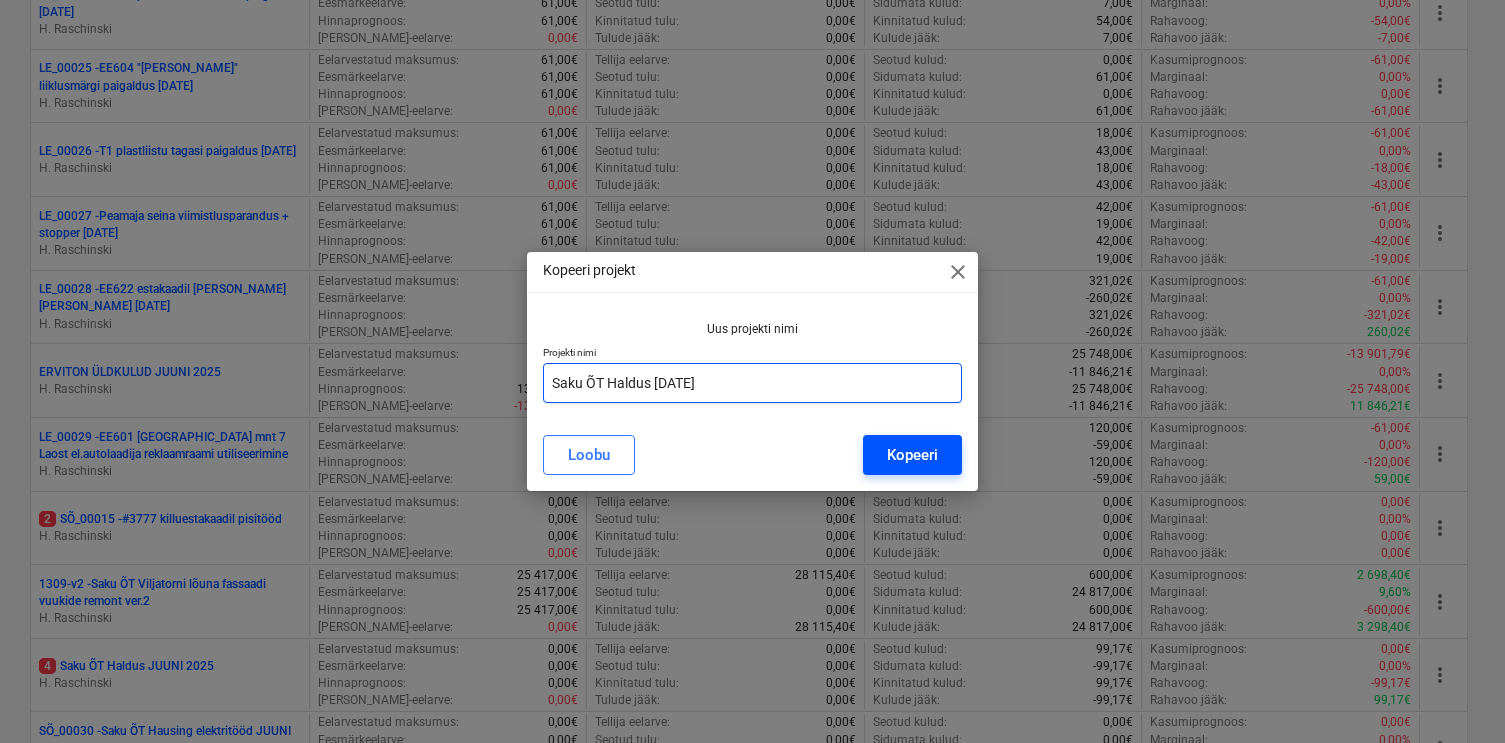 type on "Saku ÕT Haldus [DATE]" 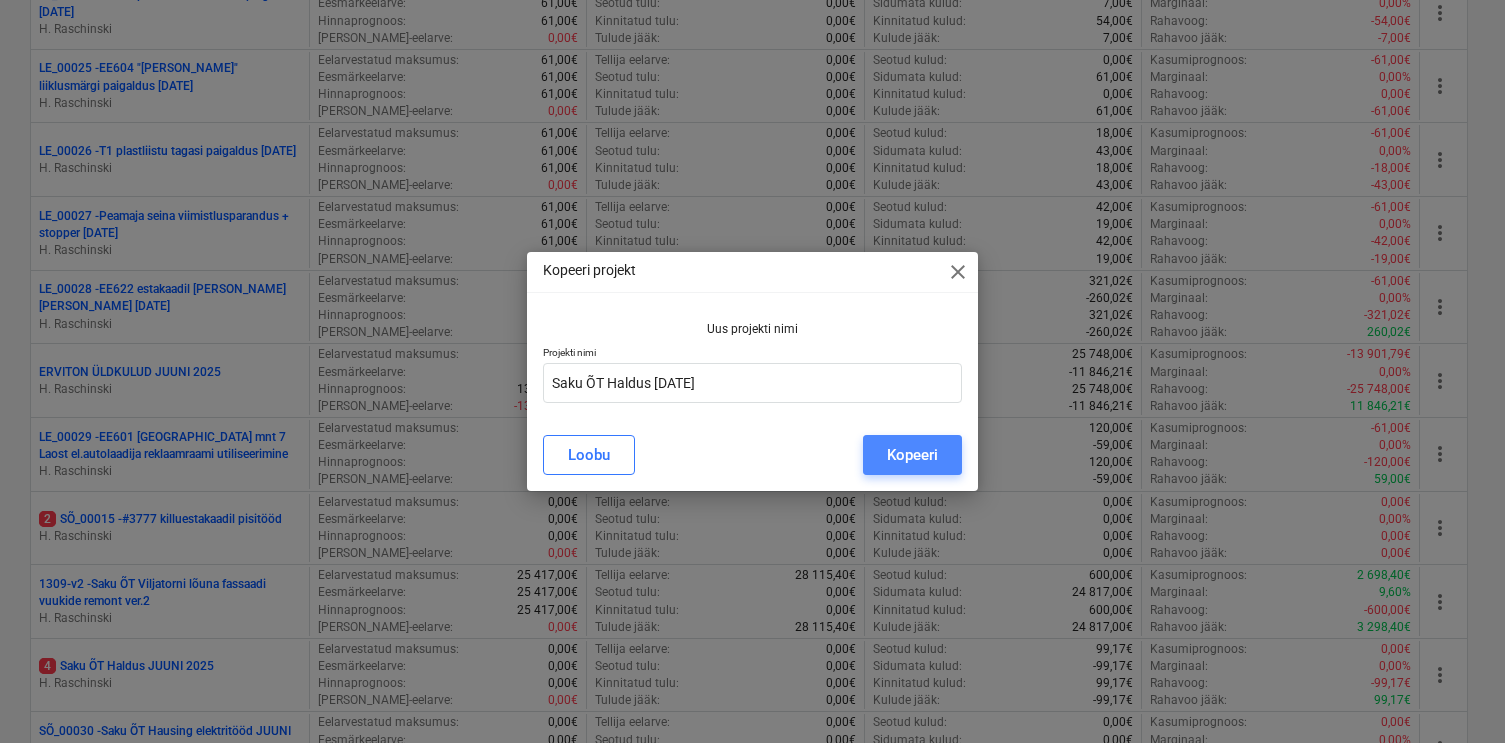 click on "Kopeeri" at bounding box center [912, 455] 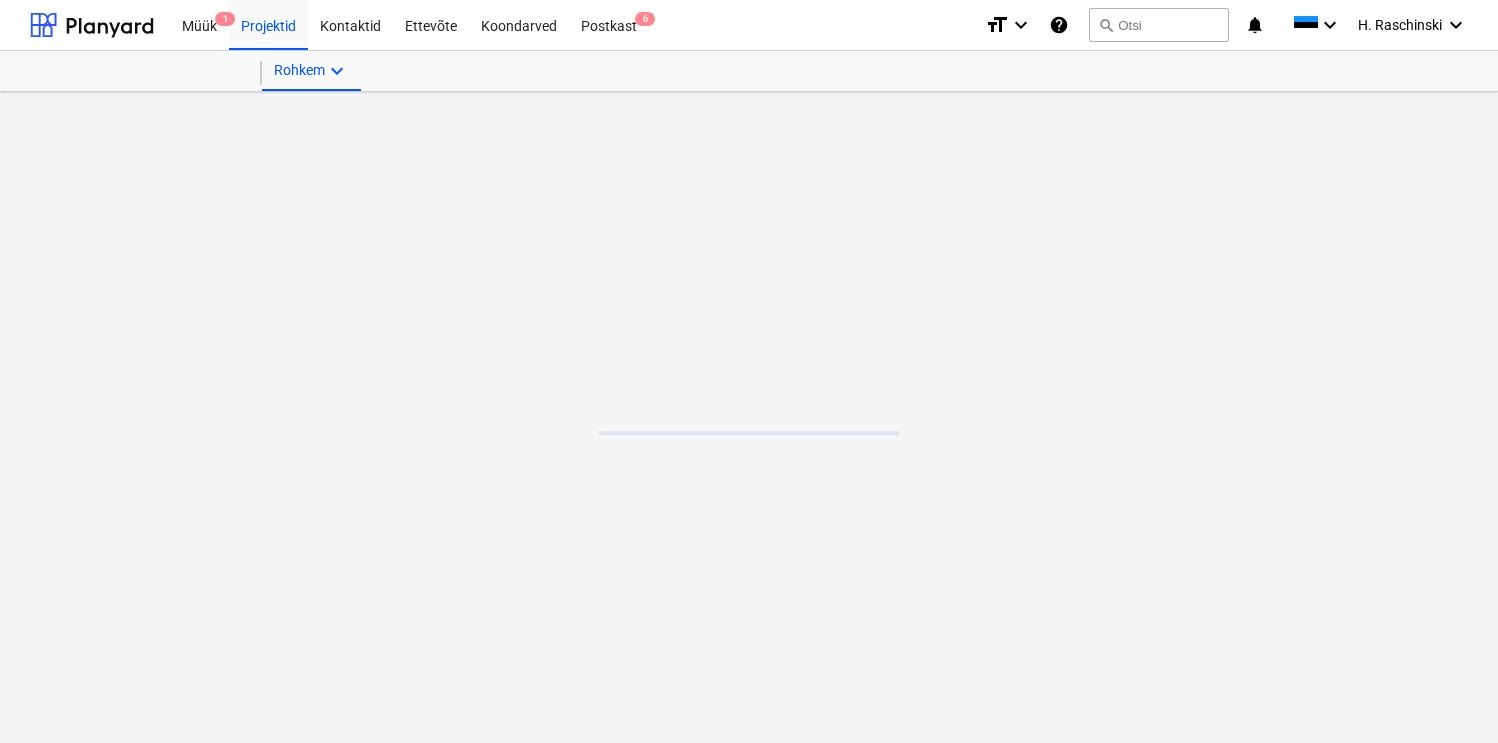 scroll, scrollTop: 0, scrollLeft: 0, axis: both 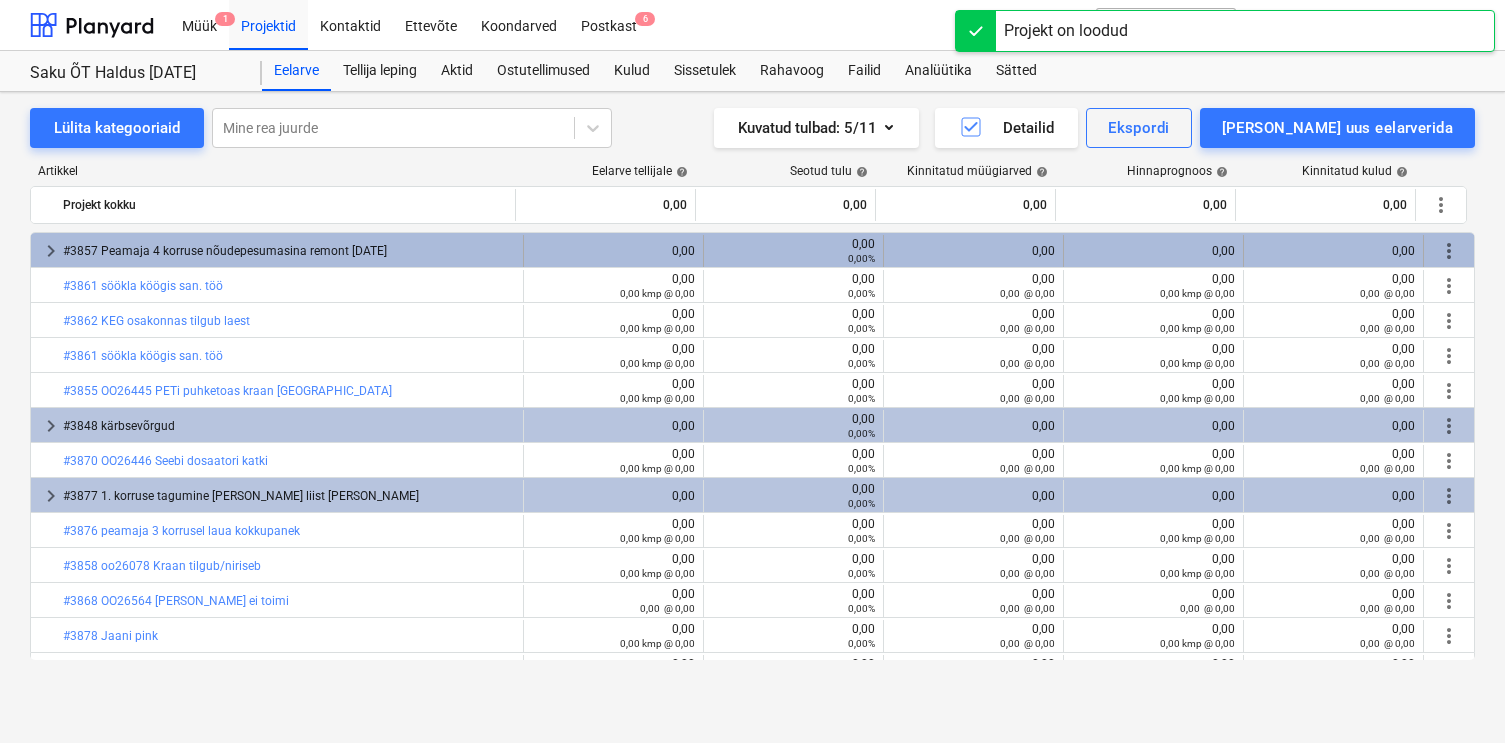 click on "more_vert" at bounding box center (1449, 251) 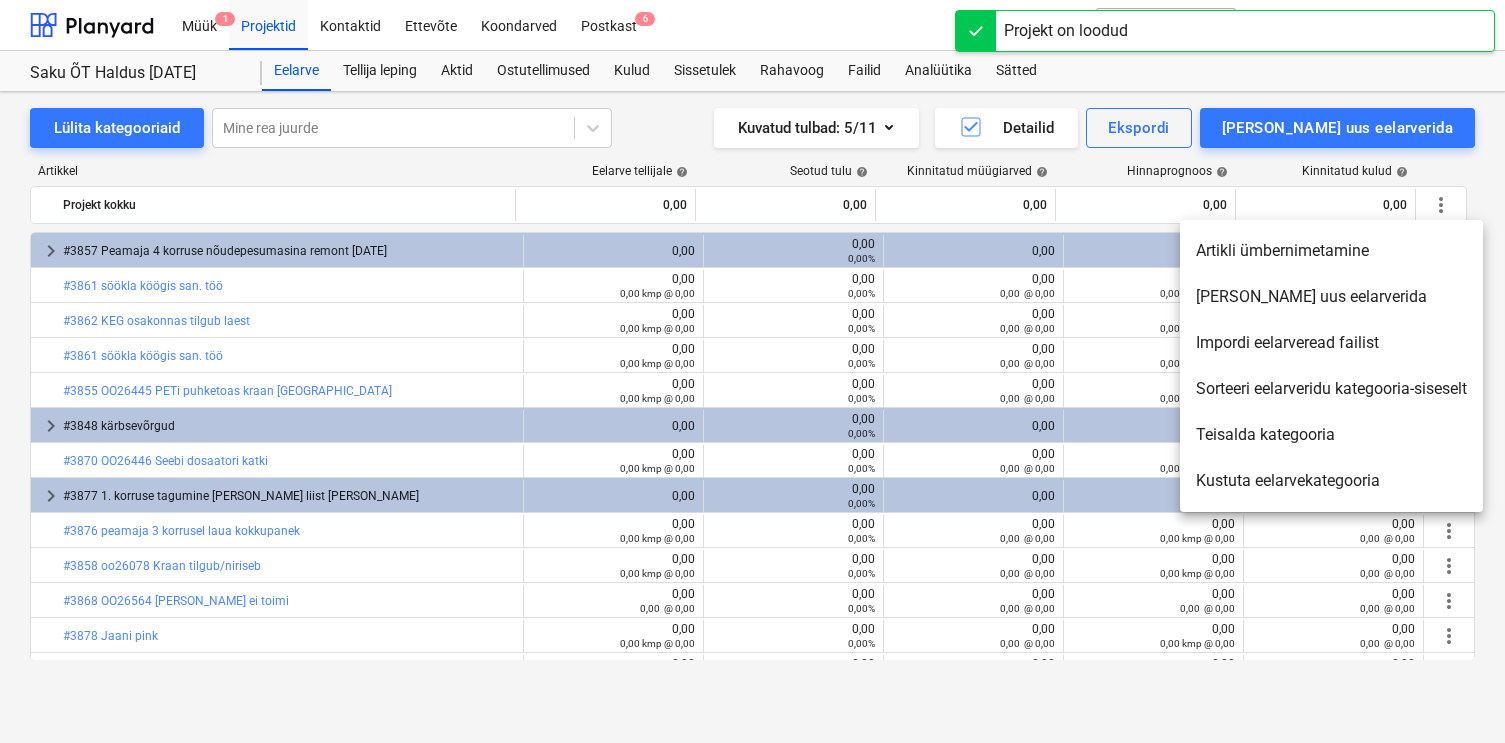 click on "Kustuta eelarvekategooria" at bounding box center [1331, 481] 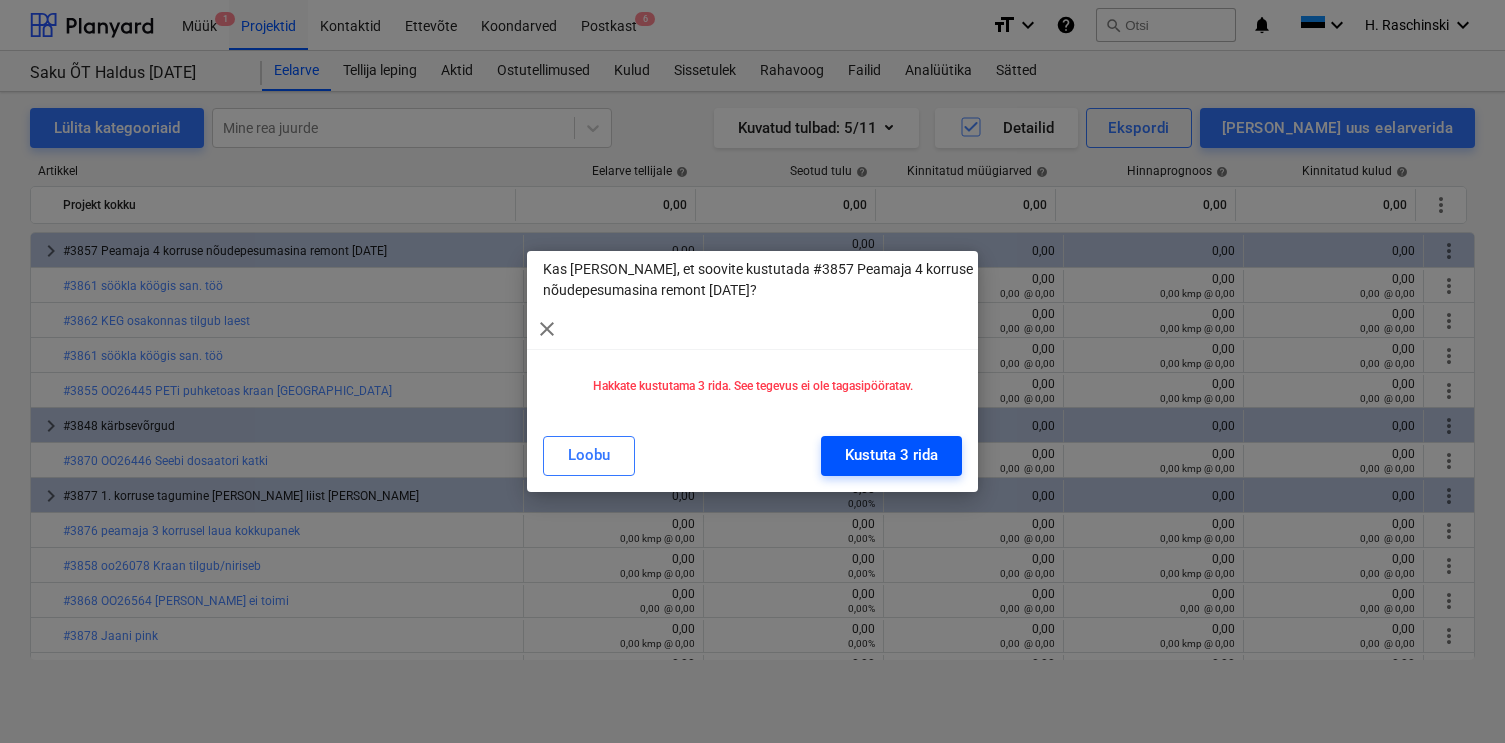 click on "Kustuta 3 rida" at bounding box center [891, 455] 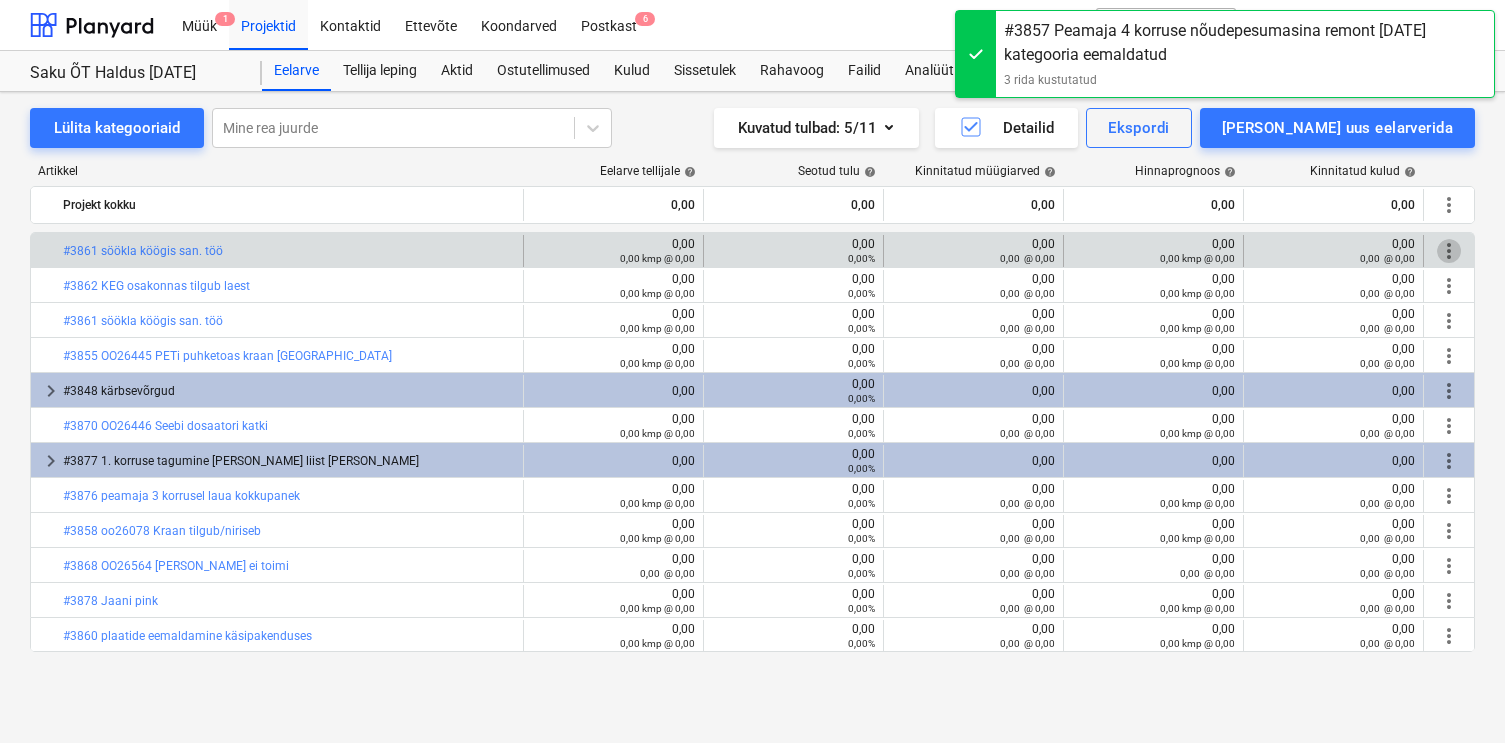 click on "more_vert" at bounding box center [1449, 251] 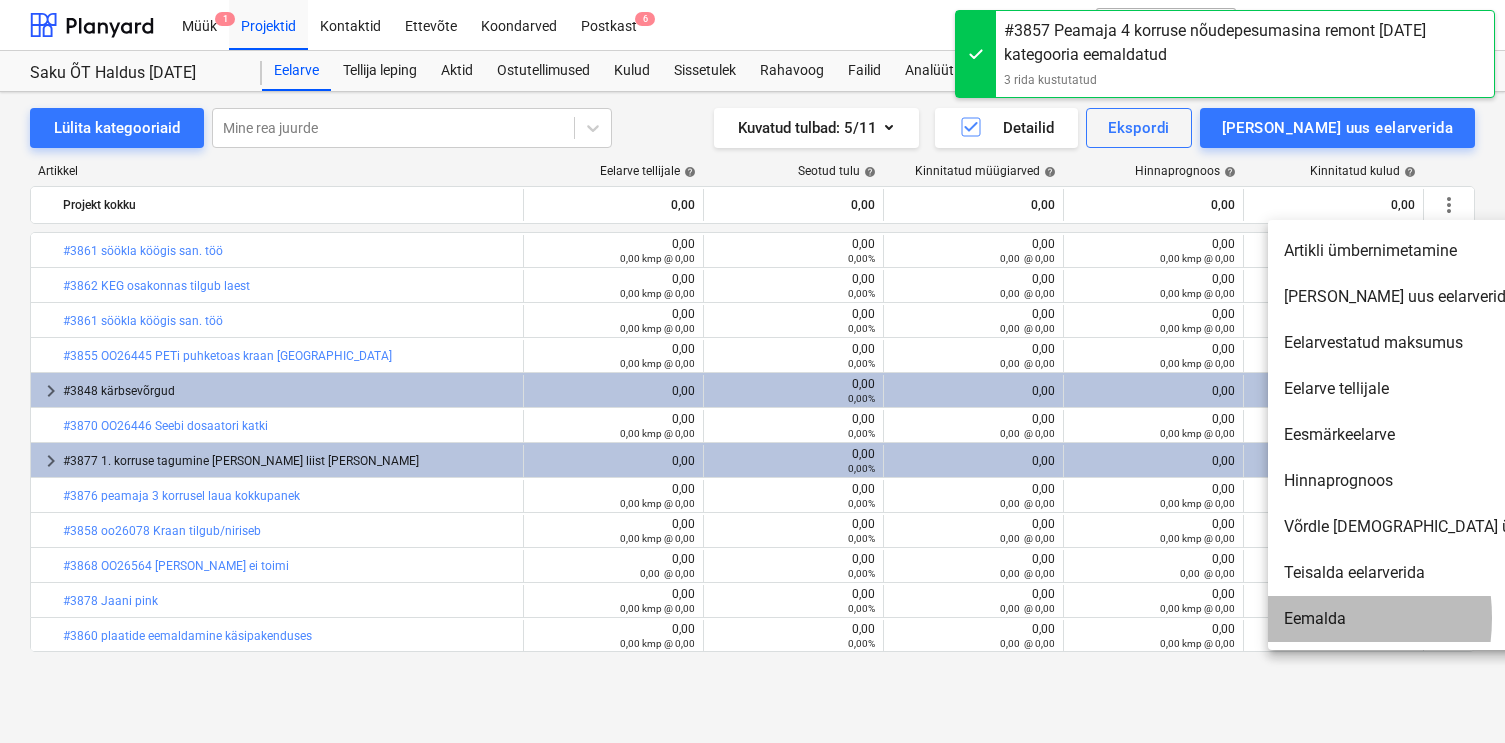 click on "Eemalda" at bounding box center (1440, 619) 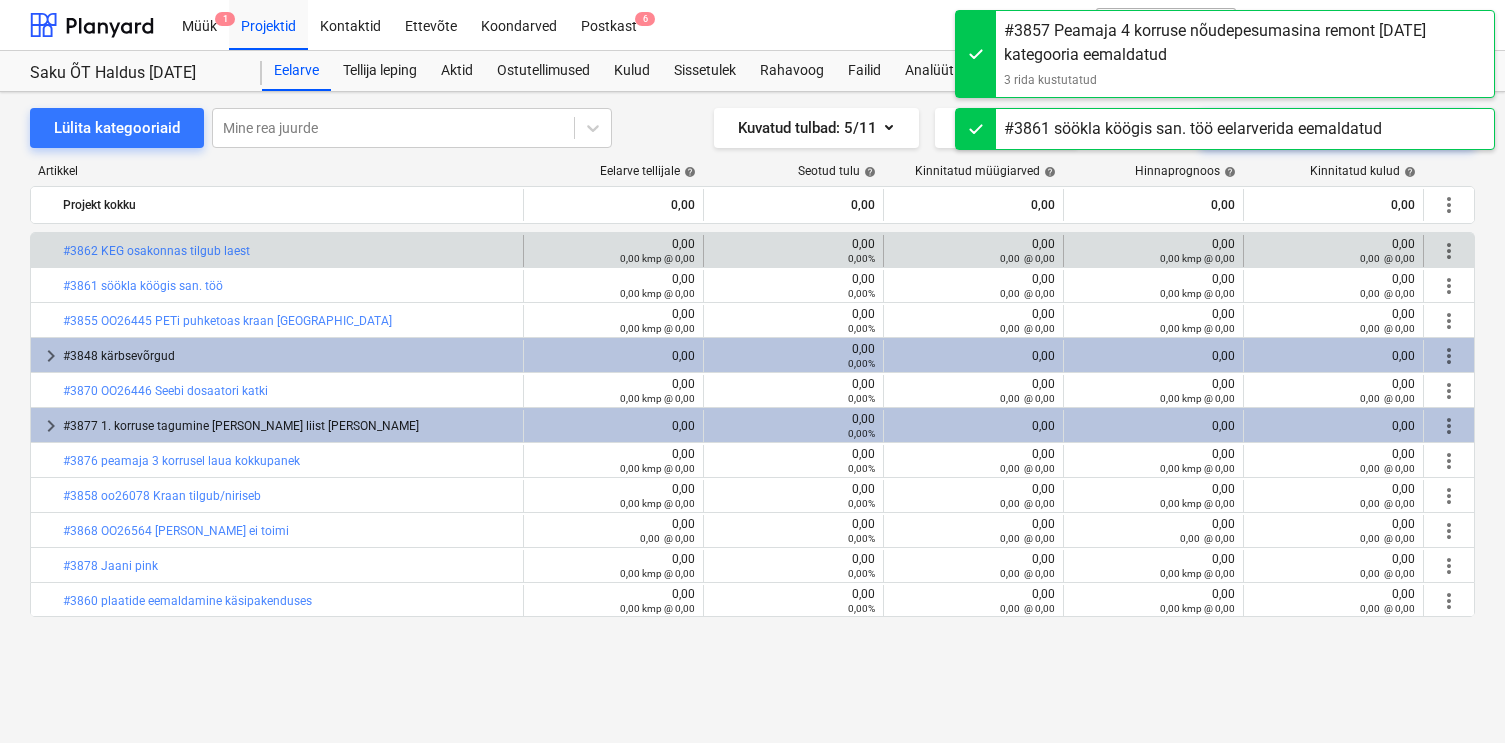 click on "more_vert" at bounding box center [1449, 251] 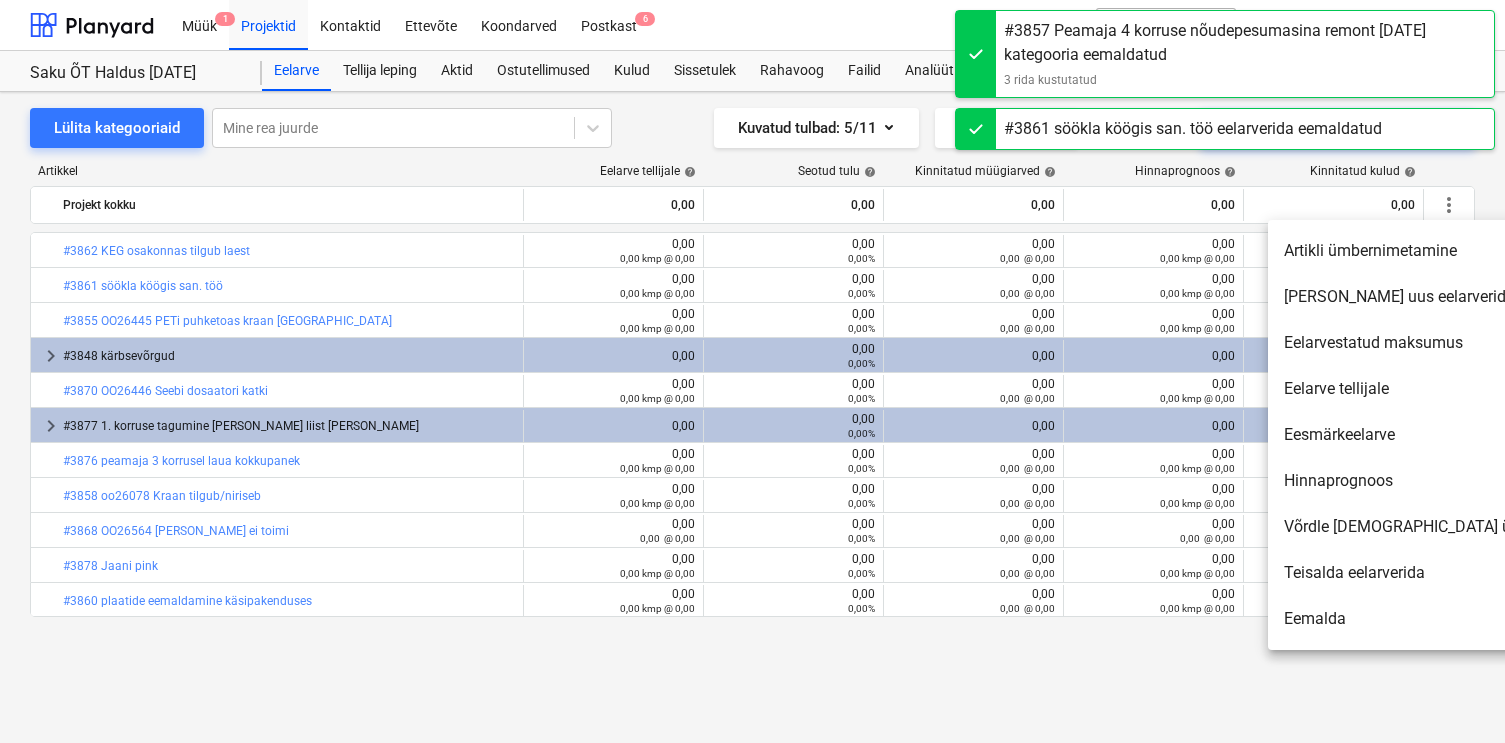 click at bounding box center (752, 371) 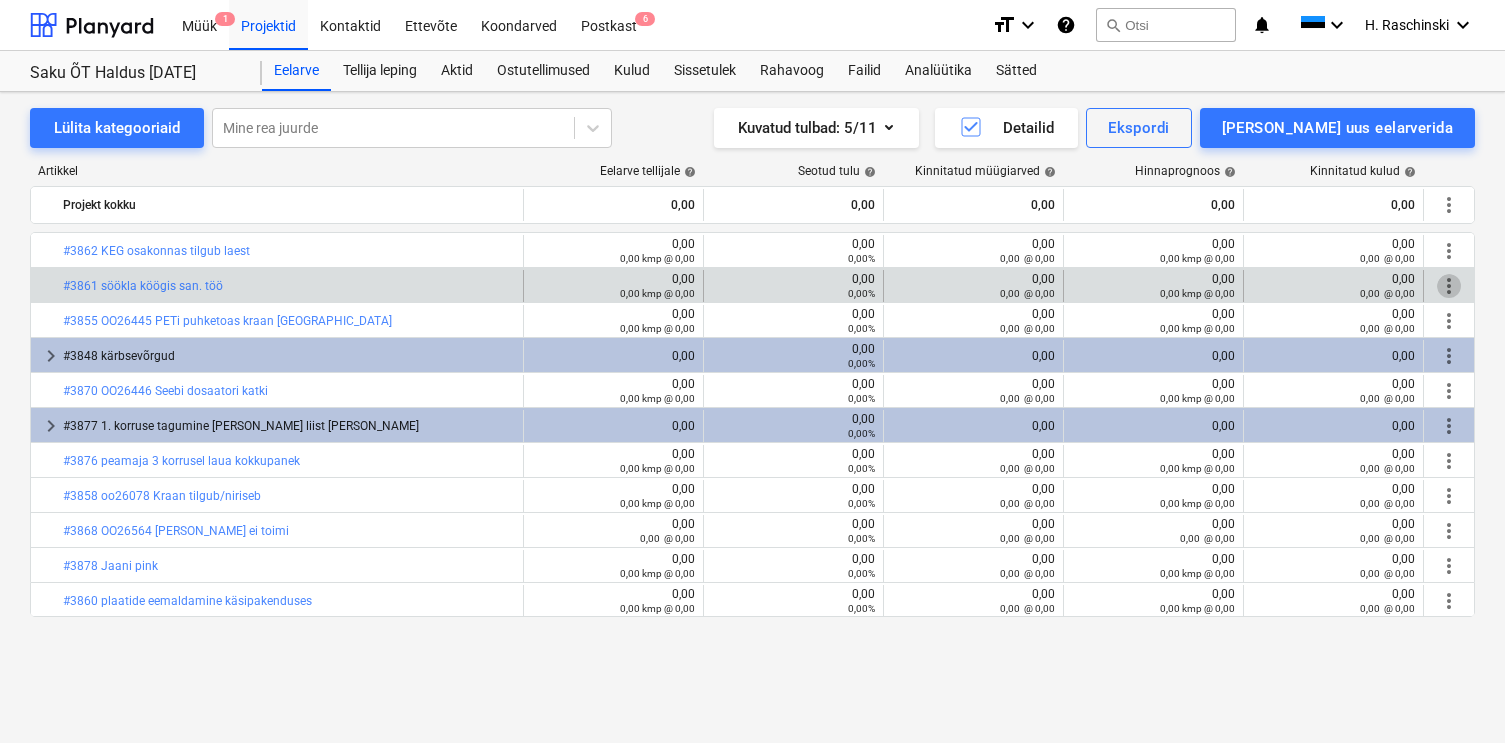 click on "more_vert" at bounding box center (1449, 286) 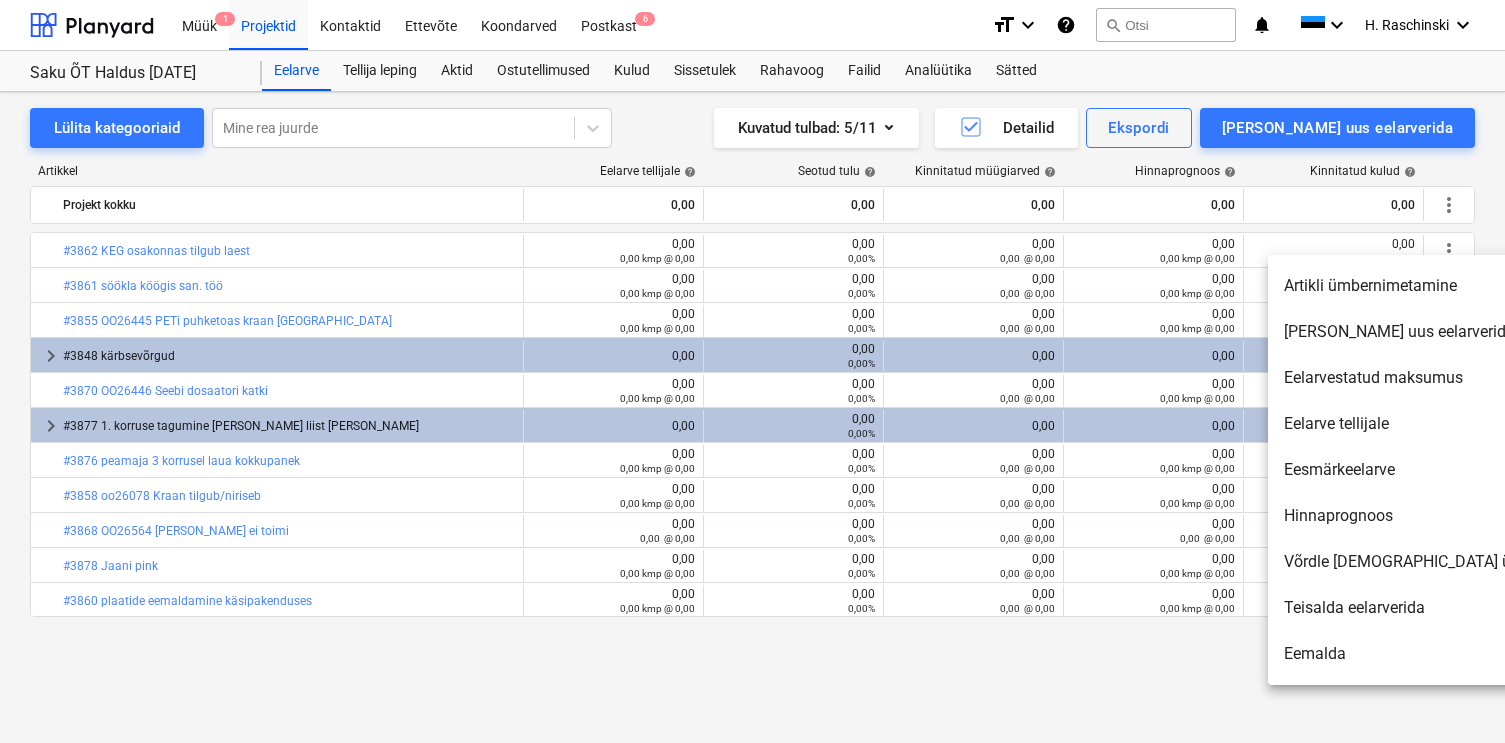 click on "Eemalda" at bounding box center [1440, 654] 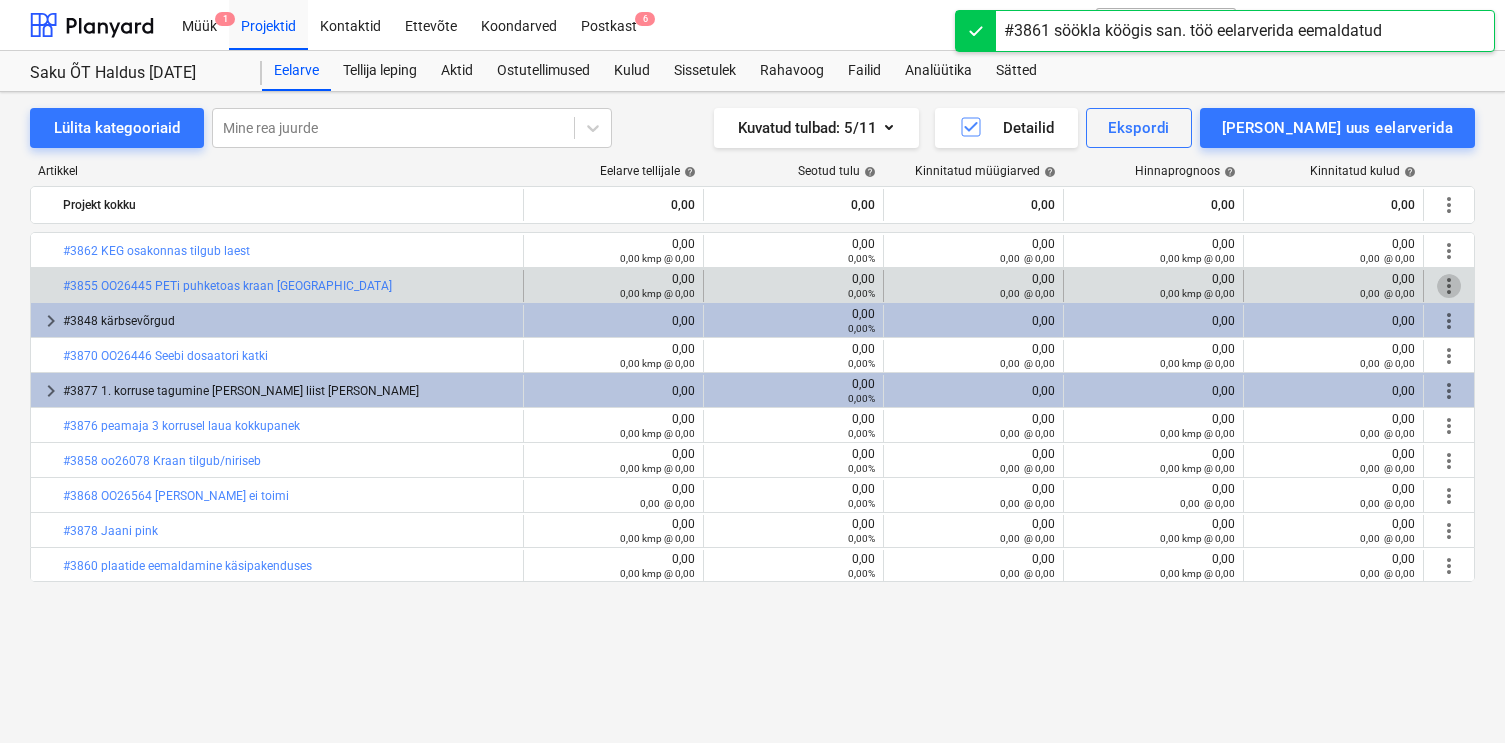 click on "more_vert" at bounding box center [1449, 286] 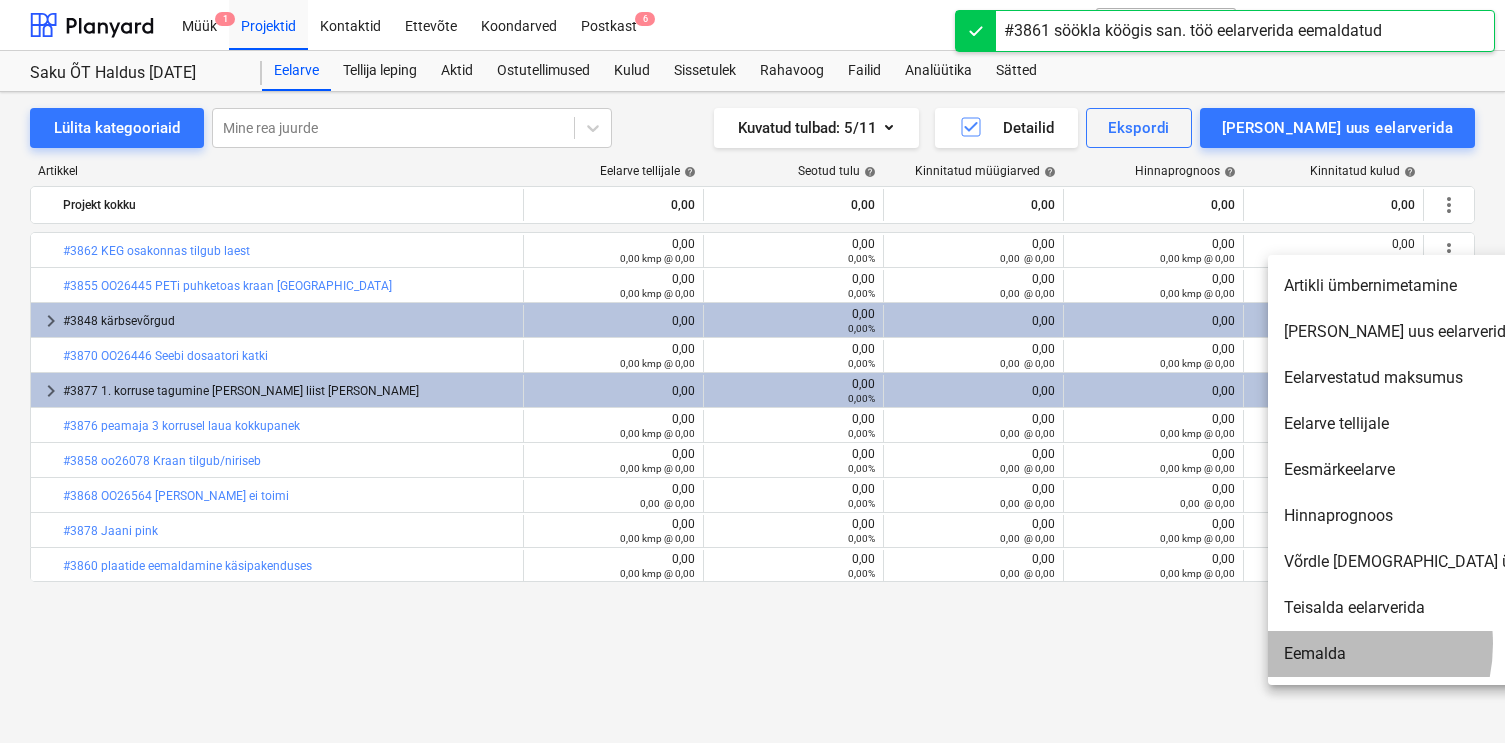click on "Eemalda" at bounding box center (1440, 654) 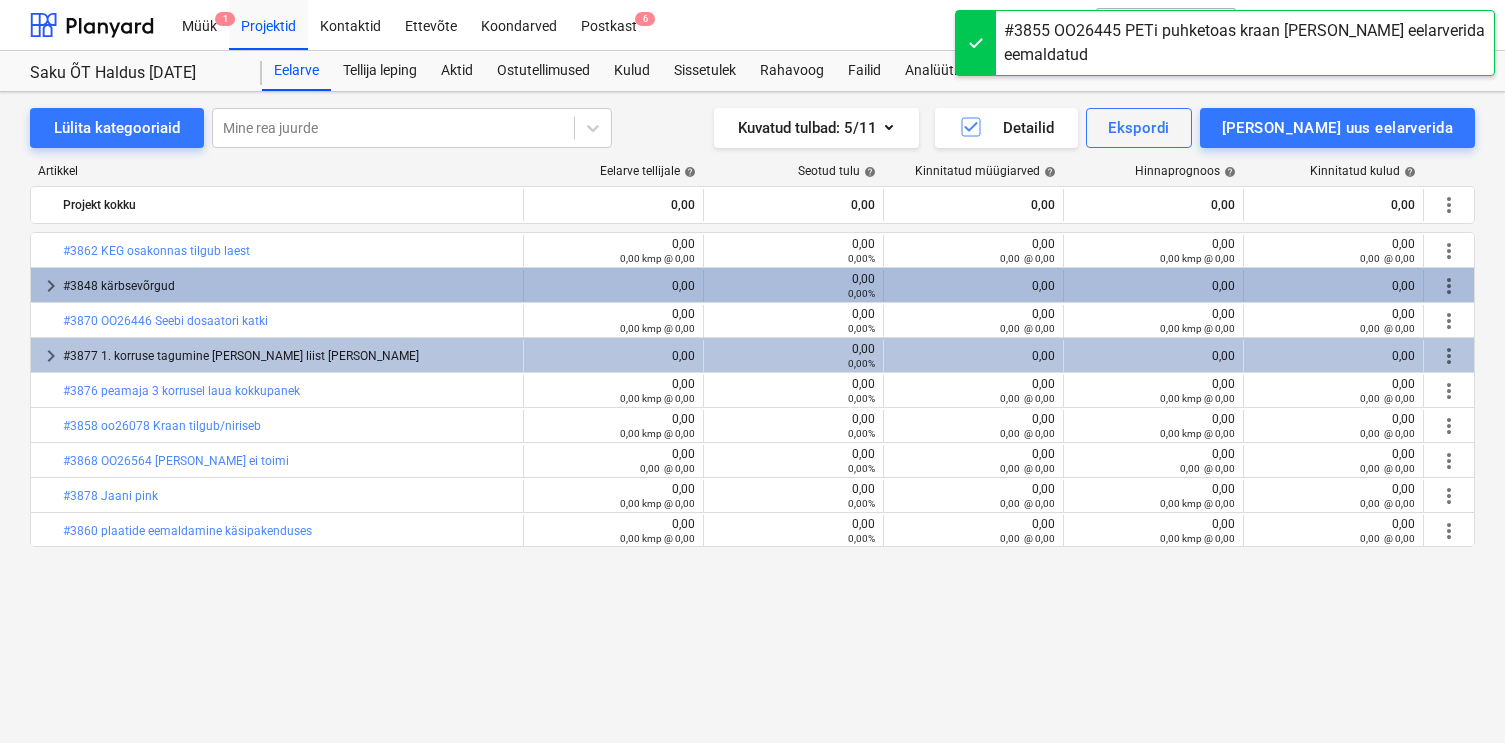 click on "more_vert" at bounding box center (1449, 286) 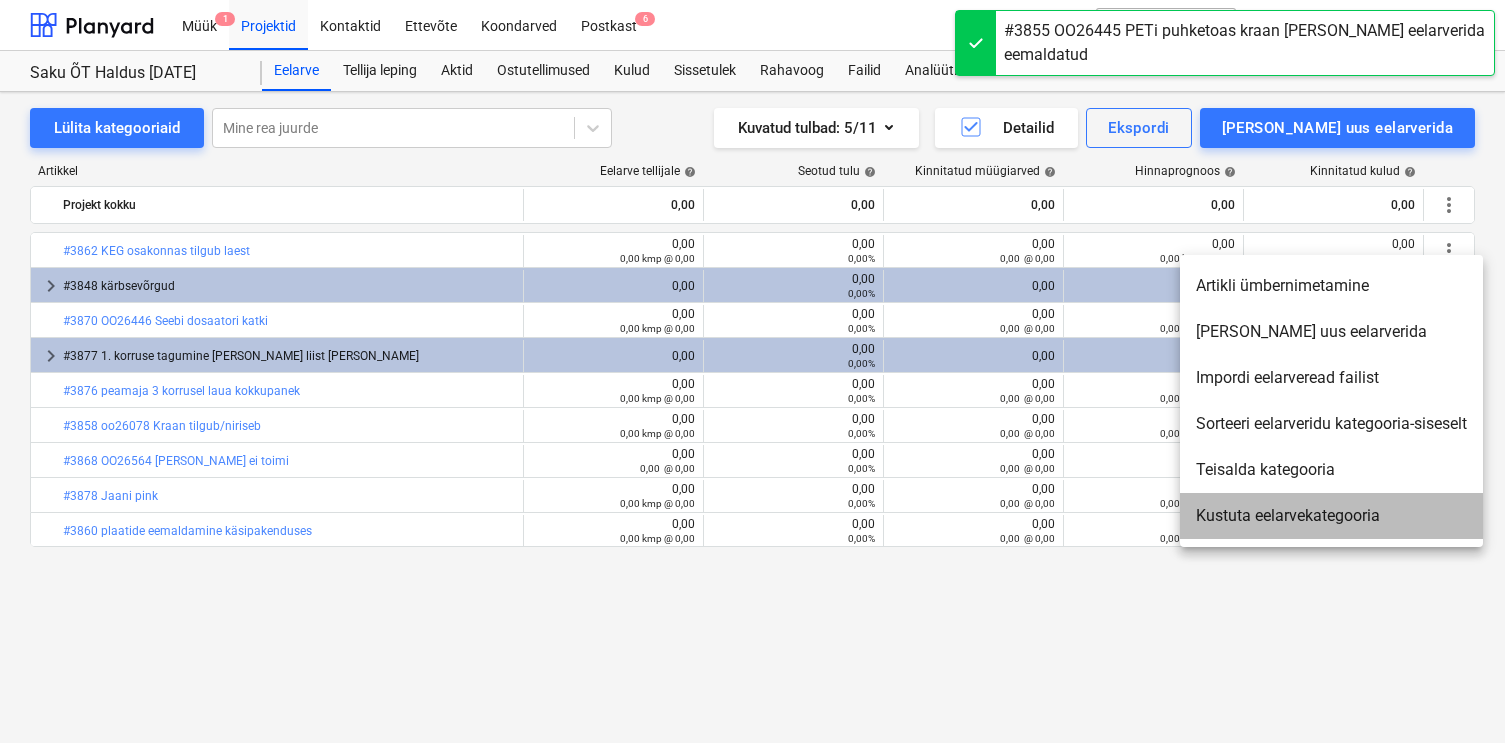 click on "Kustuta eelarvekategooria" at bounding box center (1331, 516) 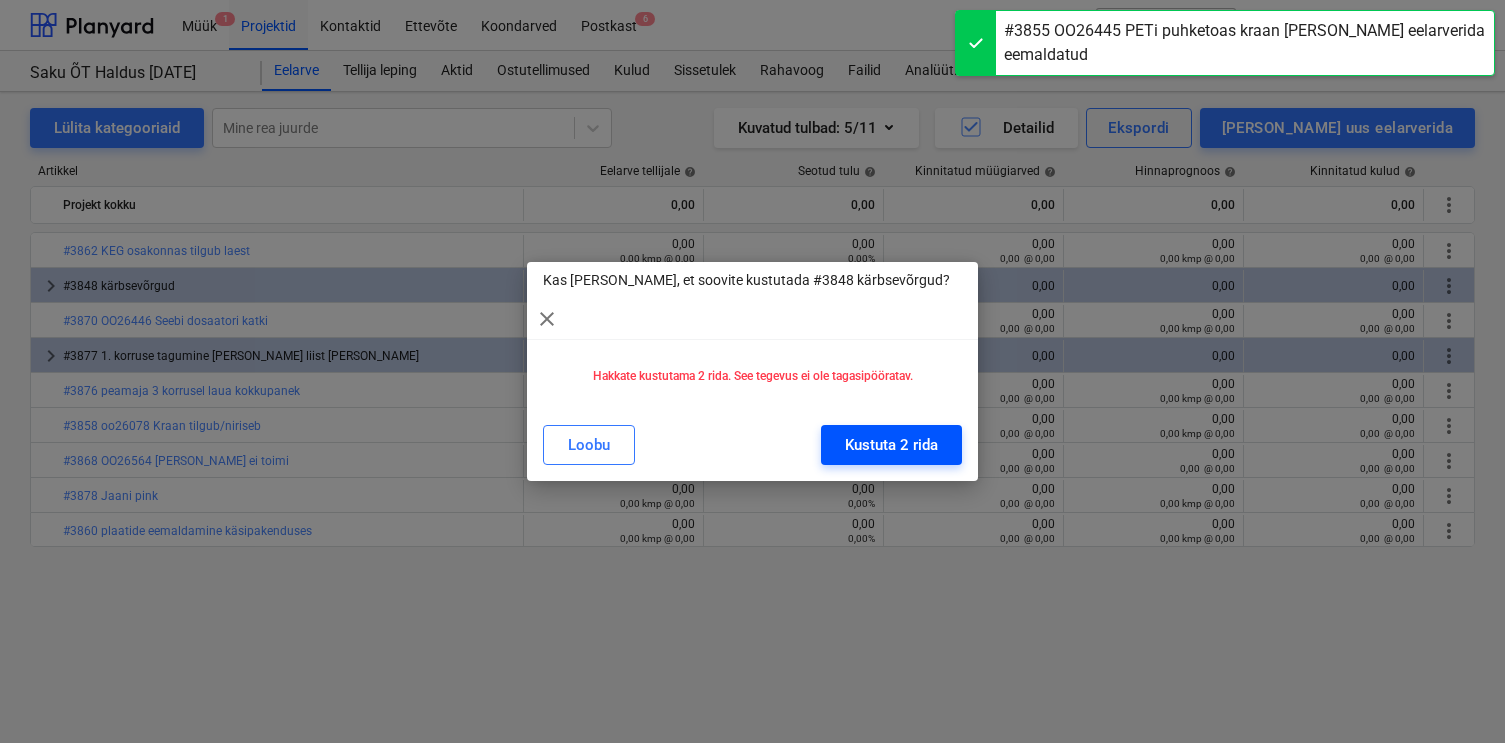 click on "Kustuta 2 rida" at bounding box center [891, 445] 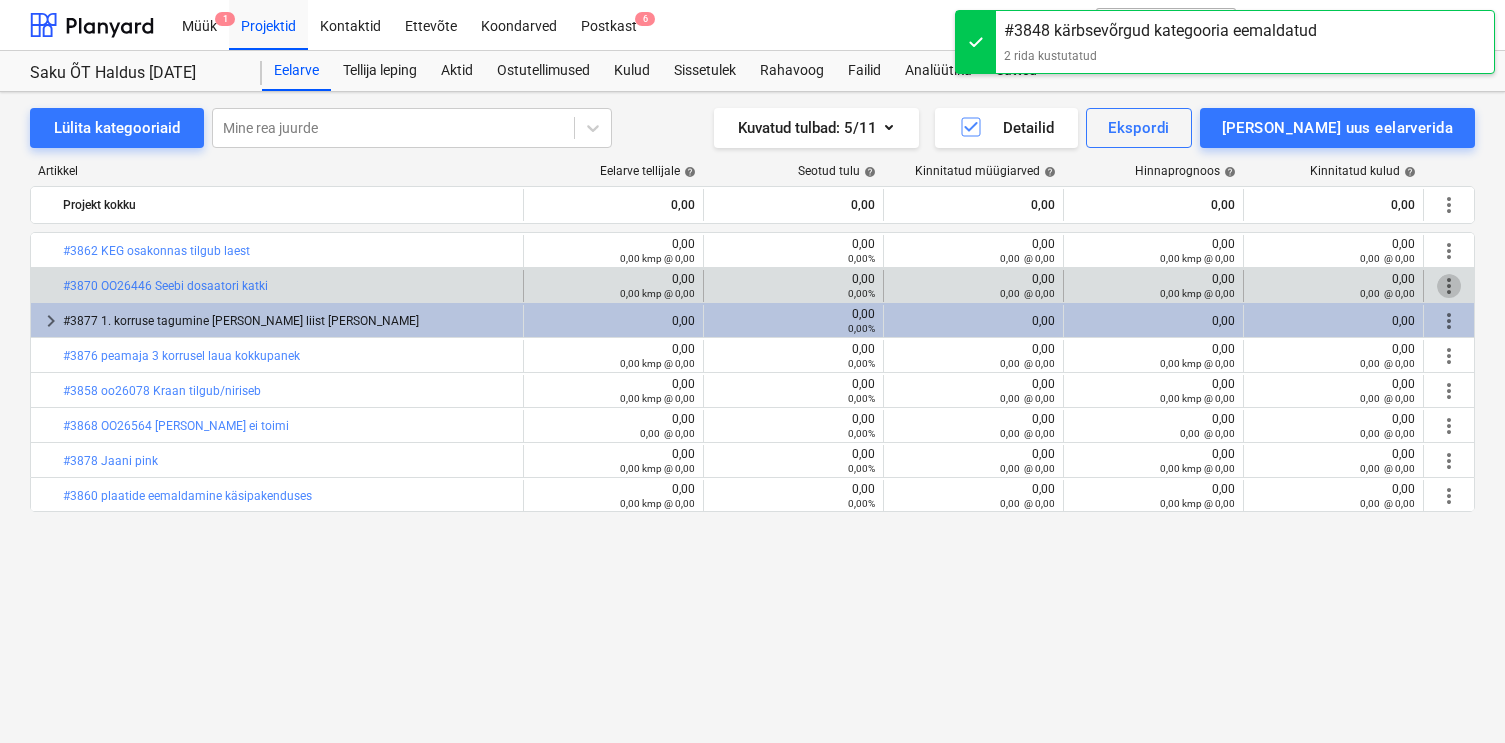 click on "more_vert" at bounding box center (1449, 286) 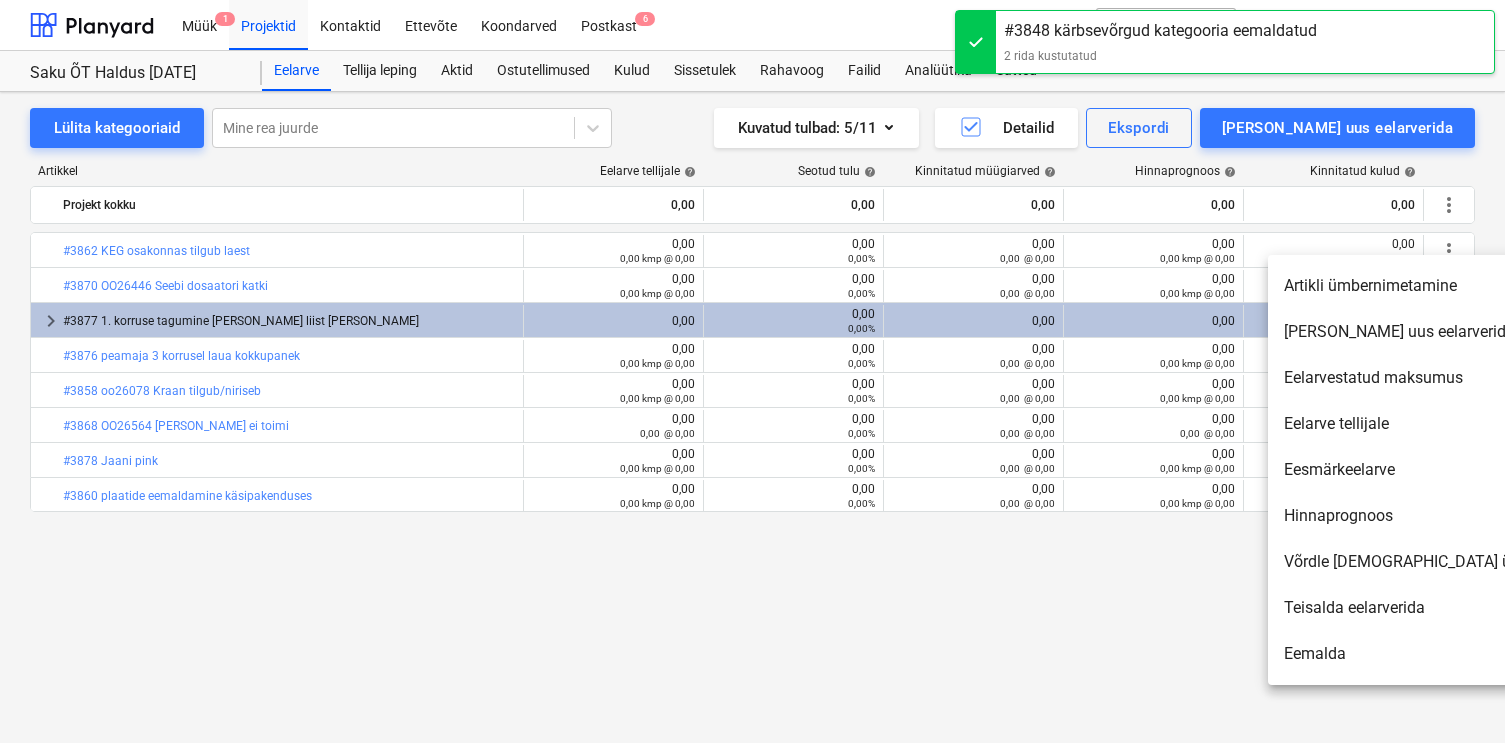 click on "Eemalda" at bounding box center (1440, 654) 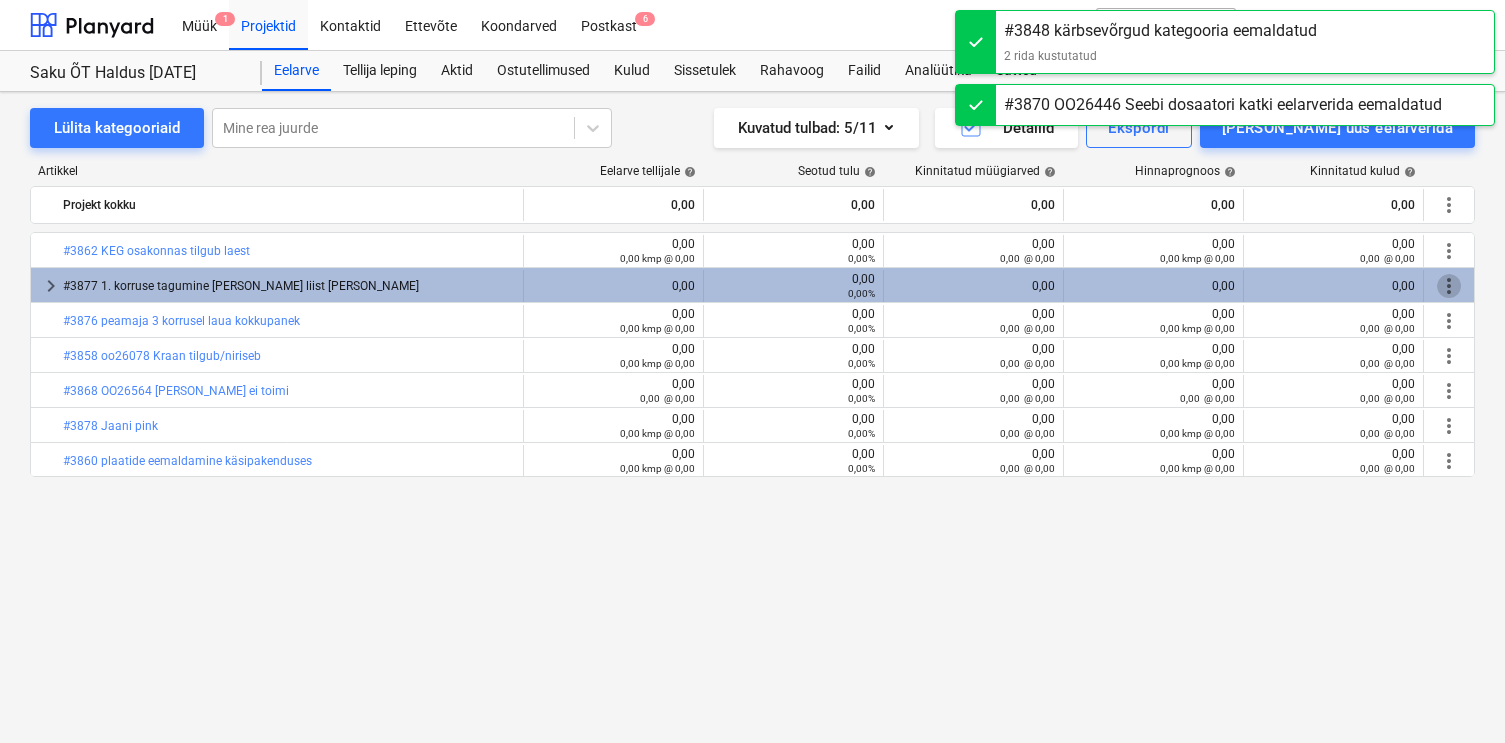 click on "more_vert" at bounding box center (1449, 286) 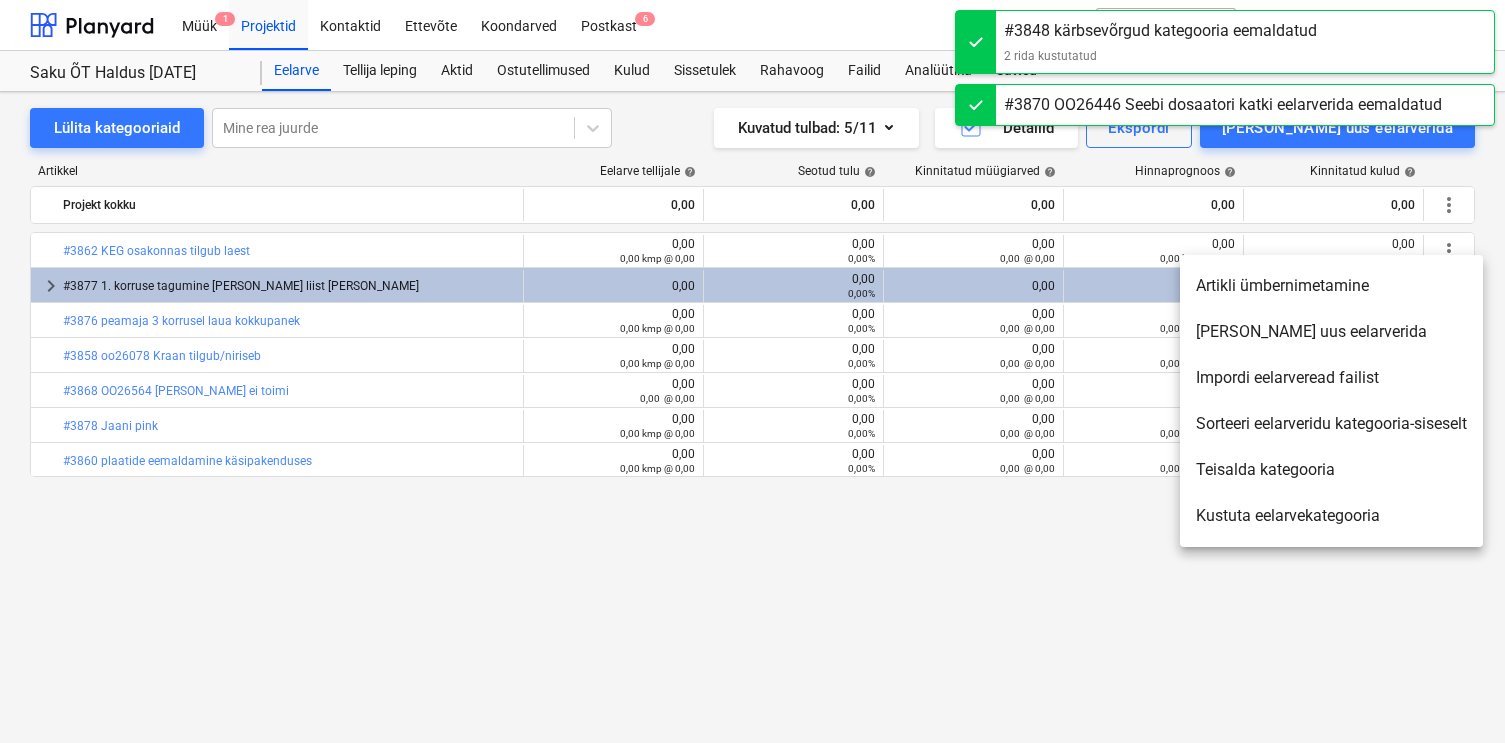 click on "Kustuta eelarvekategooria" at bounding box center [1331, 516] 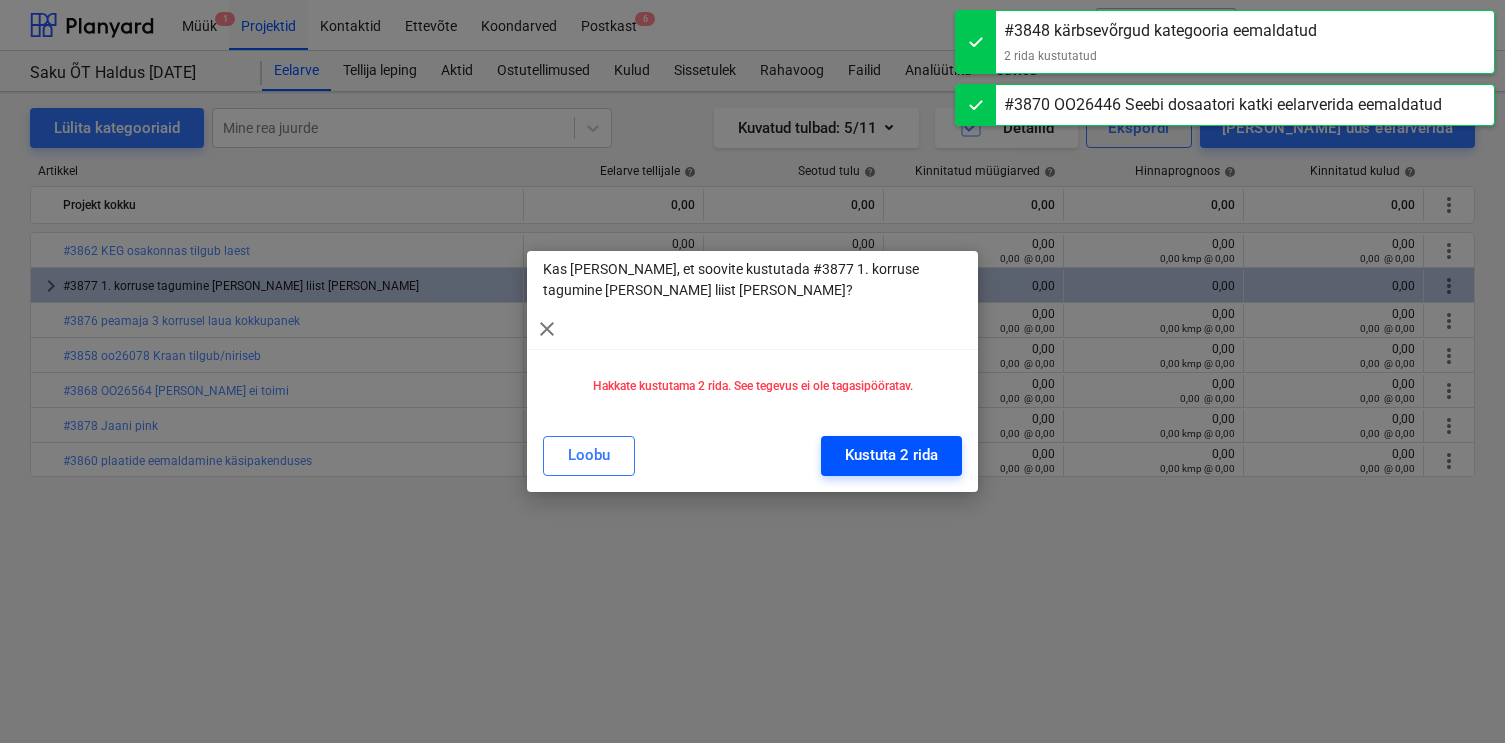 click on "Kustuta 2 rida" at bounding box center [891, 456] 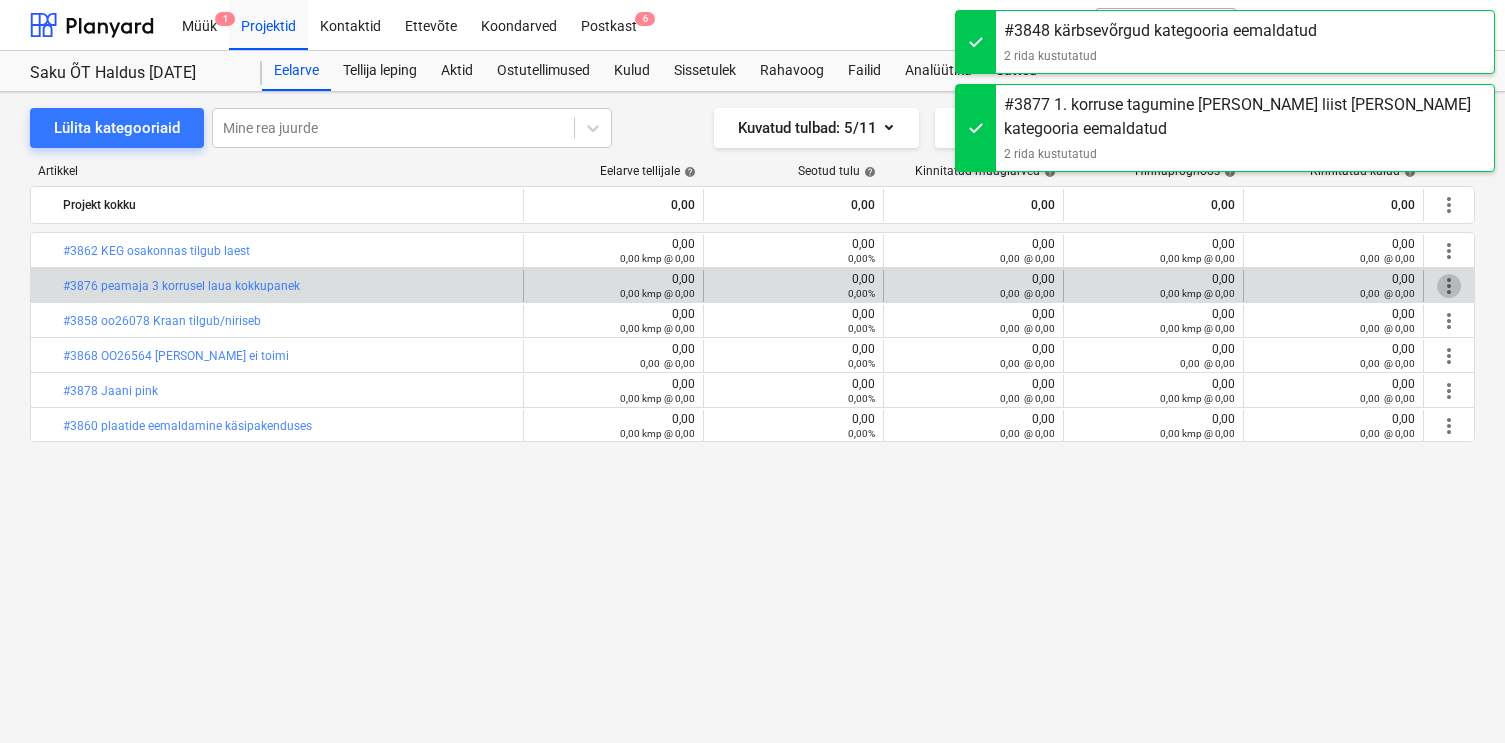 click on "more_vert" at bounding box center (1449, 286) 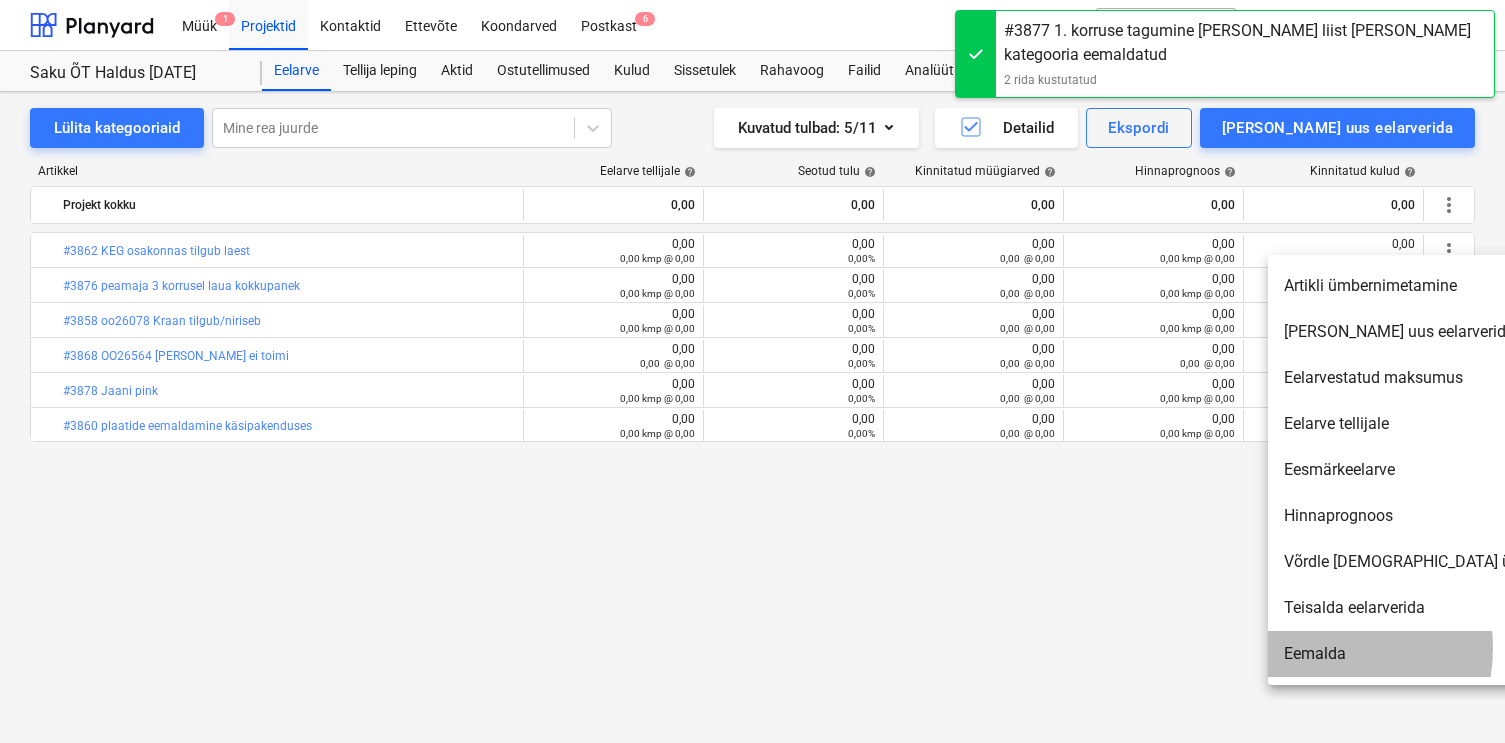 click on "Eemalda" at bounding box center (1440, 654) 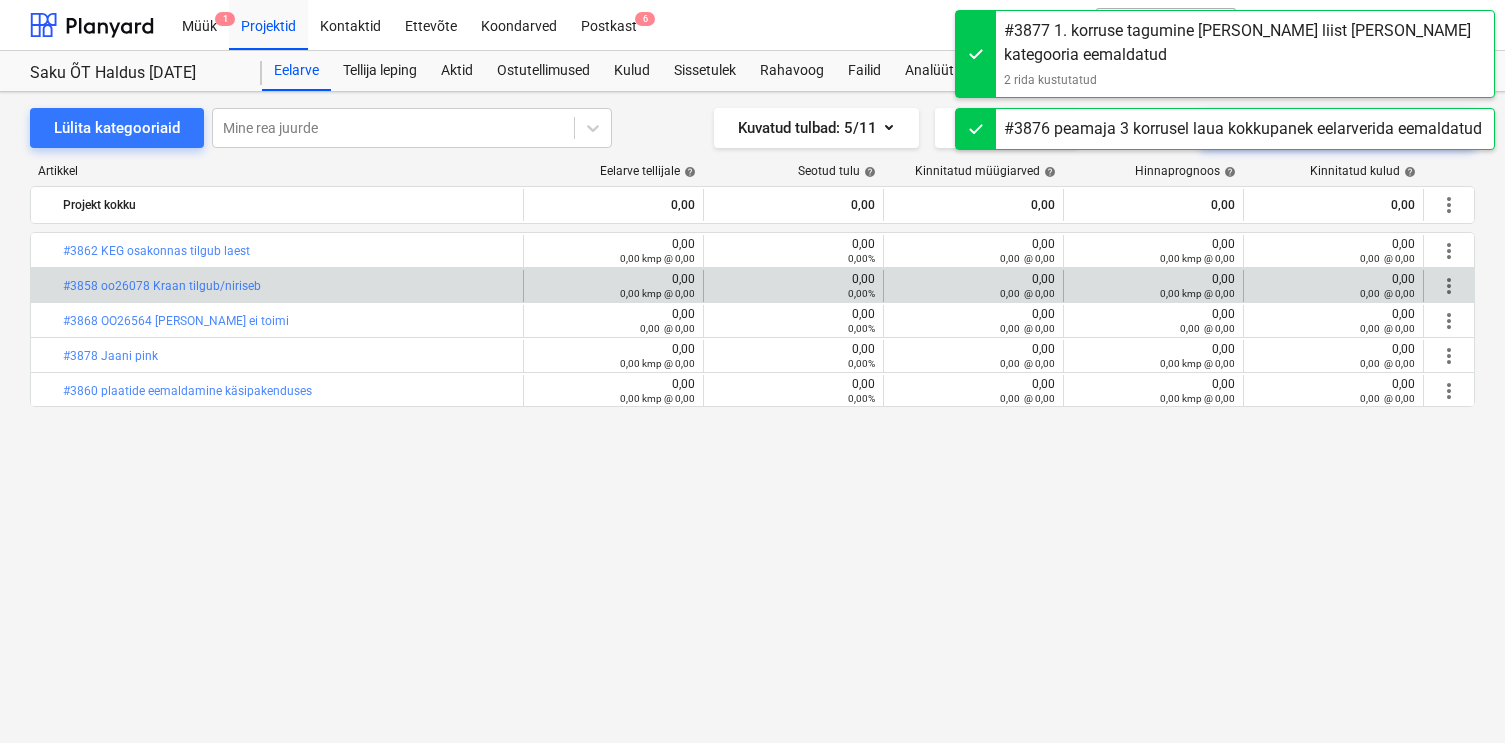 click on "more_vert" at bounding box center (1449, 286) 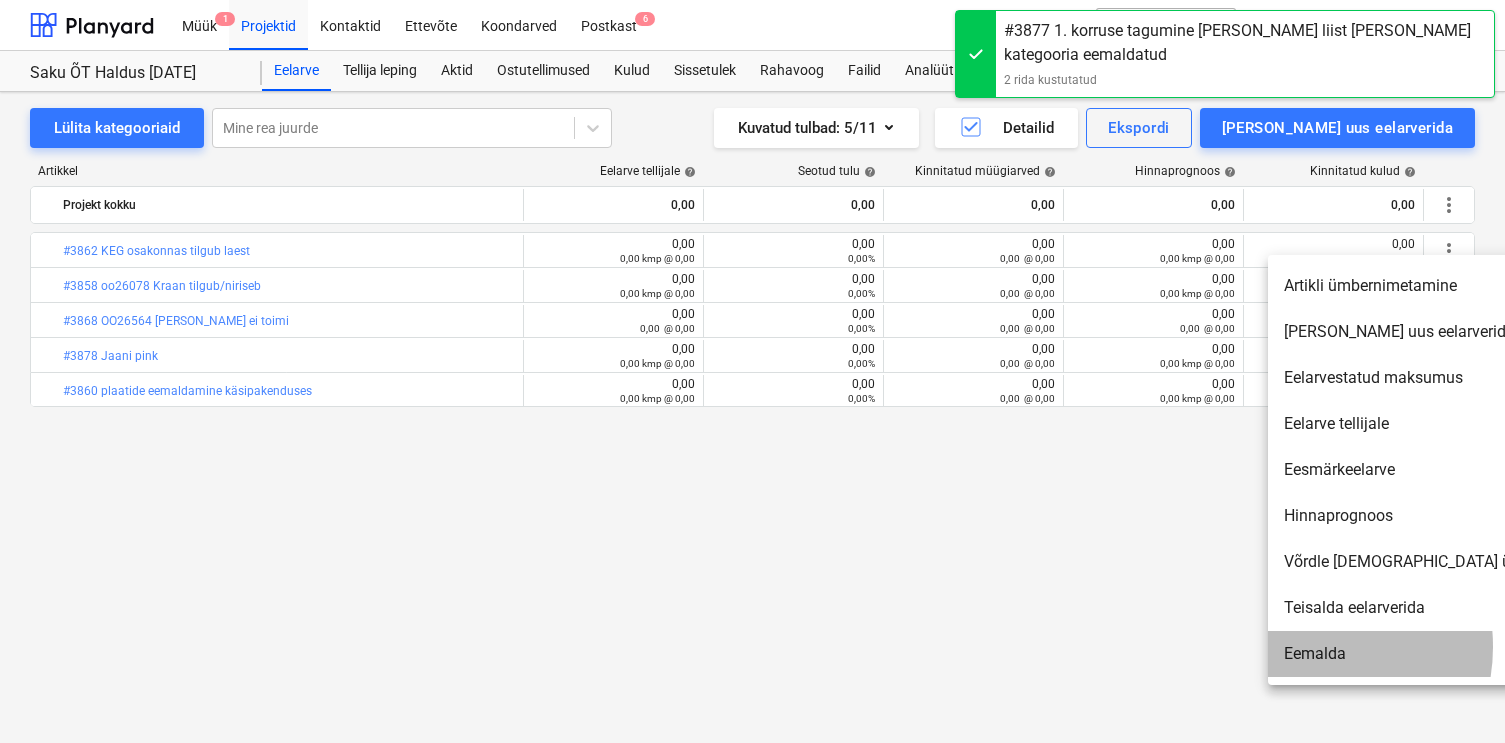 click on "Eemalda" at bounding box center [1440, 654] 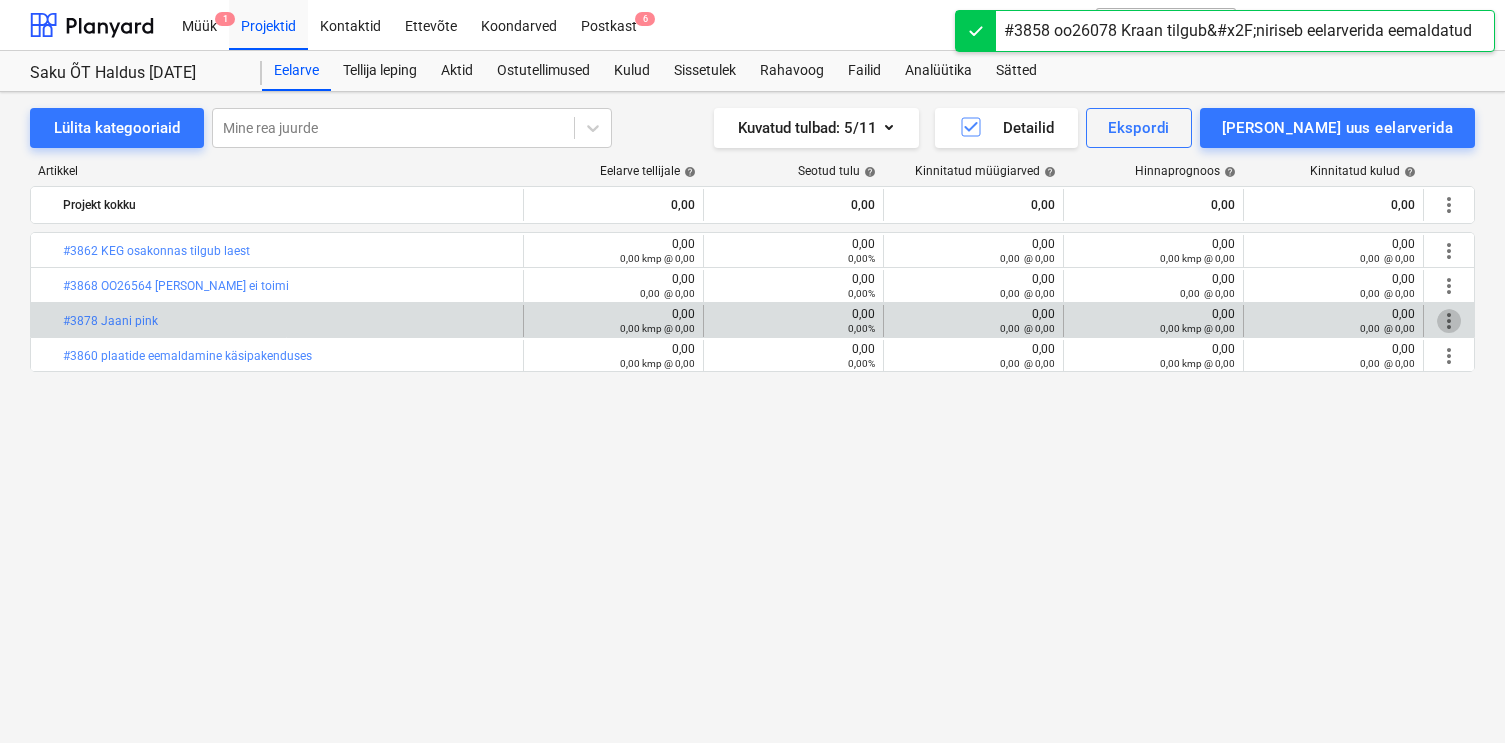 click on "more_vert" at bounding box center (1449, 321) 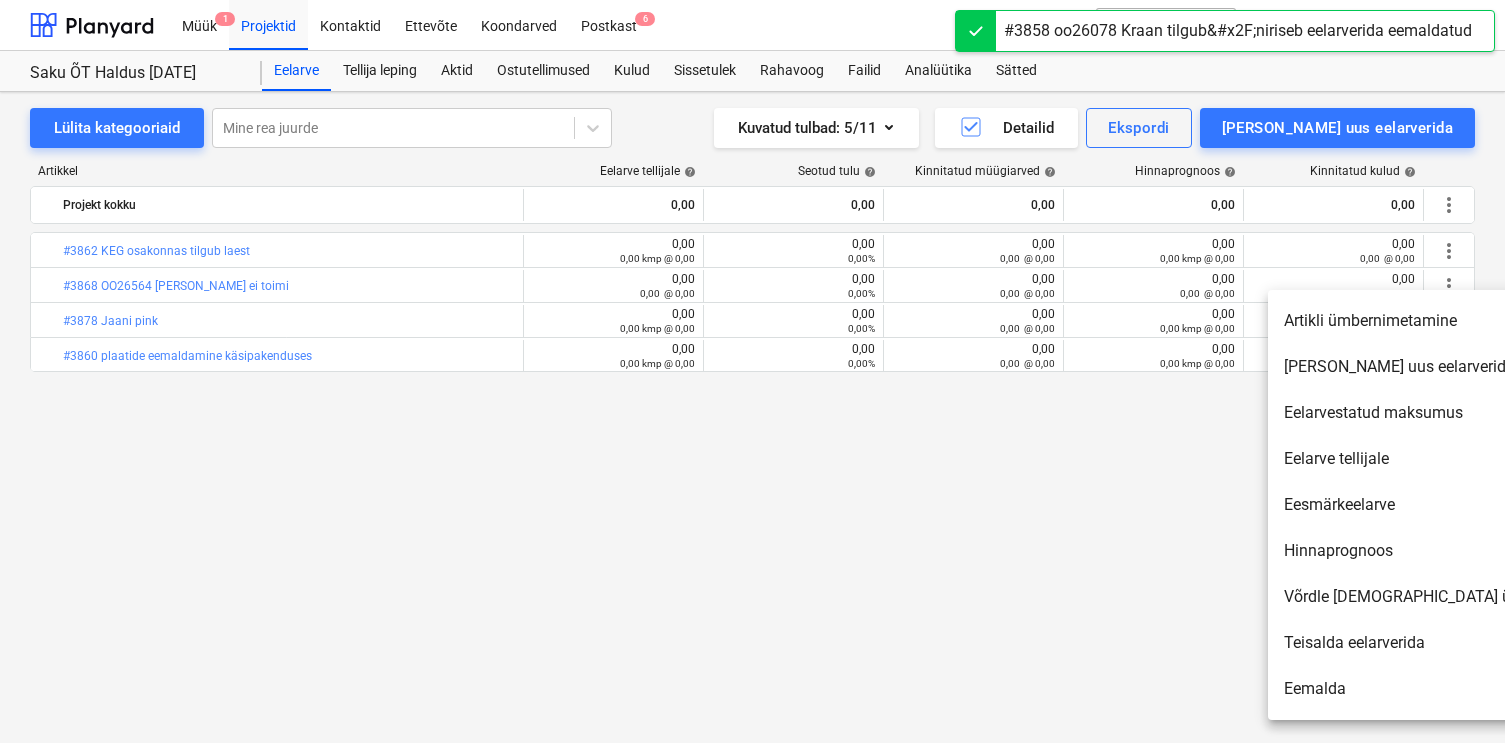 click at bounding box center [752, 371] 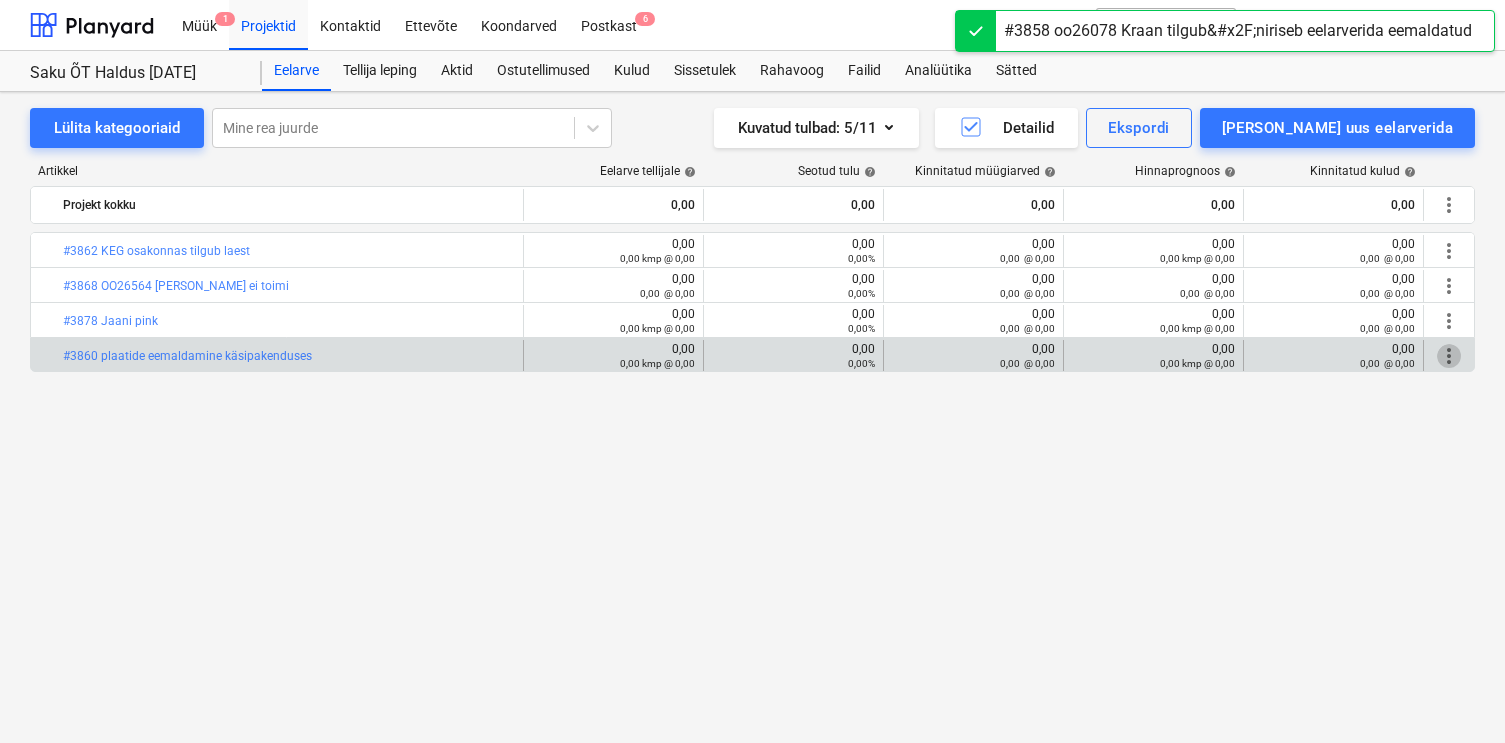 click on "more_vert" at bounding box center (1449, 356) 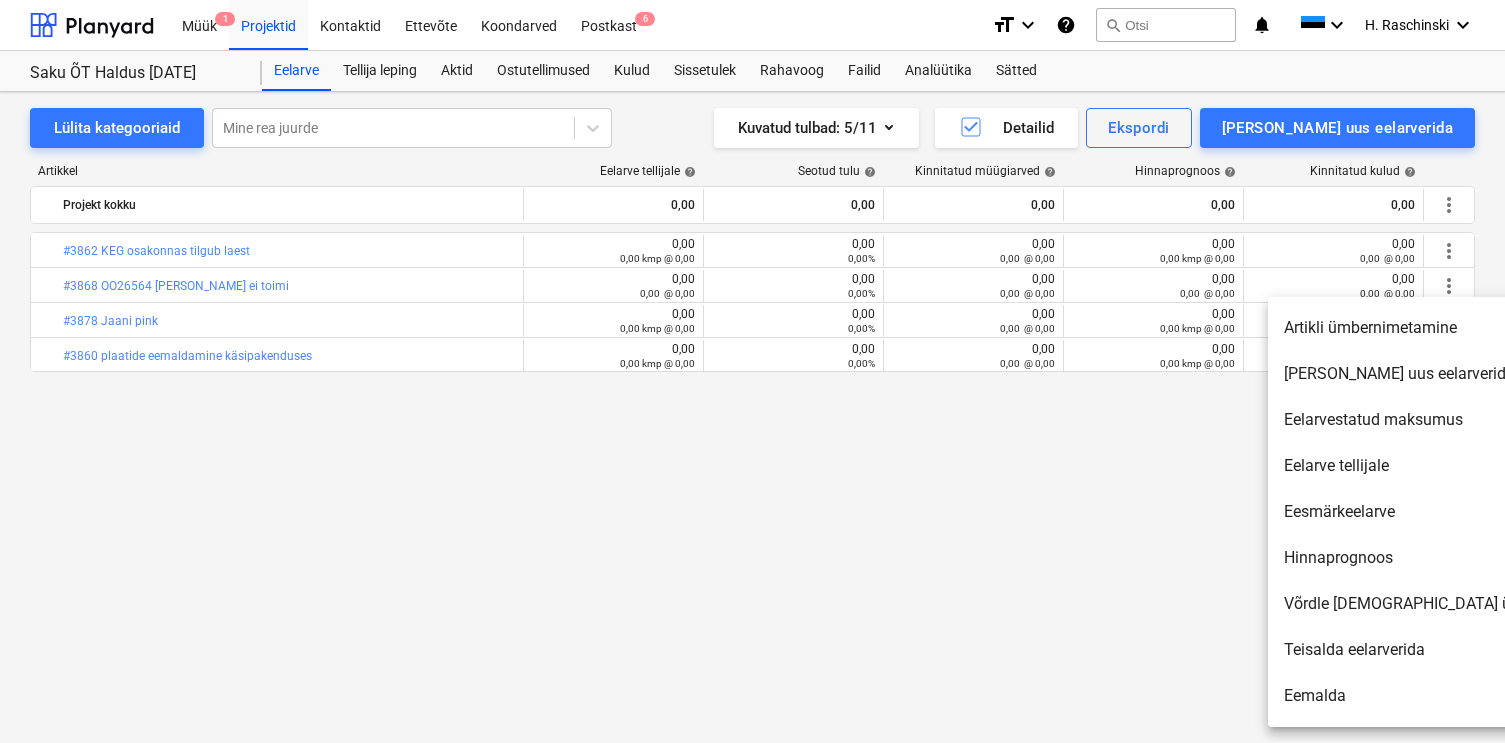 click on "Eemalda" at bounding box center [1440, 696] 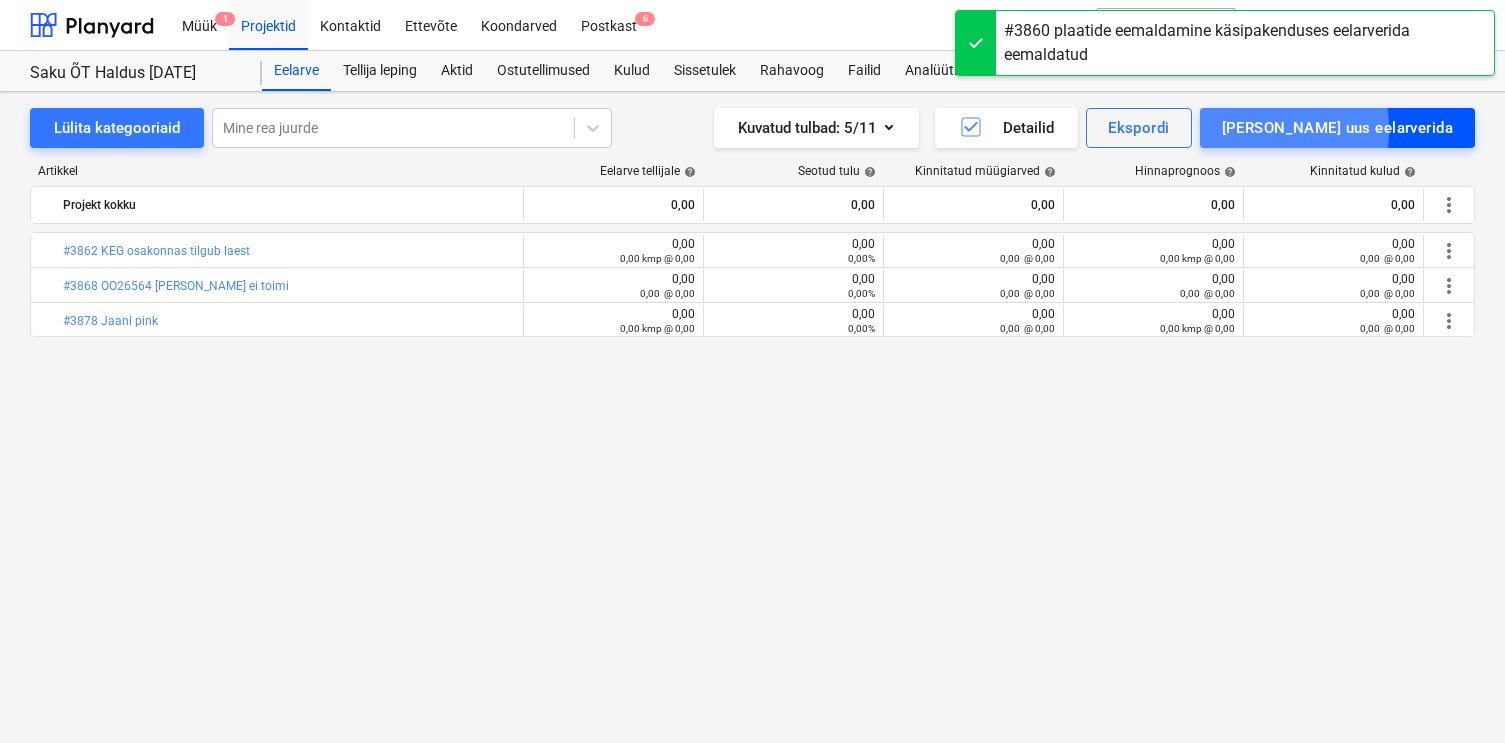 click on "[PERSON_NAME] uus eelarverida" at bounding box center [1337, 128] 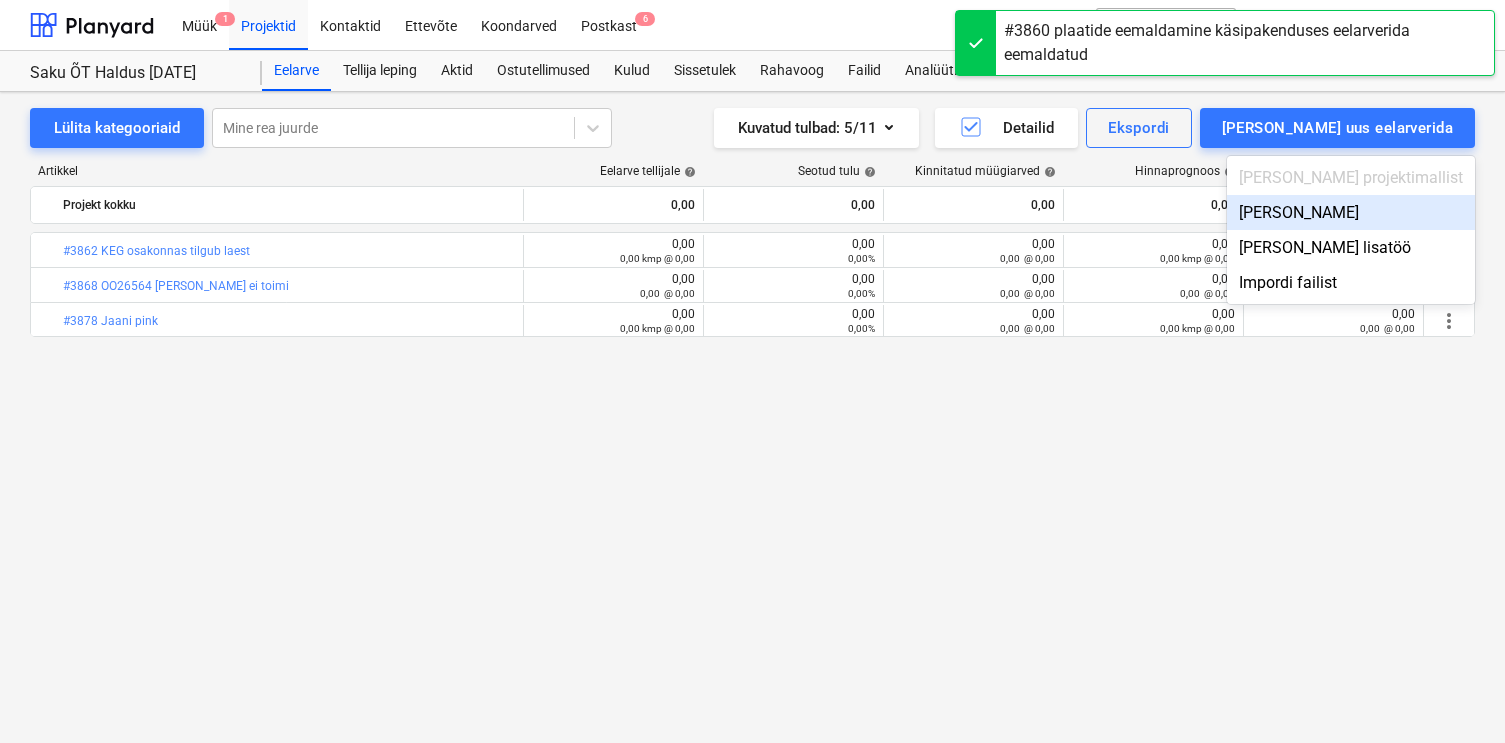 click on "[PERSON_NAME]" at bounding box center [1351, 212] 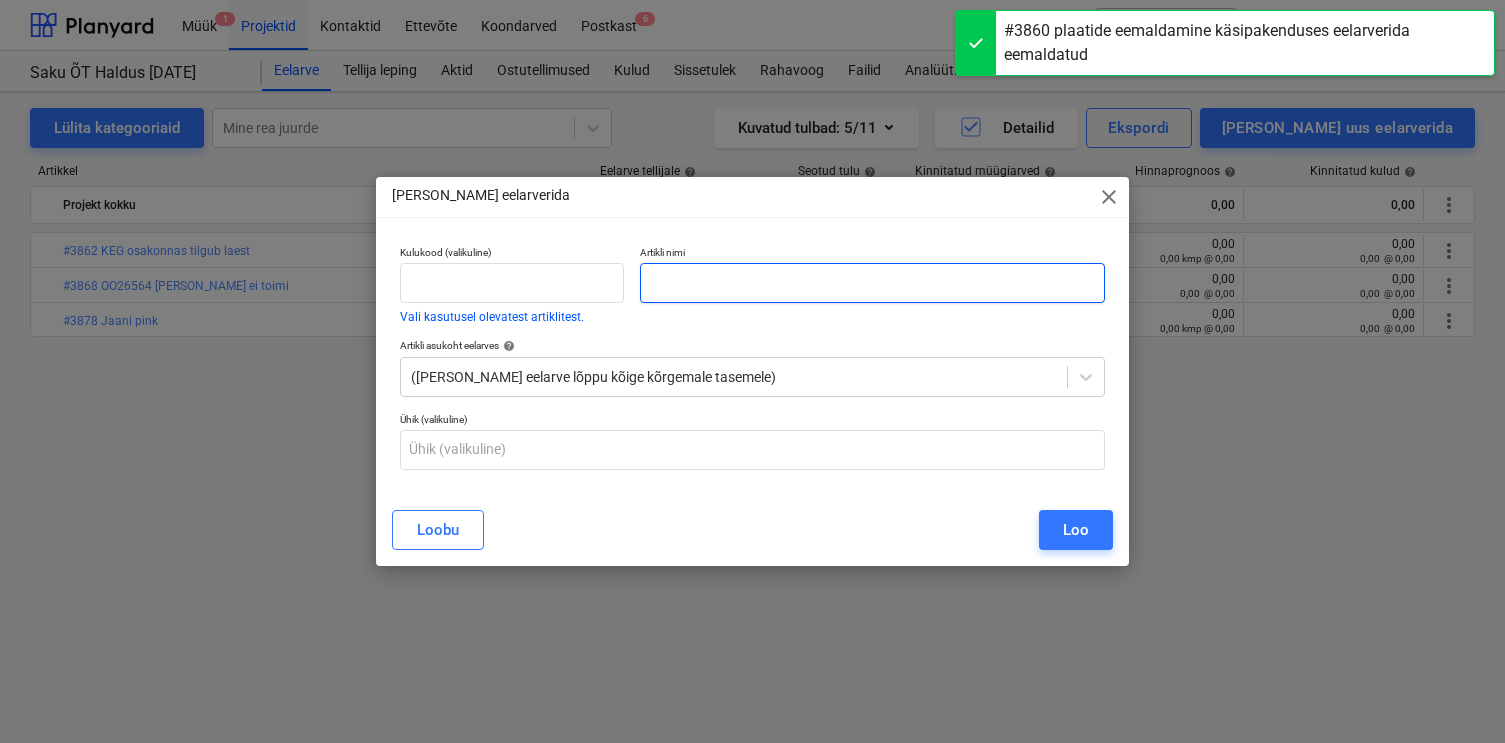 click at bounding box center (872, 283) 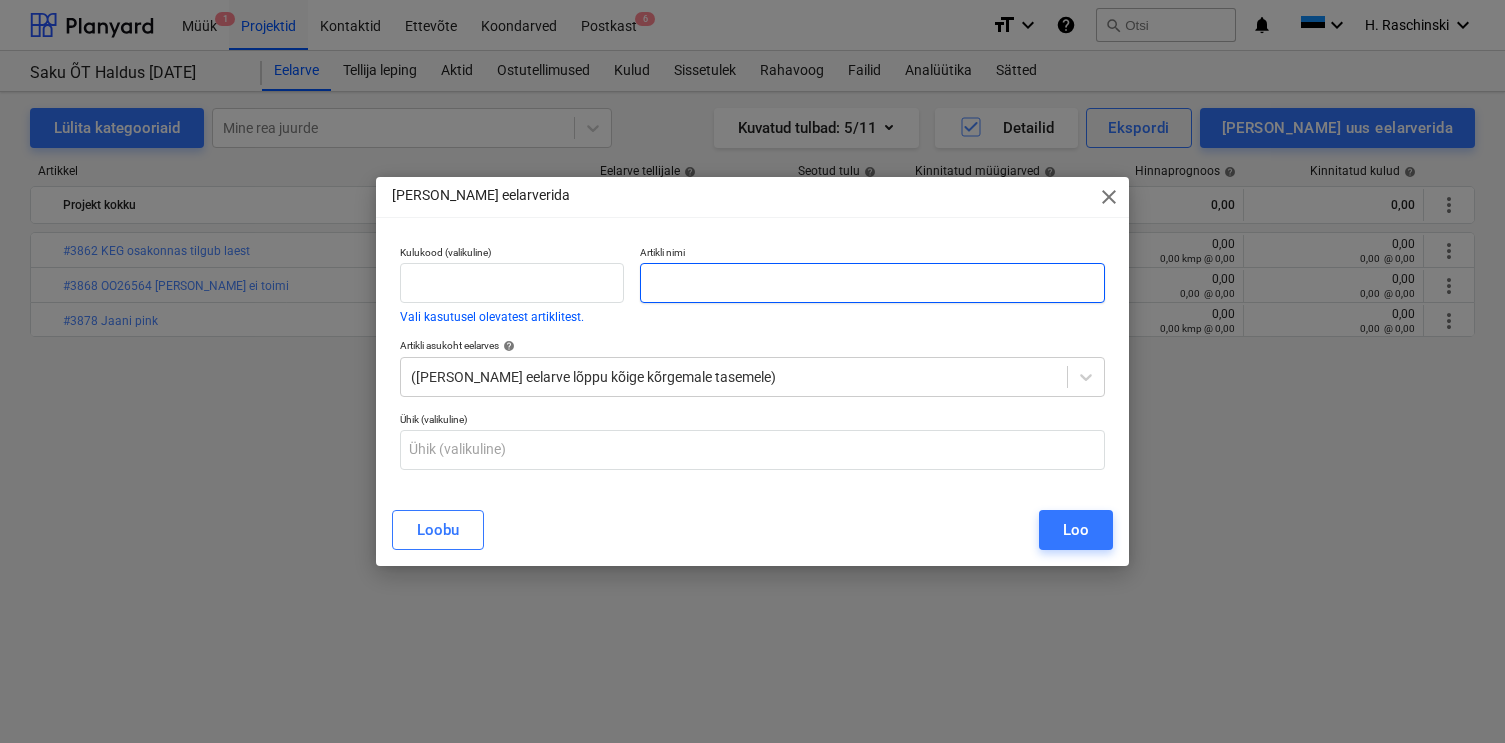 paste on "#3917 Käsipakenduse ja tõstukite parkimise piirdenöör katki" 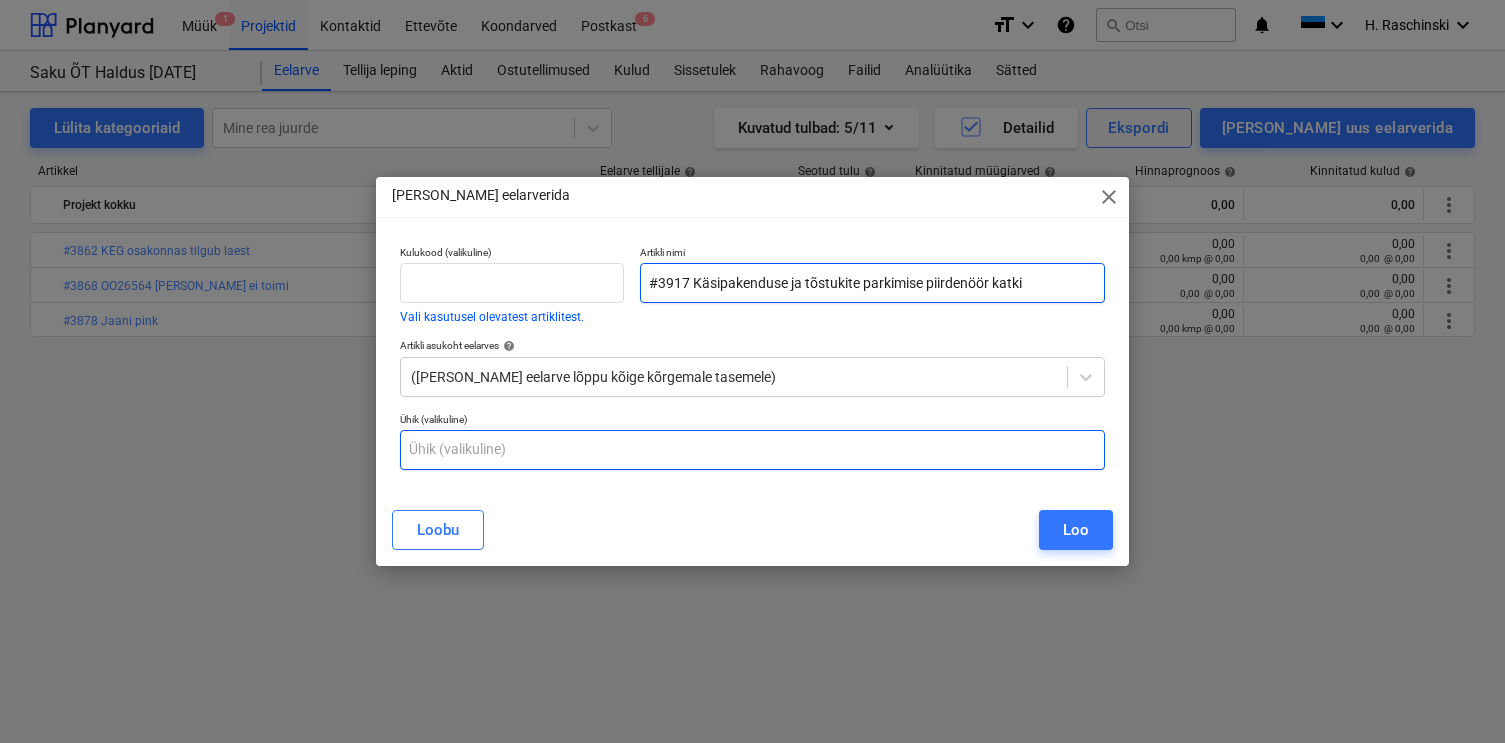 type on "#3917 Käsipakenduse ja tõstukite parkimise piirdenöör katki" 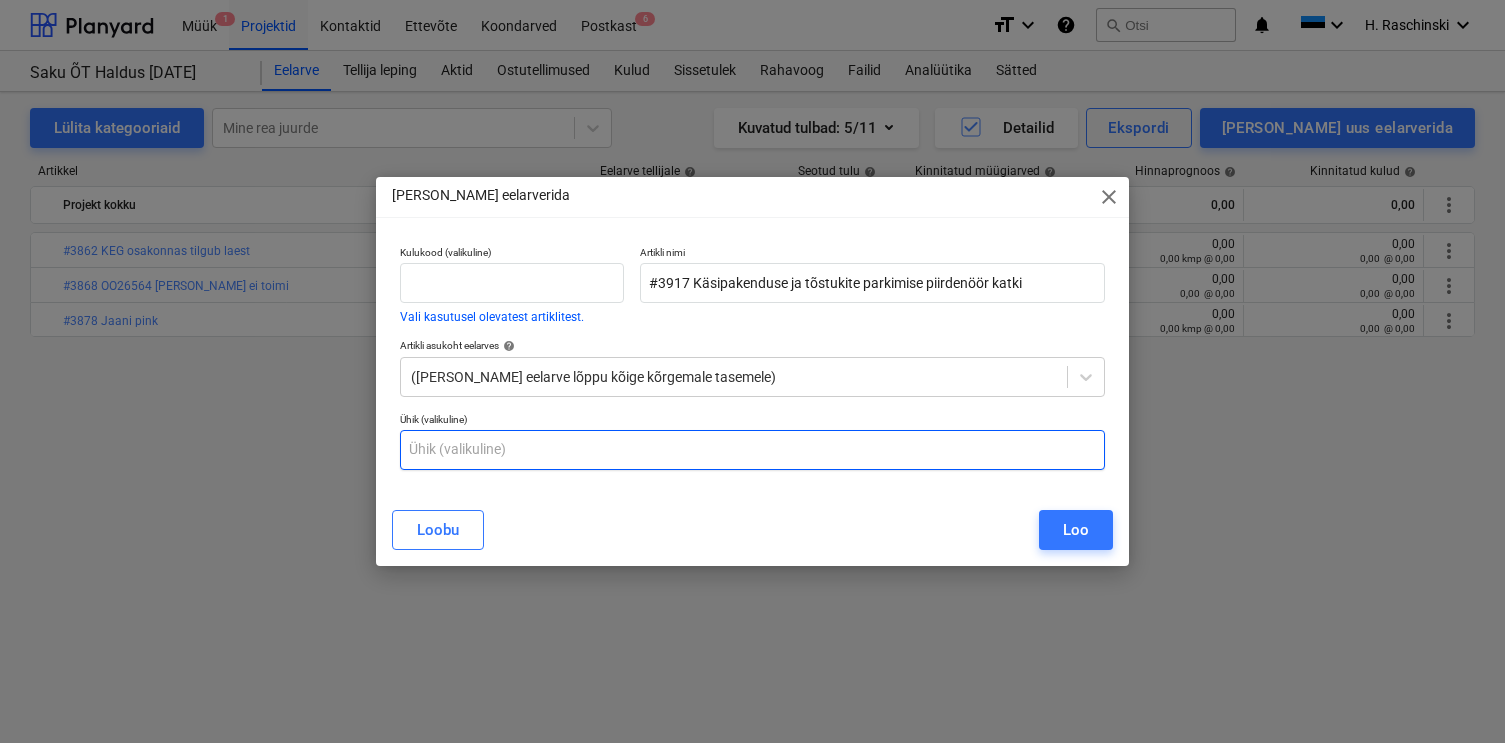 click at bounding box center (752, 450) 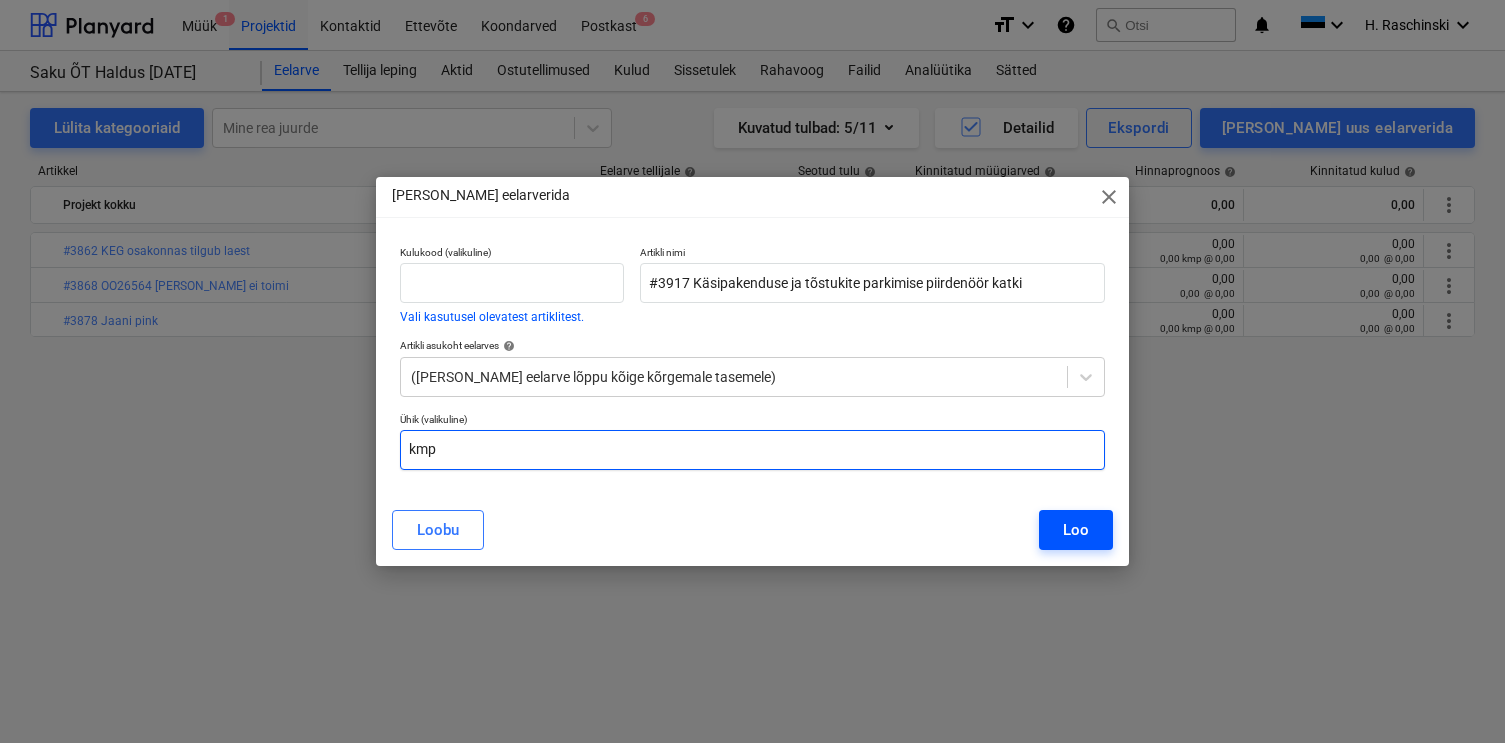 type on "kmp" 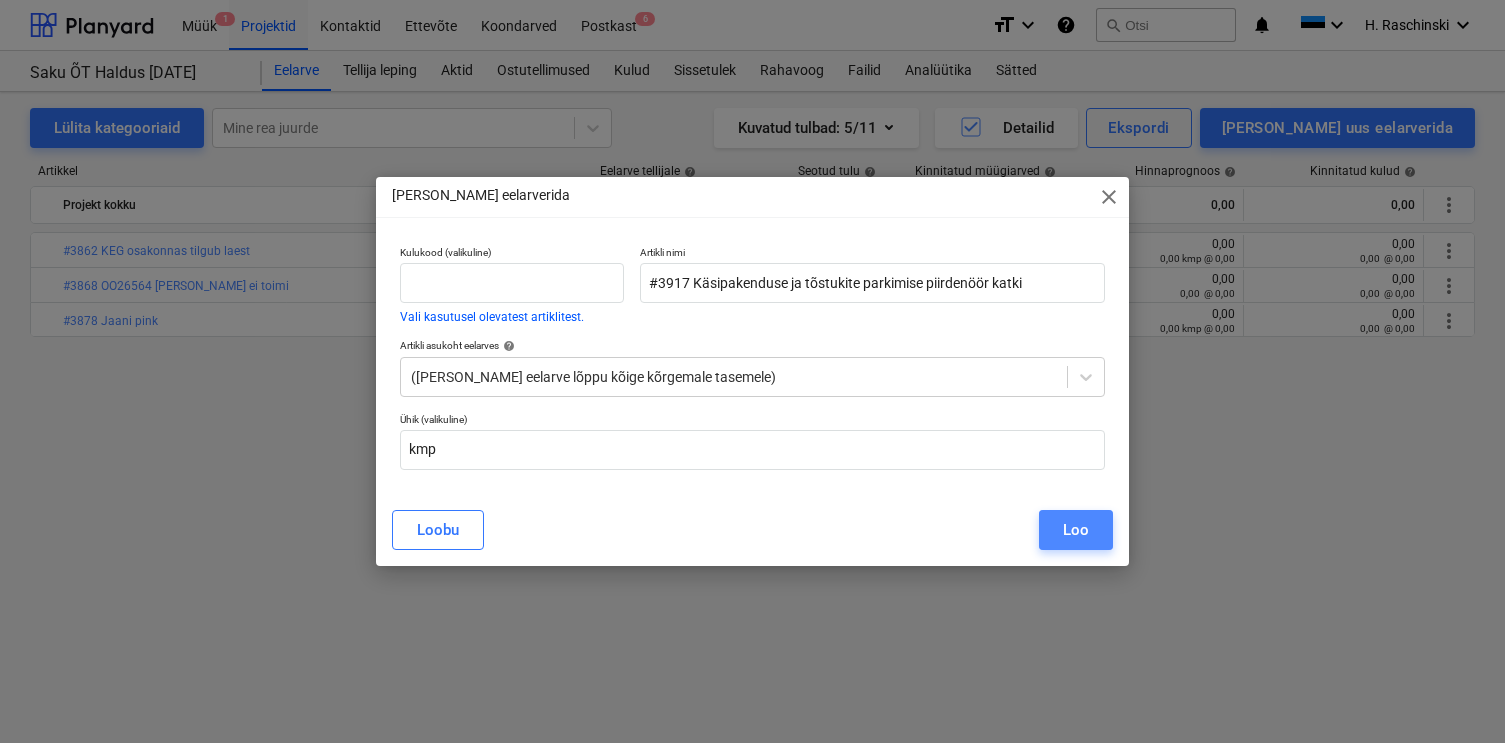 click on "Loo" at bounding box center [1076, 530] 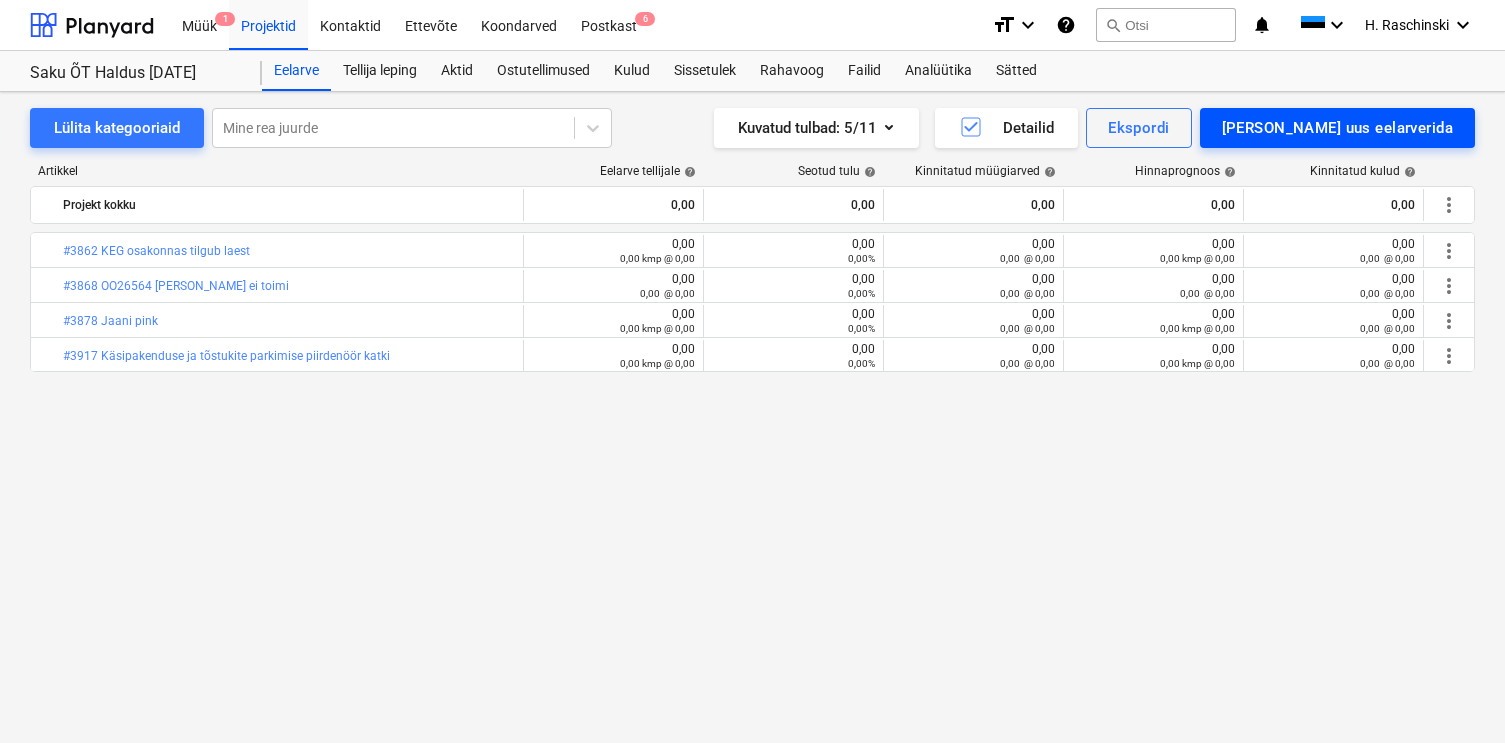 click on "[PERSON_NAME] uus eelarverida" at bounding box center (1337, 128) 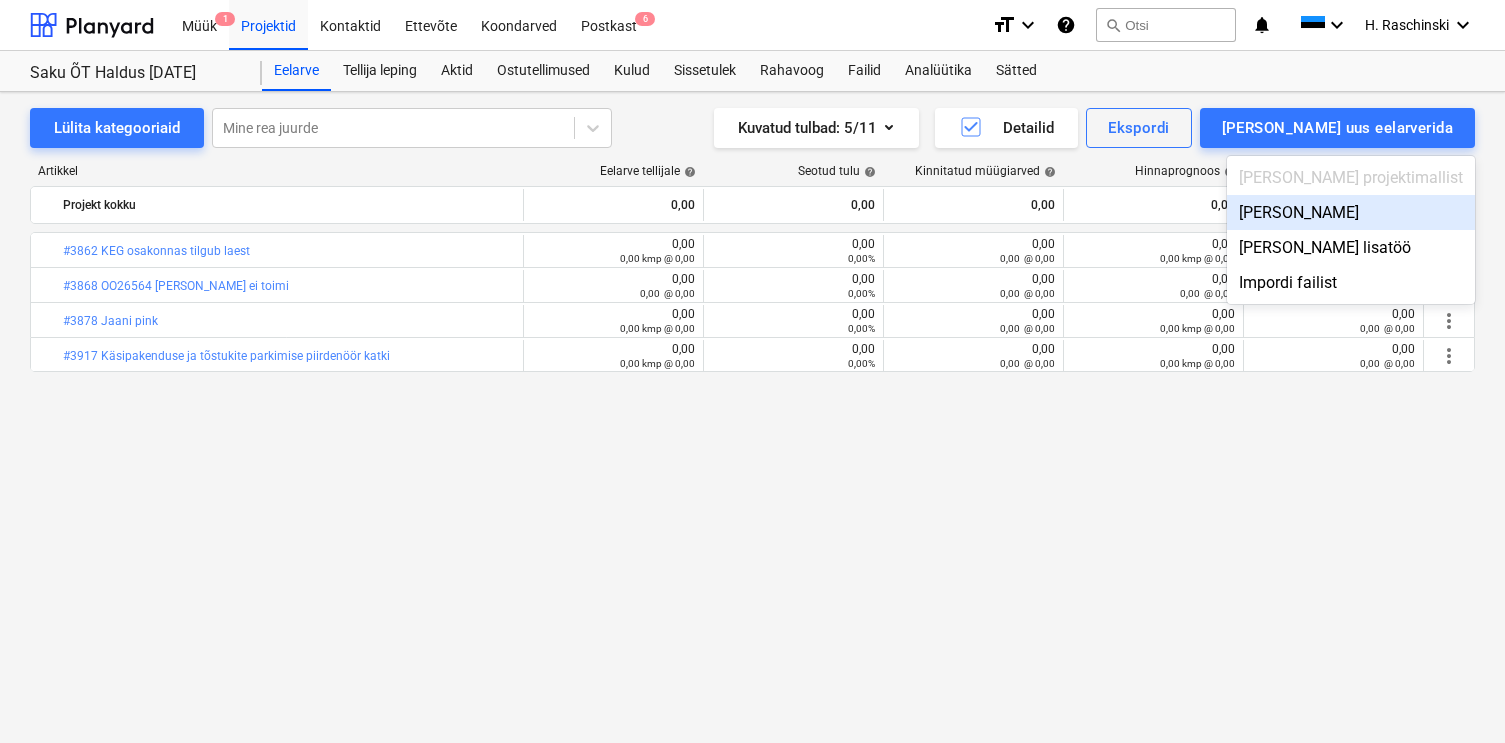 click on "[PERSON_NAME]" at bounding box center (1351, 212) 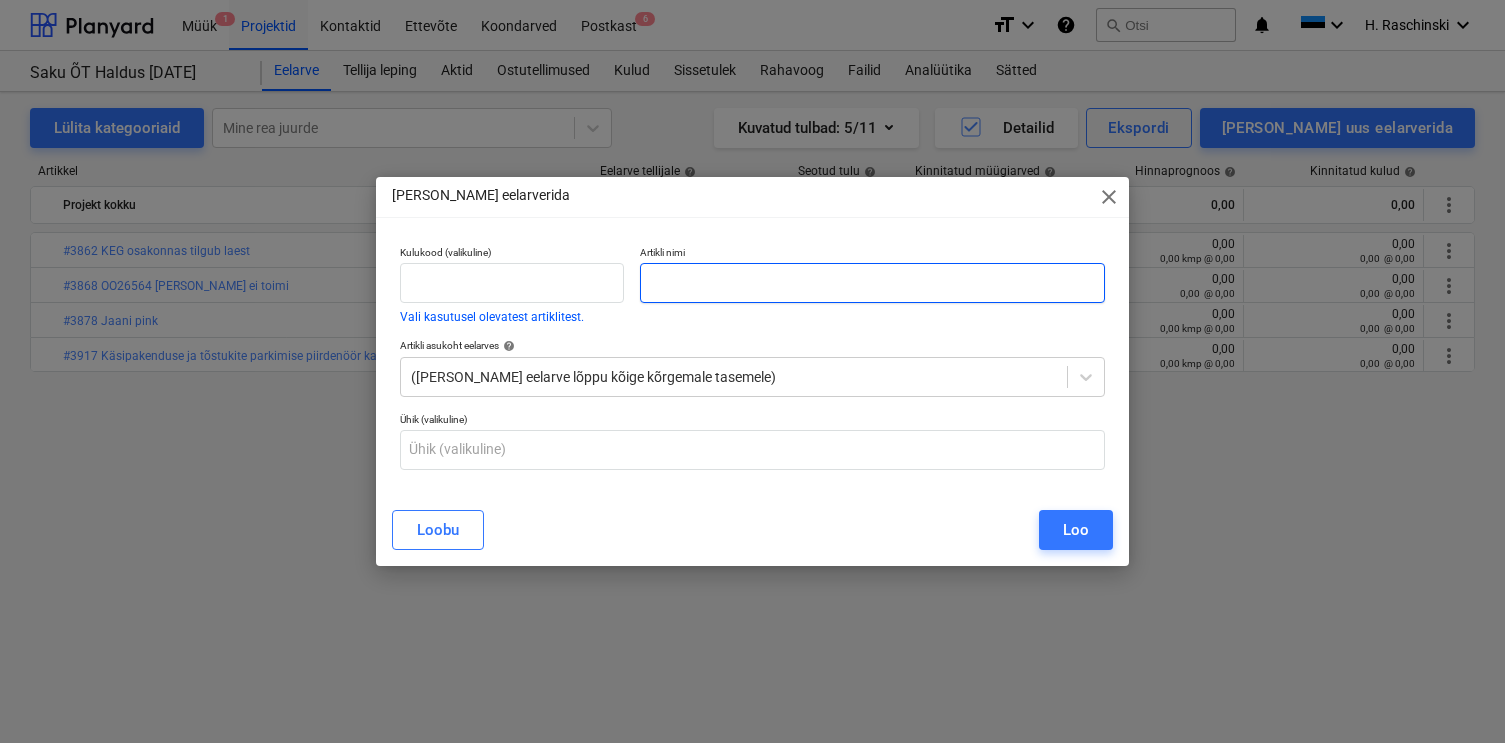 click at bounding box center [872, 283] 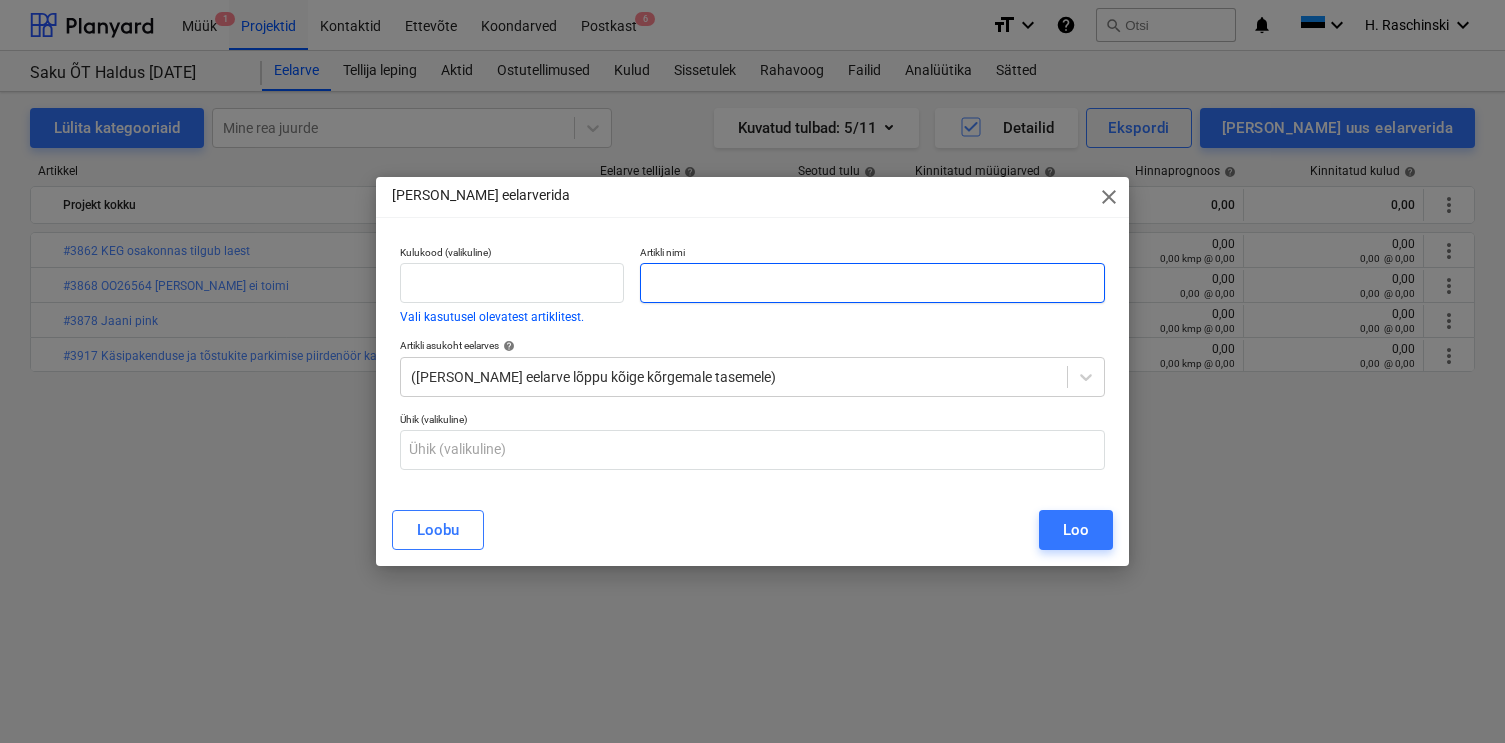 paste on "#3916 4. väravasse uue ukse paigaldamine" 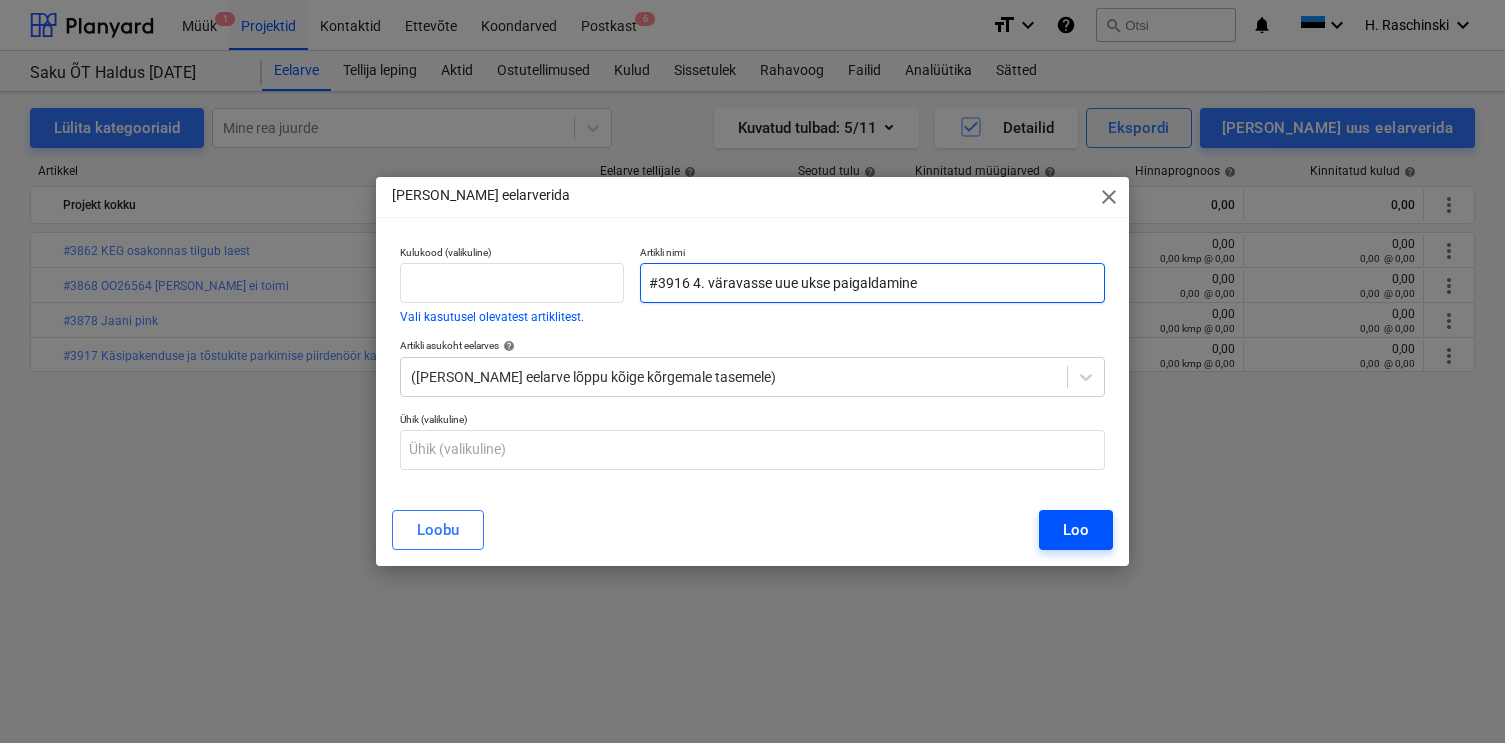 type on "#3916 4. väravasse uue ukse paigaldamine" 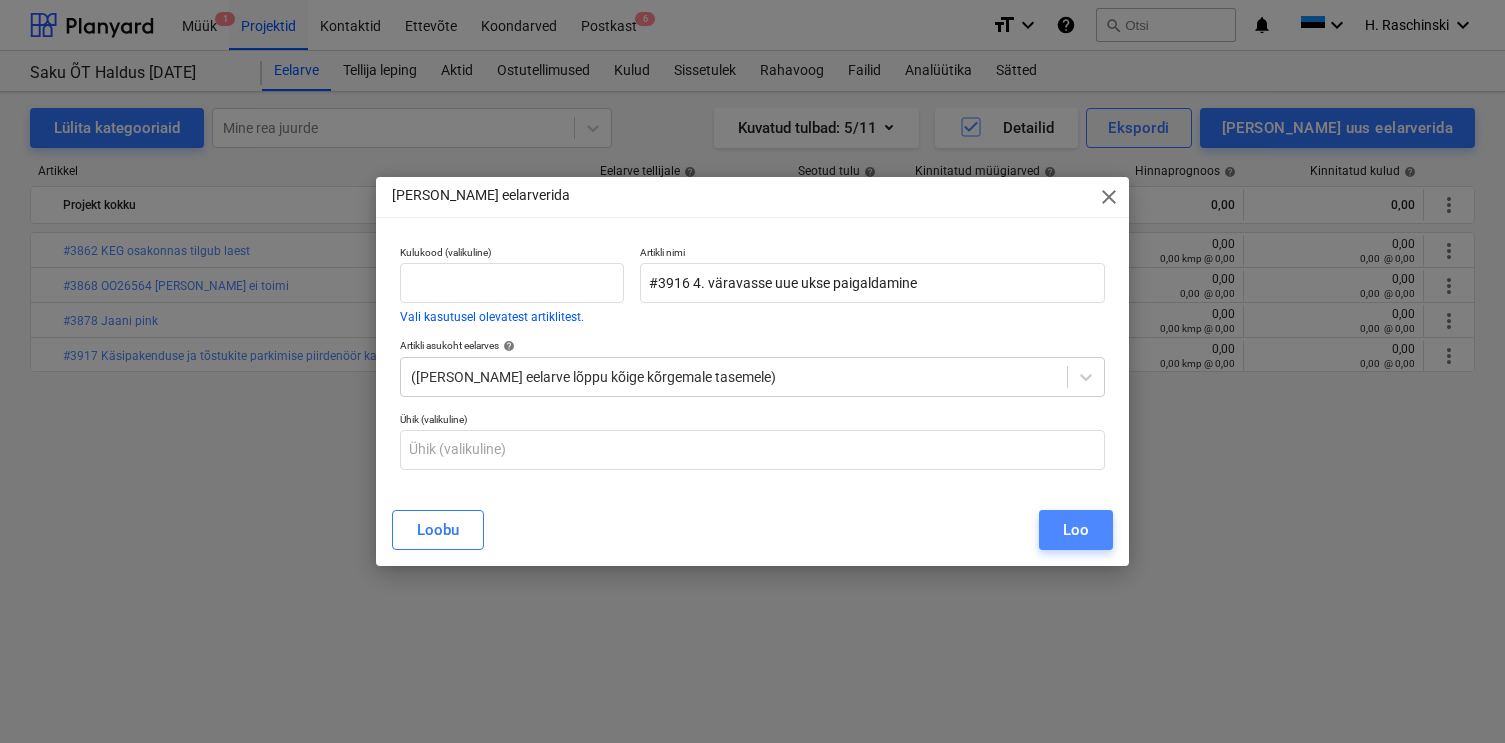 click on "Loo" at bounding box center (1076, 530) 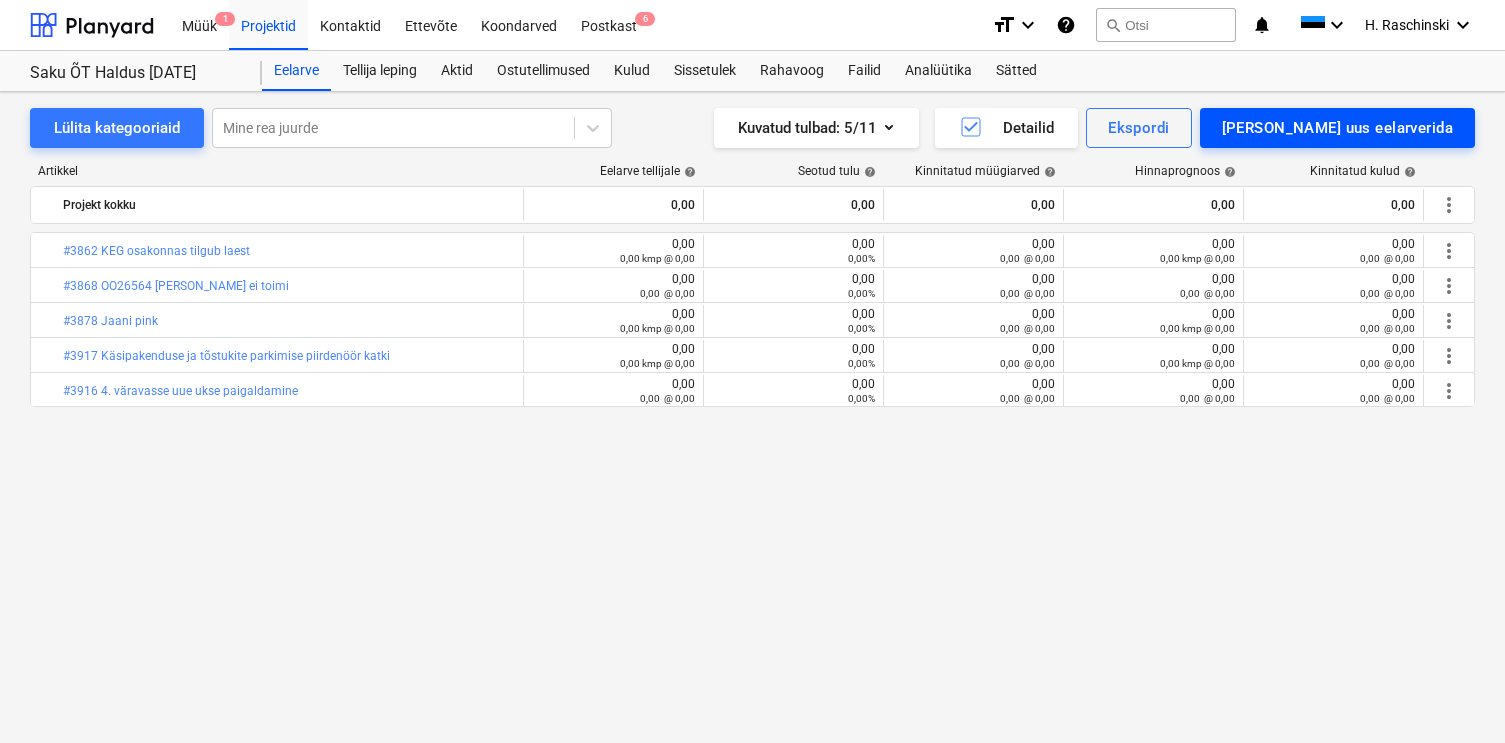 click on "[PERSON_NAME] uus eelarverida" at bounding box center [1337, 128] 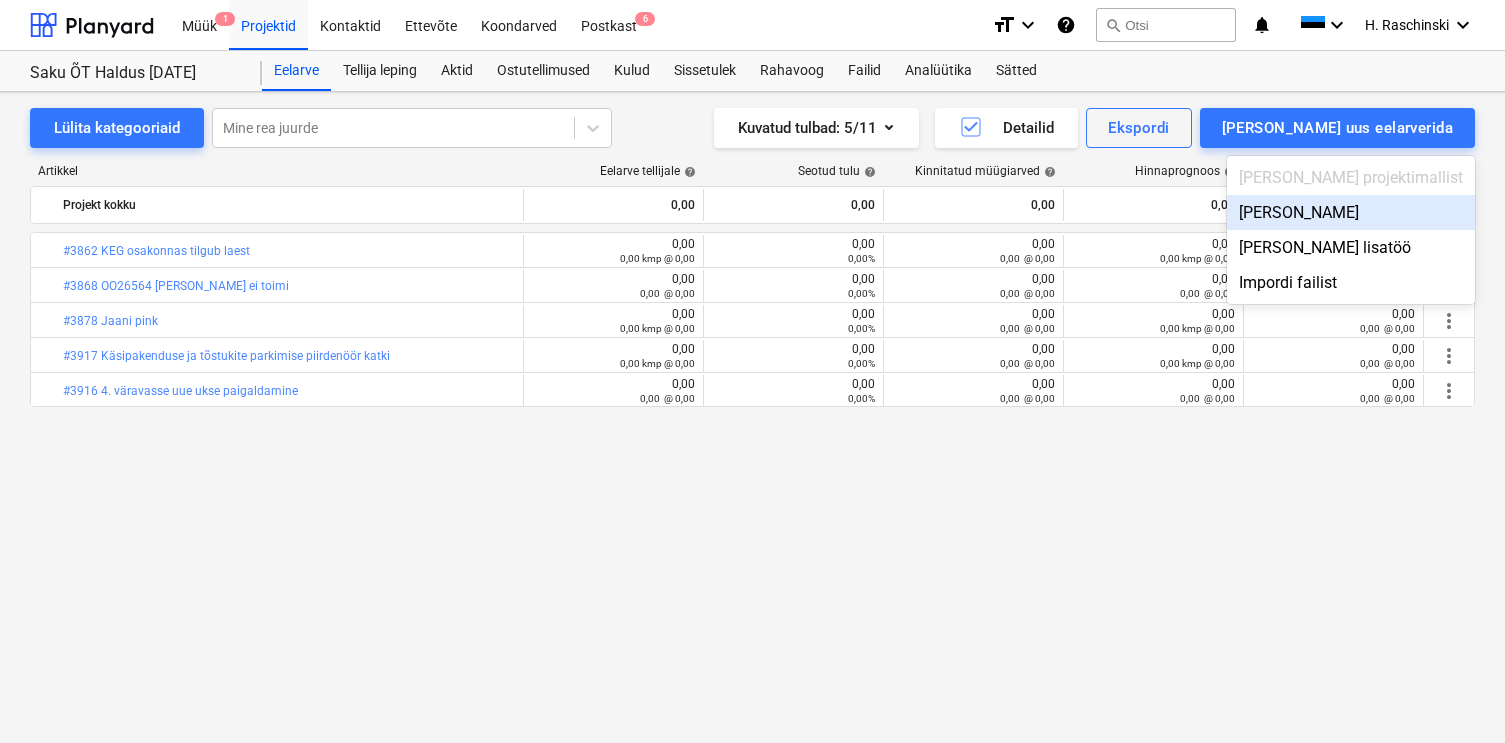 click on "[PERSON_NAME]" at bounding box center (1351, 212) 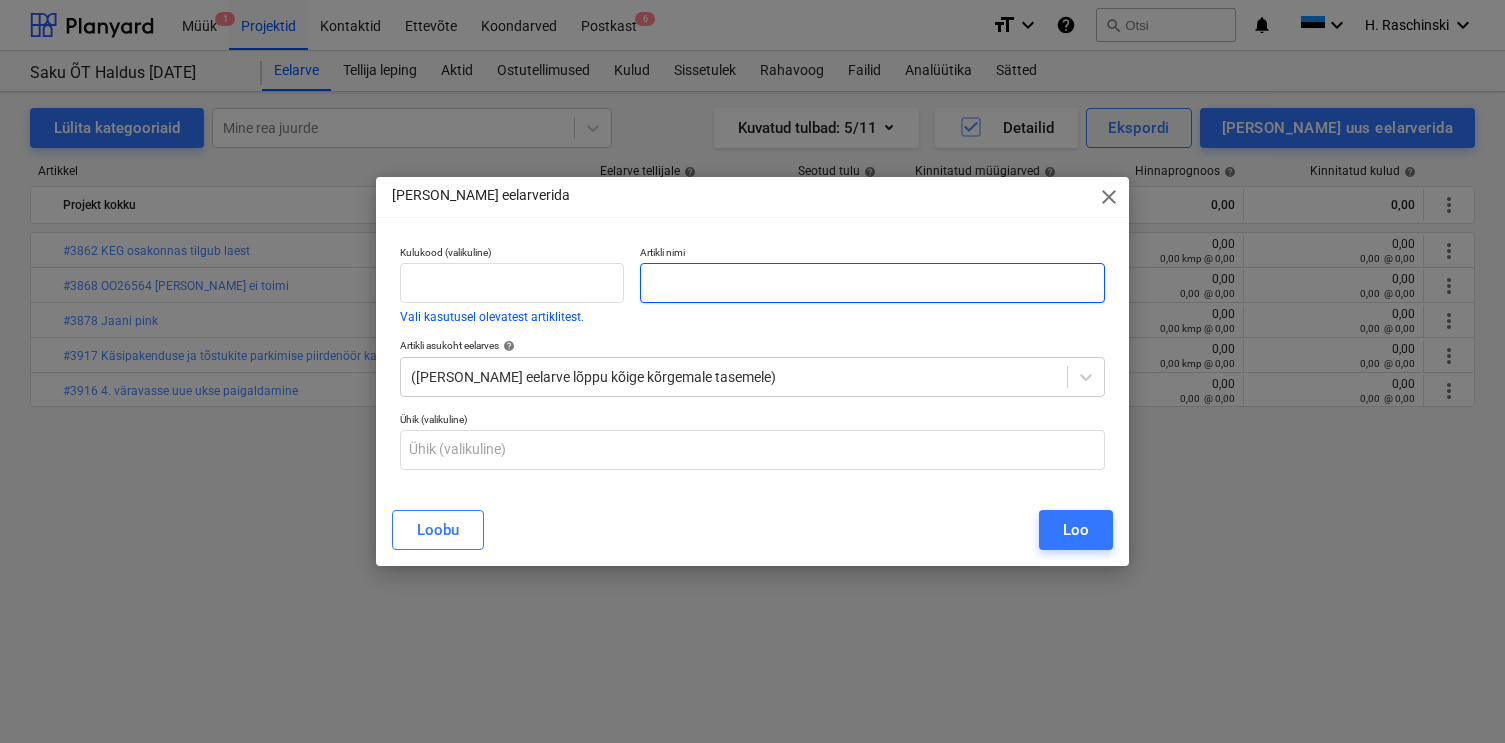 click at bounding box center [872, 283] 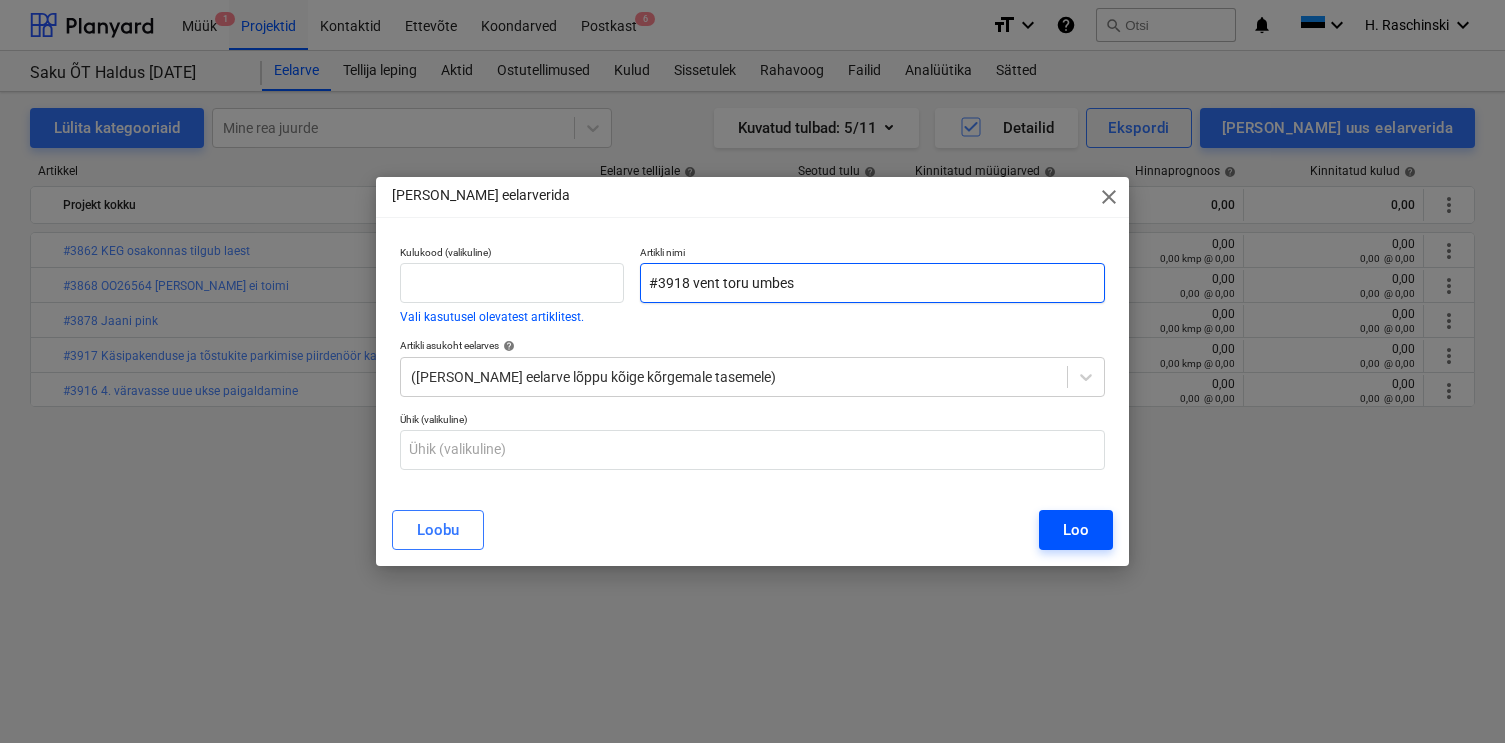 type on "#3918 vent toru umbes" 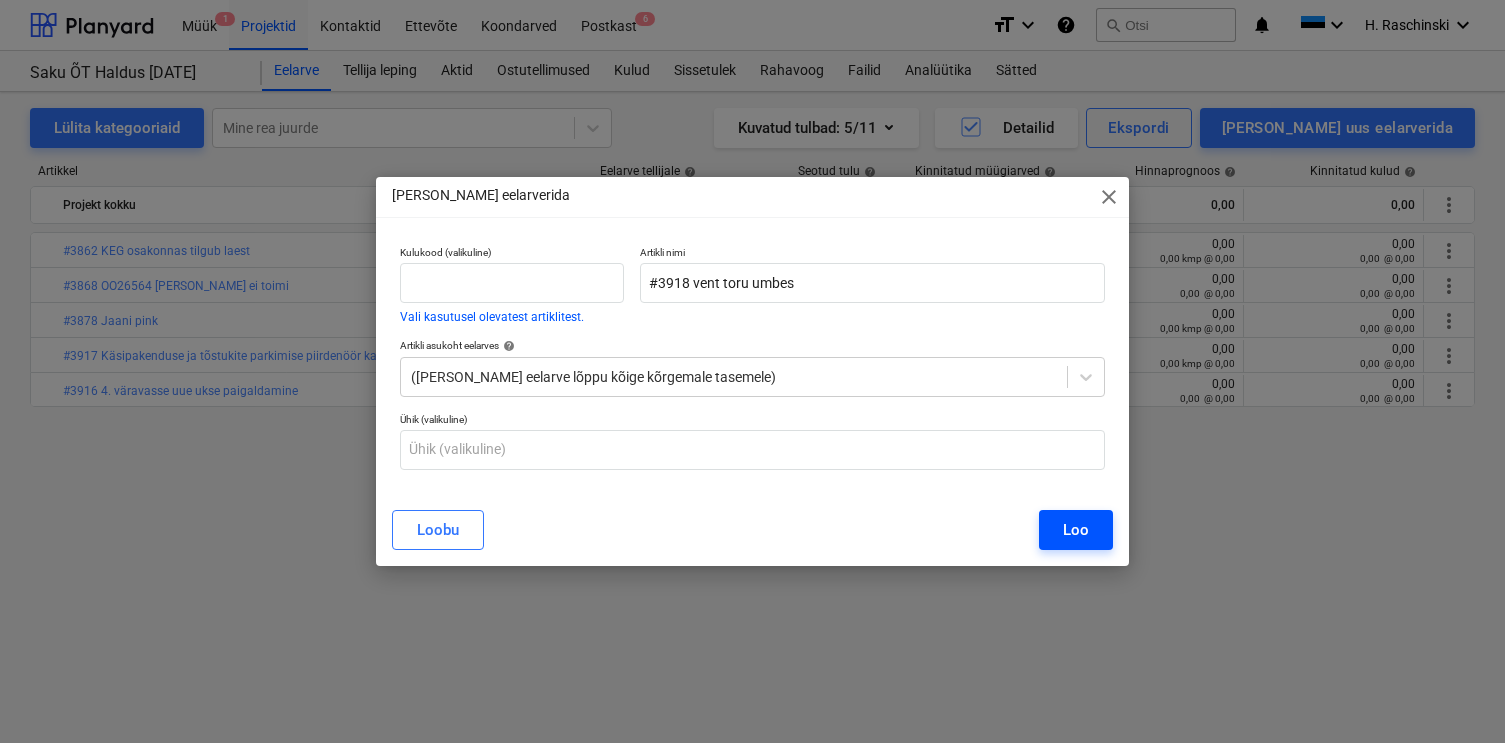 click on "Loo" at bounding box center [1076, 530] 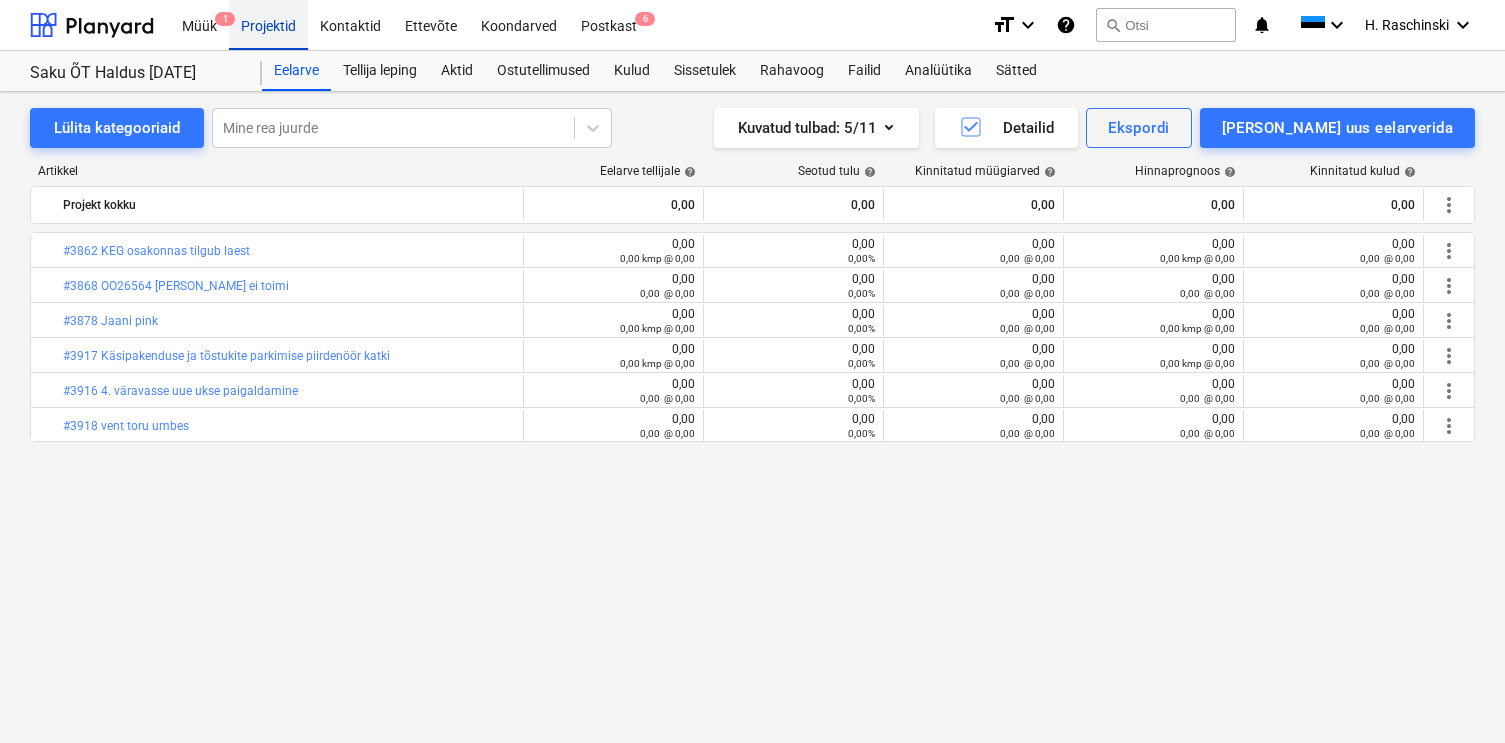 click on "Projektid" at bounding box center [268, 24] 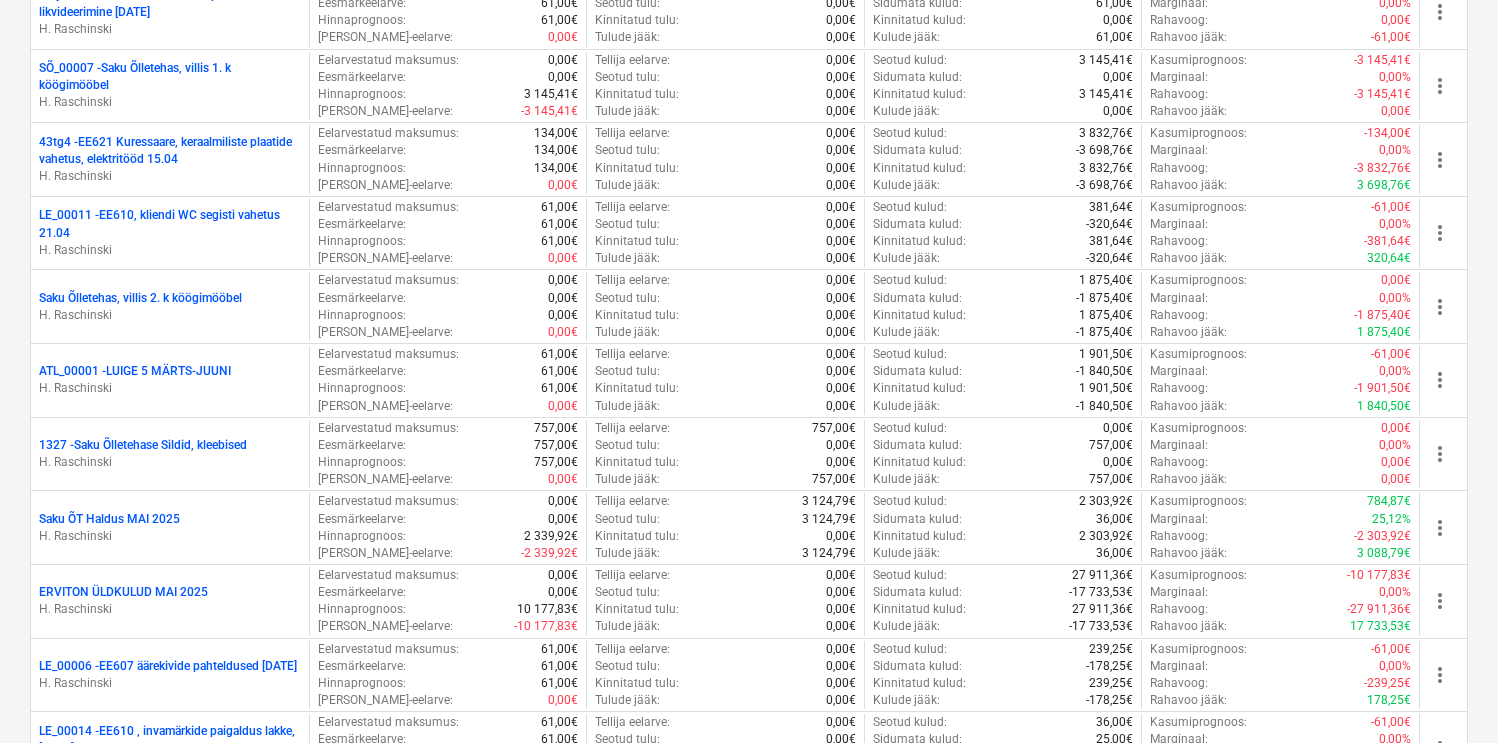 scroll, scrollTop: 2484, scrollLeft: 0, axis: vertical 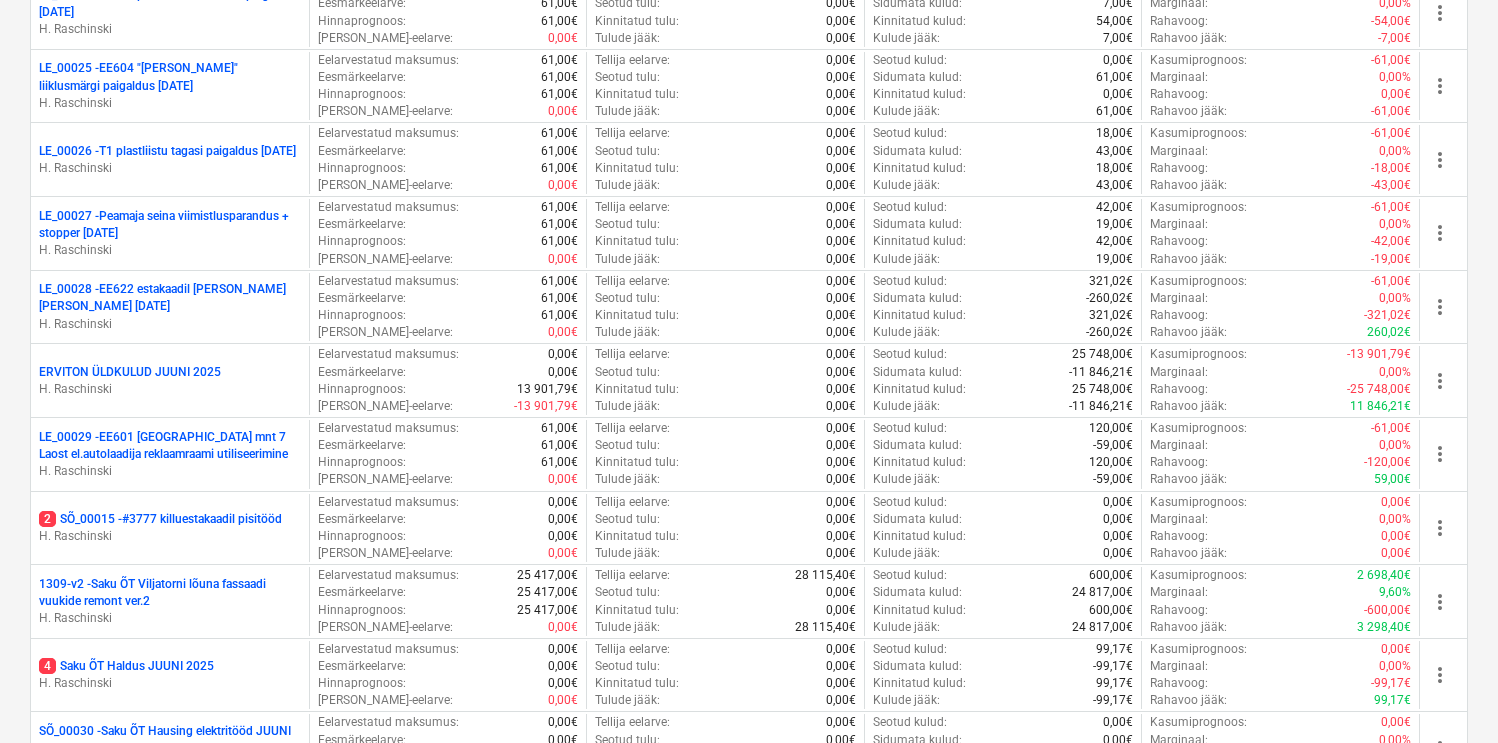 click on "4 Saku ÕT Haldus [DATE]" at bounding box center (126, 666) 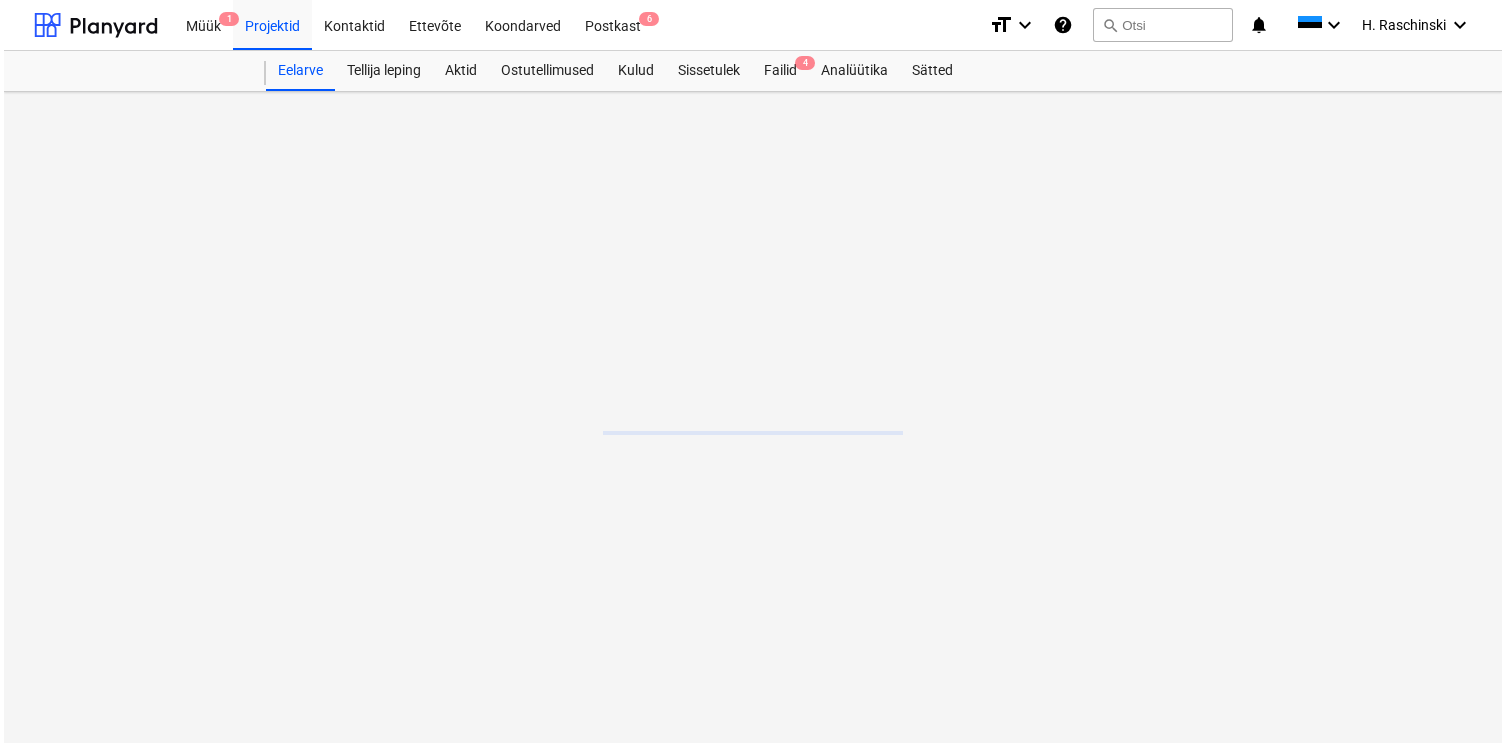scroll, scrollTop: 0, scrollLeft: 0, axis: both 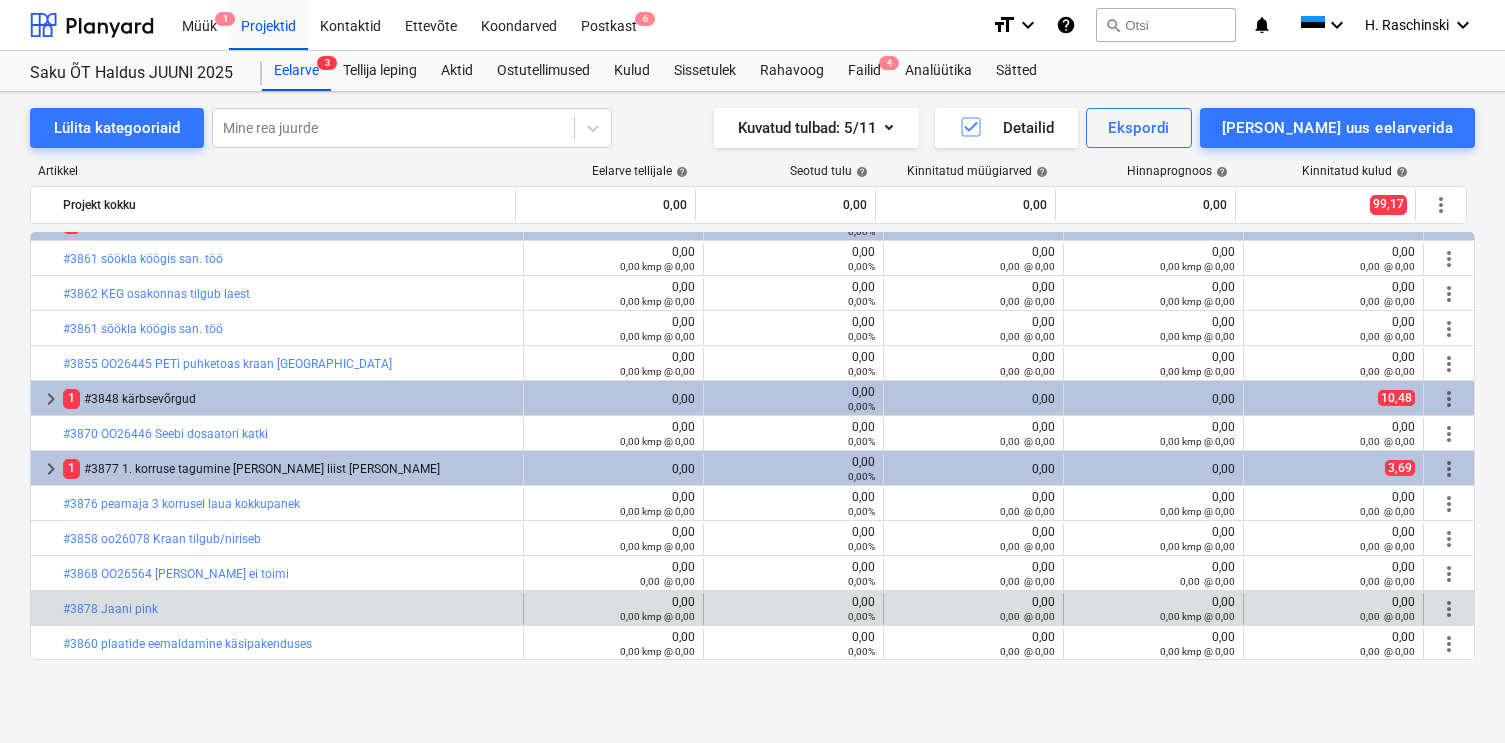 click on "more_vert" at bounding box center (1449, 609) 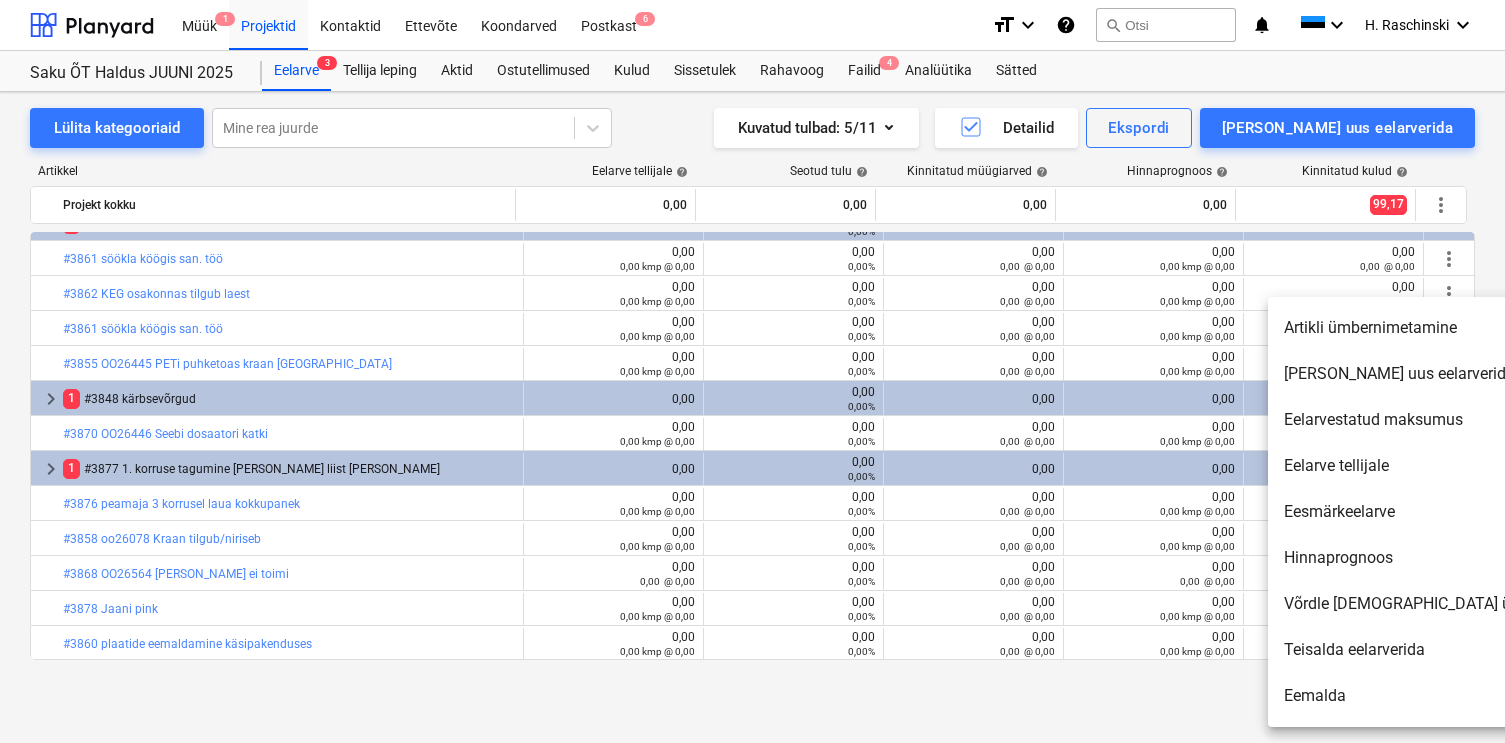 click on "Eemalda" at bounding box center [1440, 696] 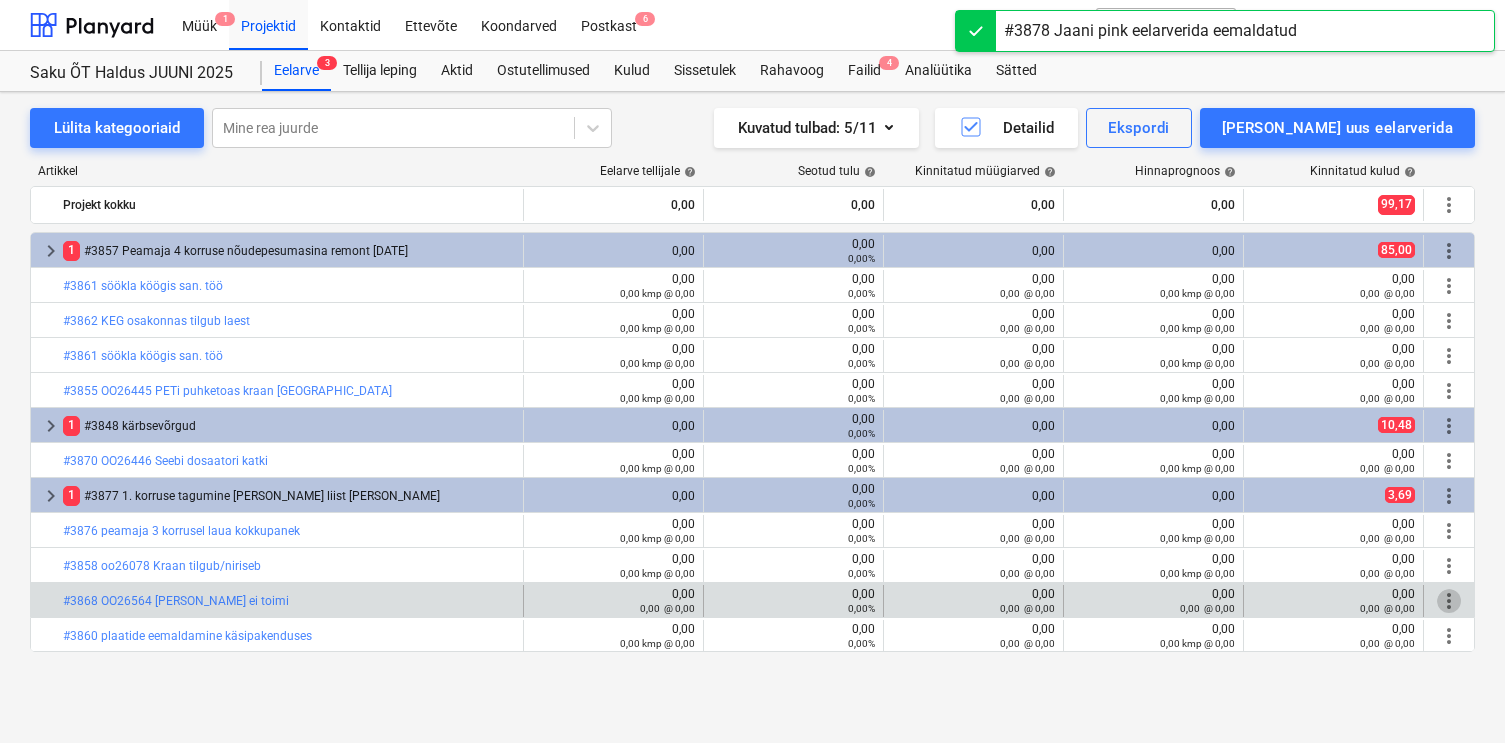 click on "more_vert" at bounding box center (1449, 601) 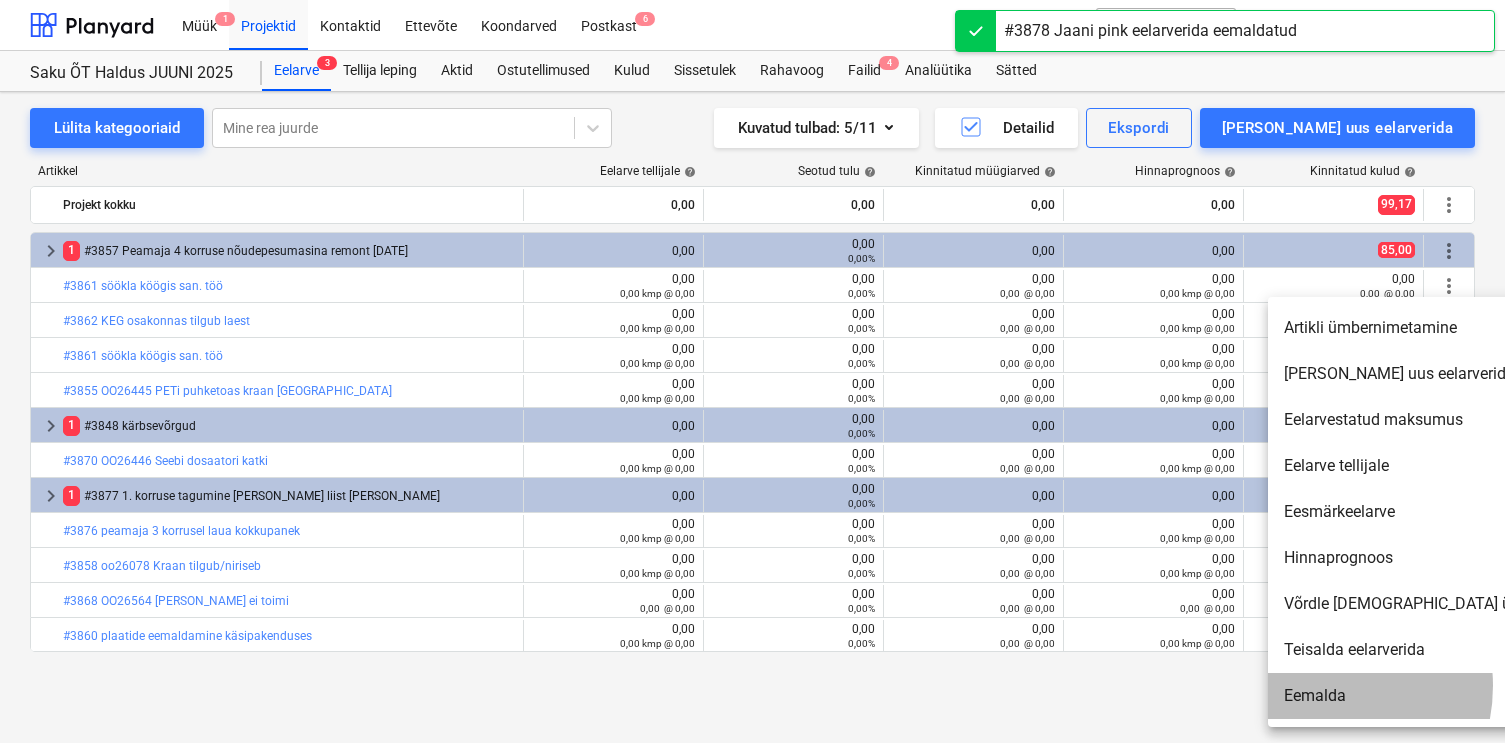 click on "Eemalda" at bounding box center [1440, 696] 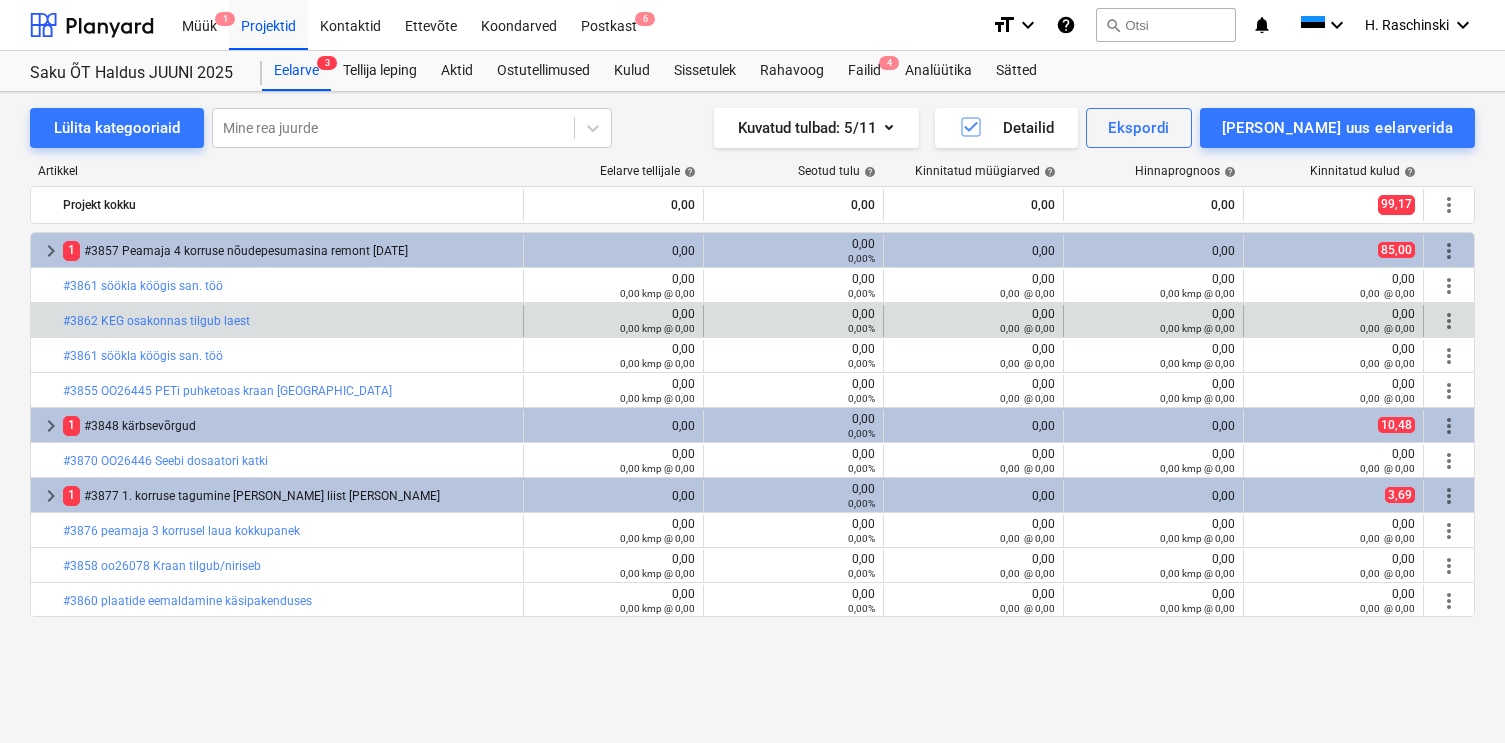 click on "more_vert" at bounding box center (1449, 321) 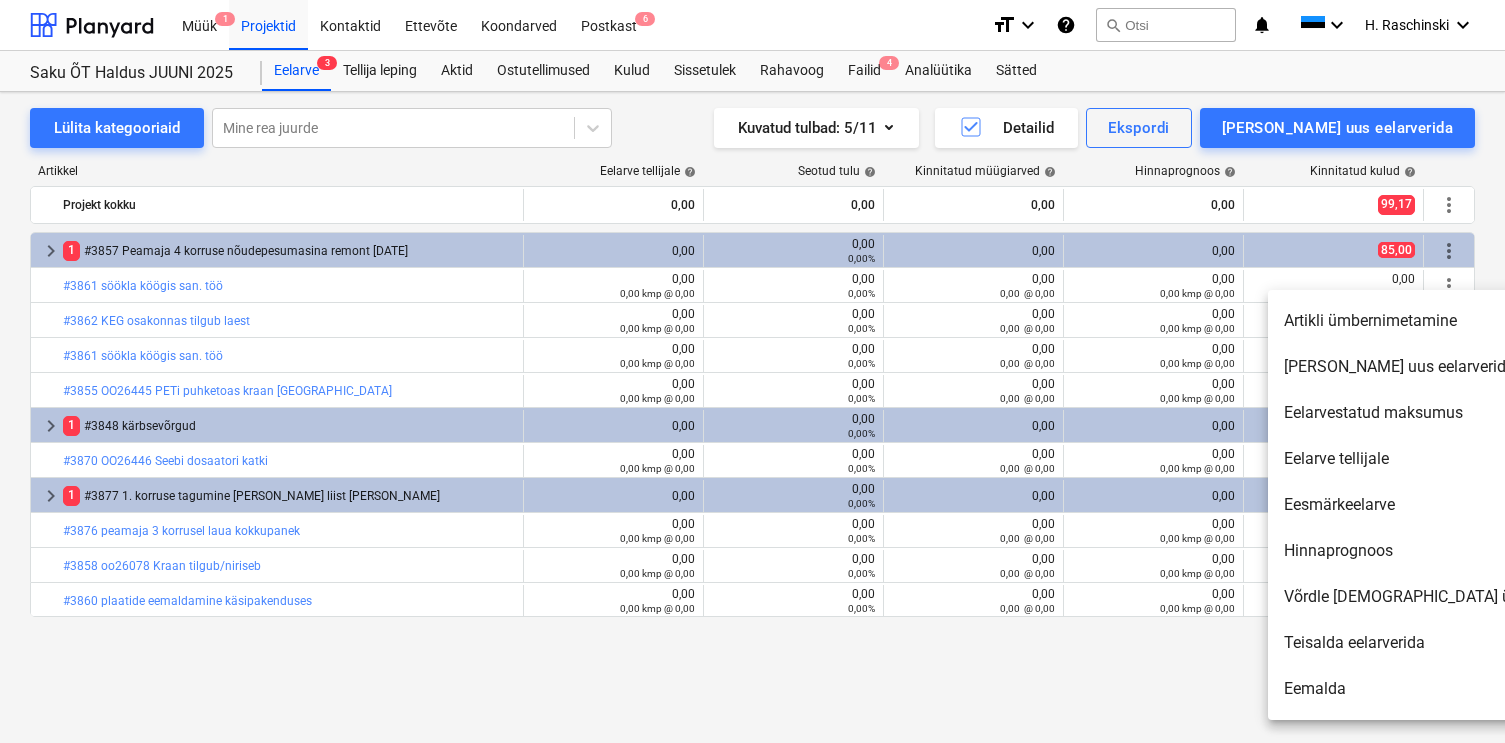 click at bounding box center (752, 371) 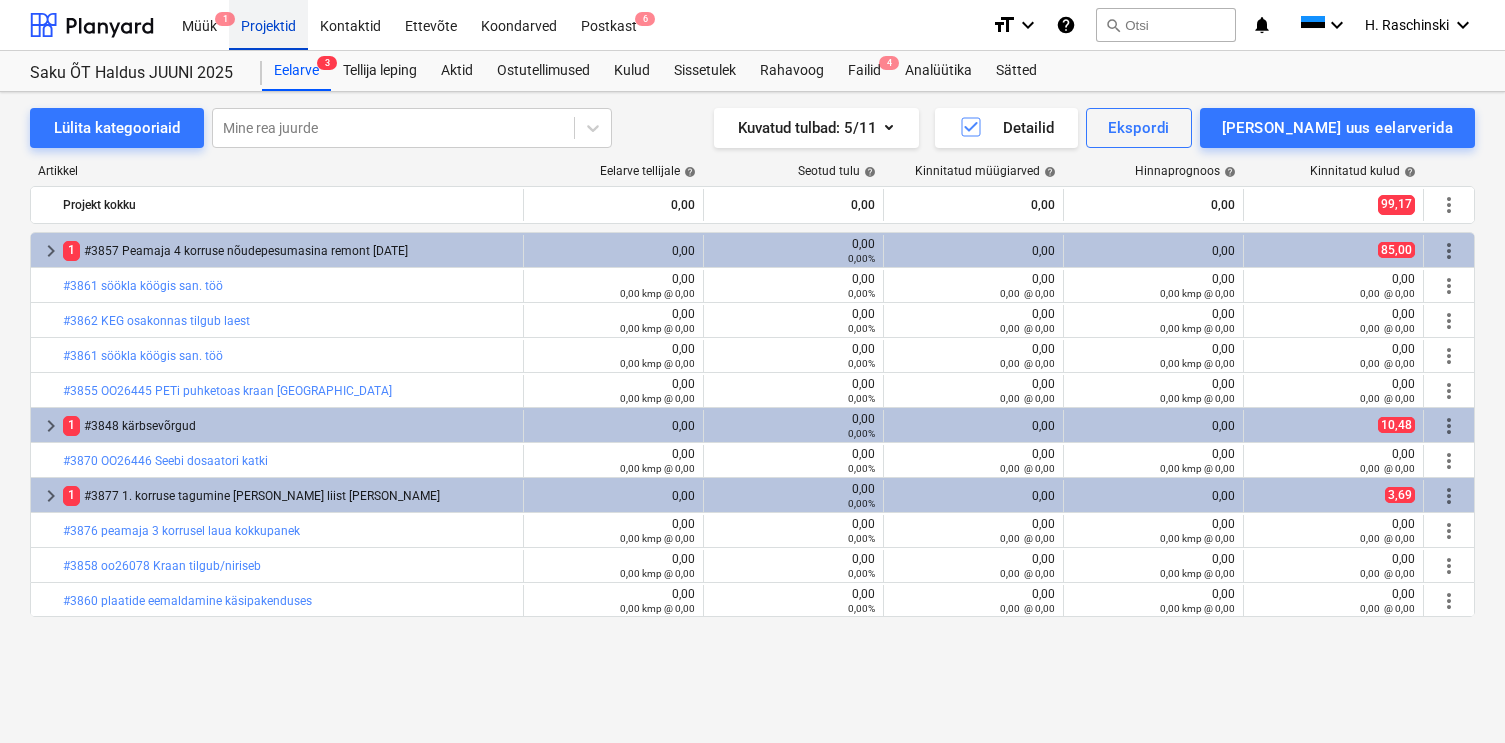 click on "Projektid" at bounding box center [268, 24] 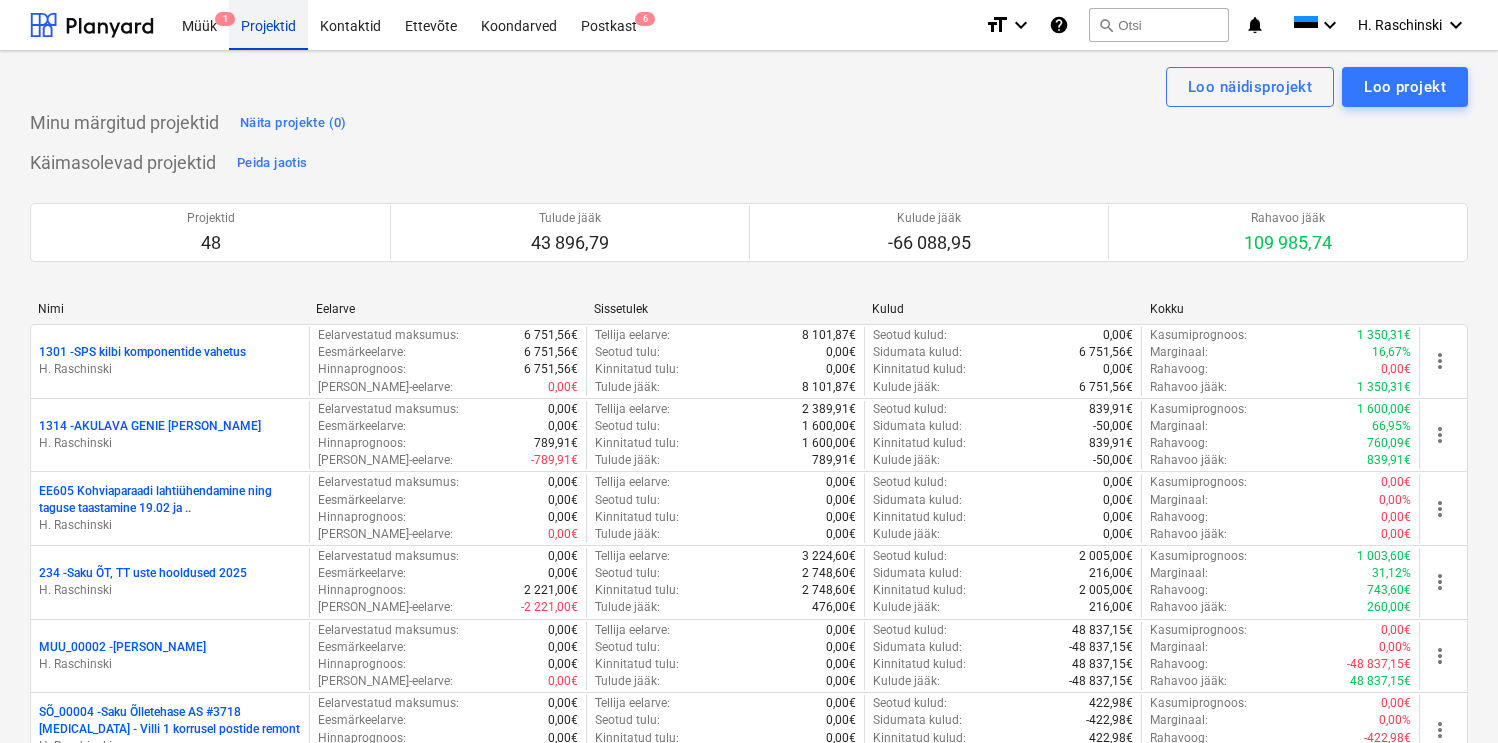 scroll, scrollTop: 3000, scrollLeft: 0, axis: vertical 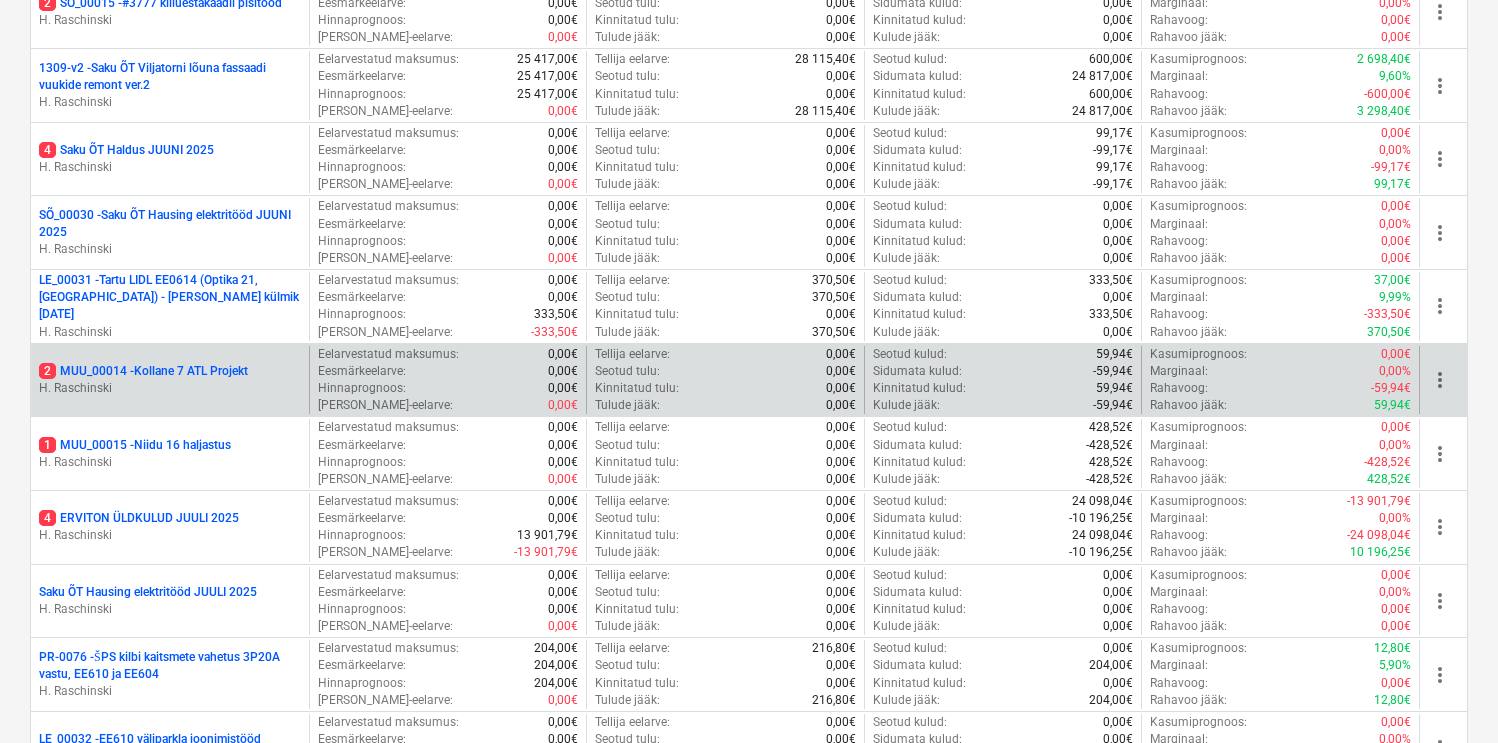 click on "2  MUU_00014 -  Kollane 7 ATL Projekt" at bounding box center [143, 371] 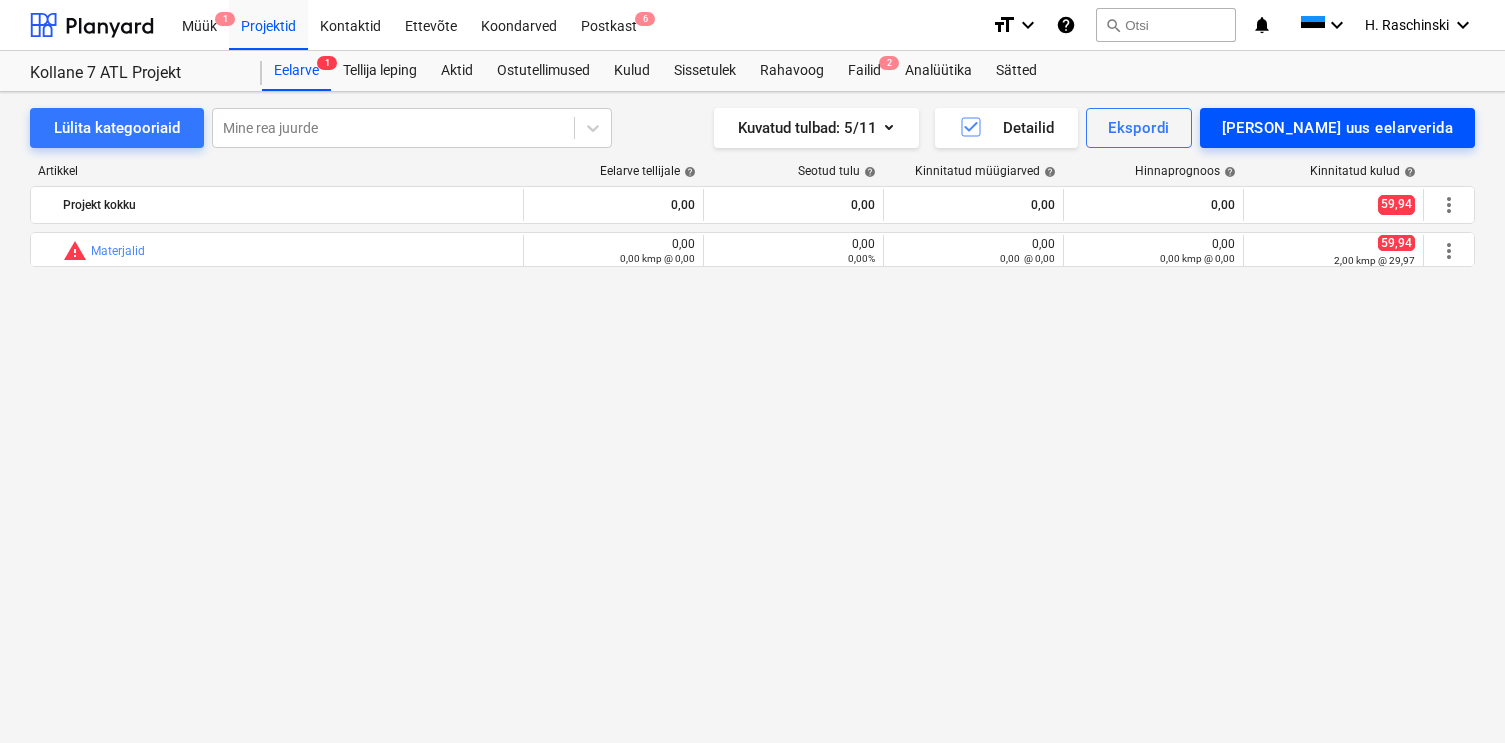 click on "[PERSON_NAME] uus eelarverida" at bounding box center [1337, 128] 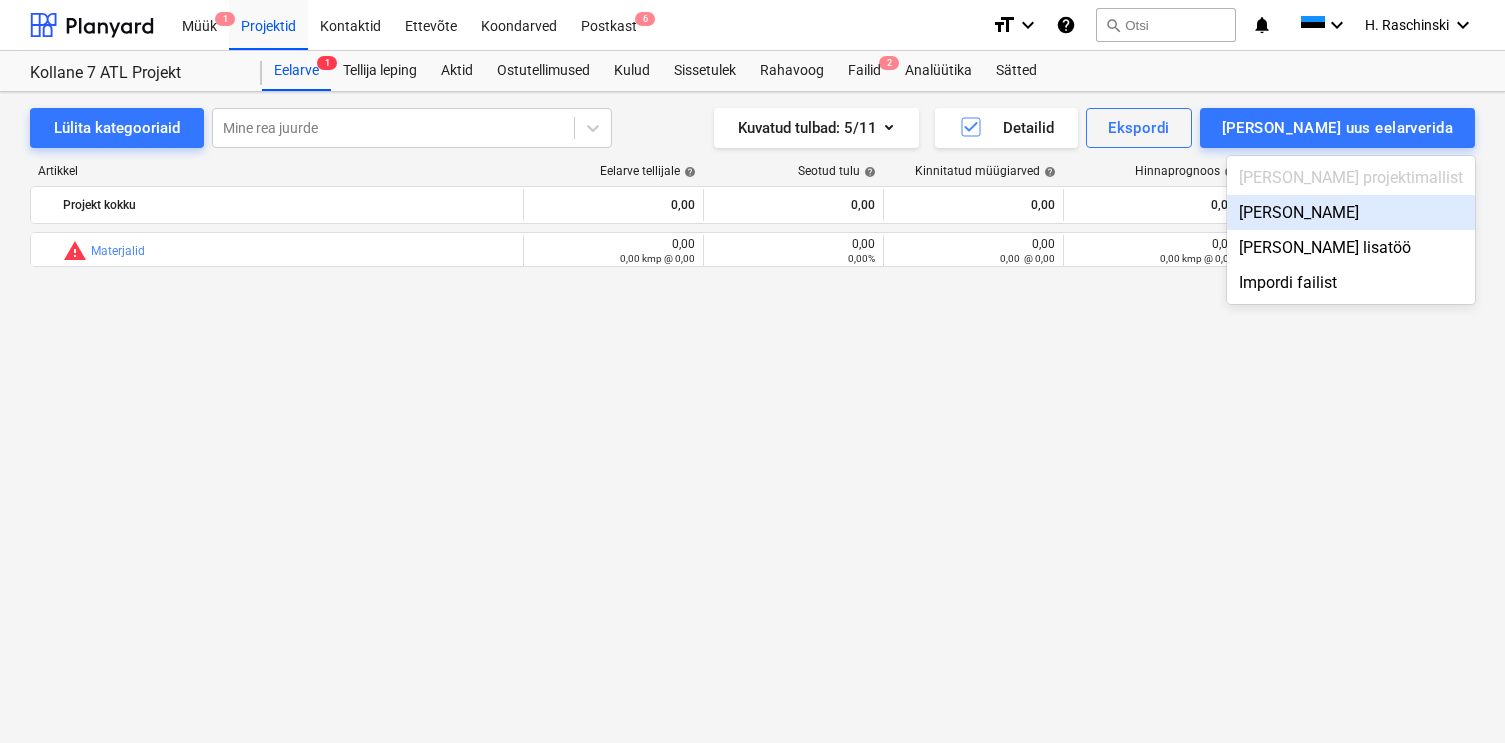 click on "[PERSON_NAME]" at bounding box center (1351, 212) 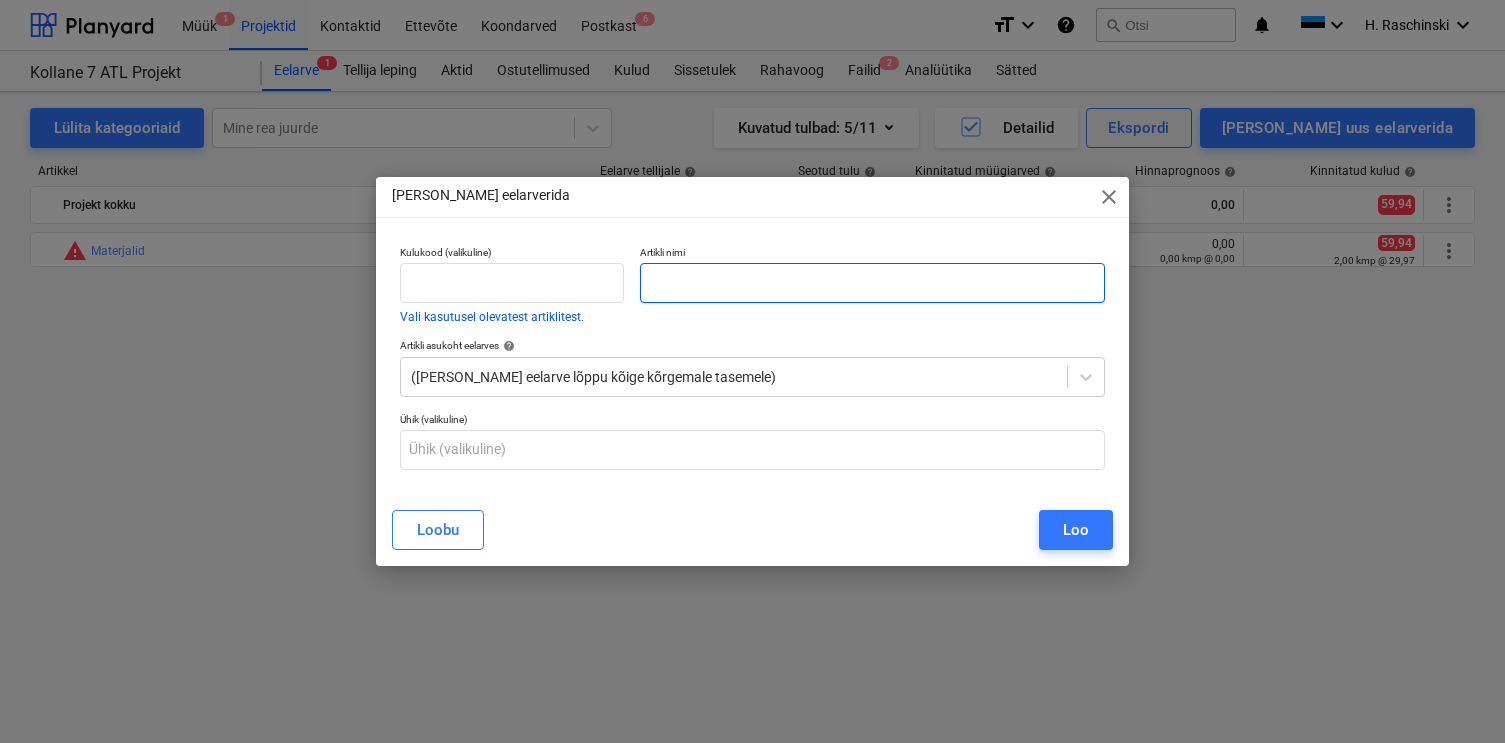click at bounding box center (872, 283) 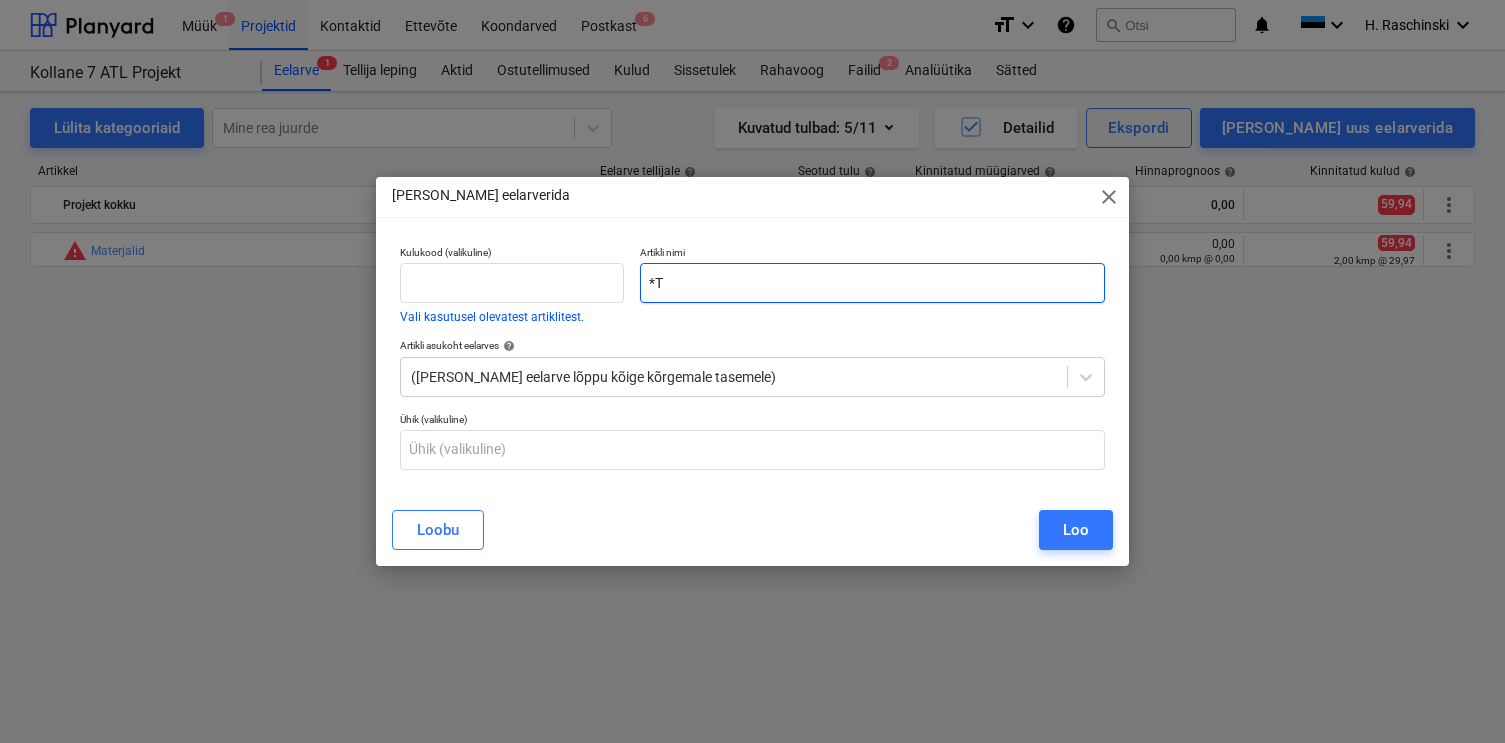 type on "*" 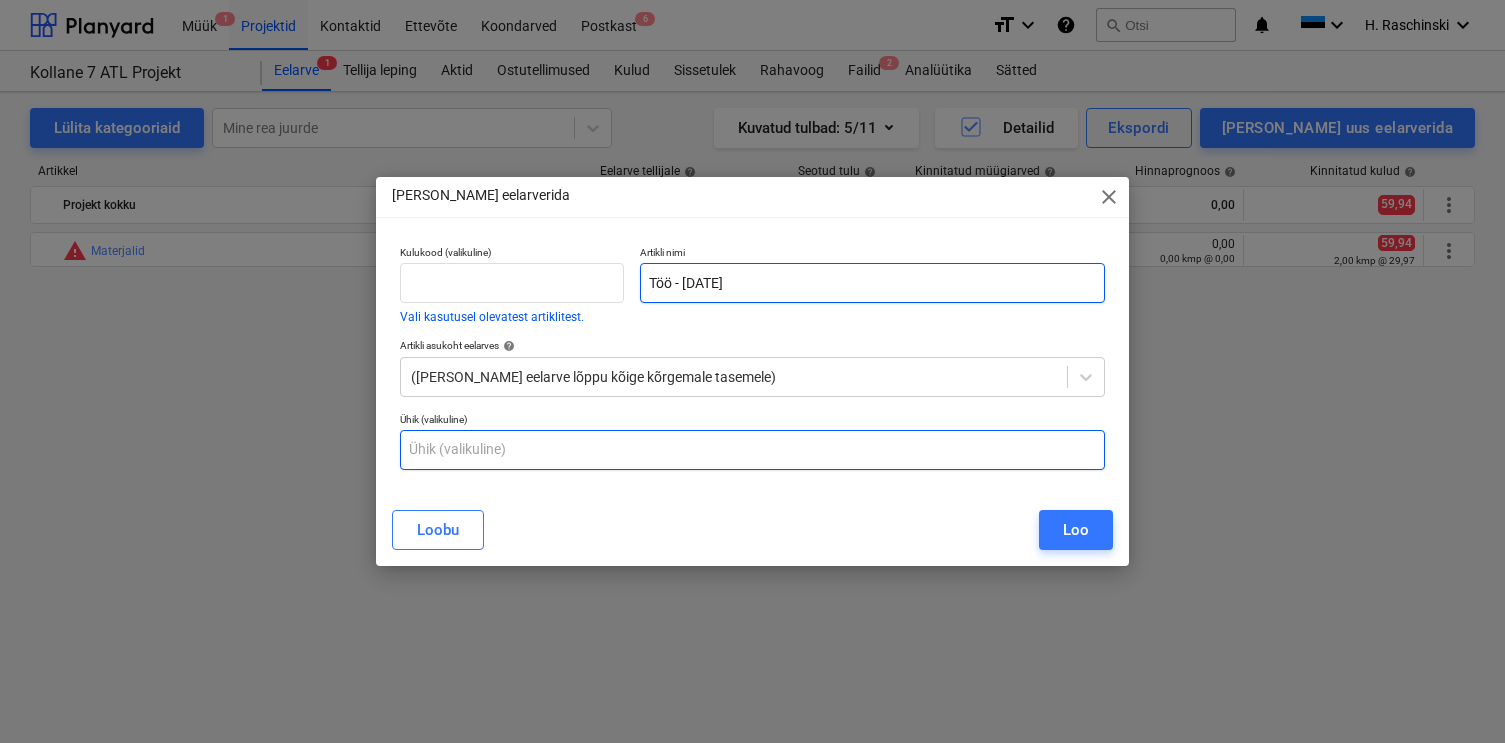 type on "Töö - [DATE]" 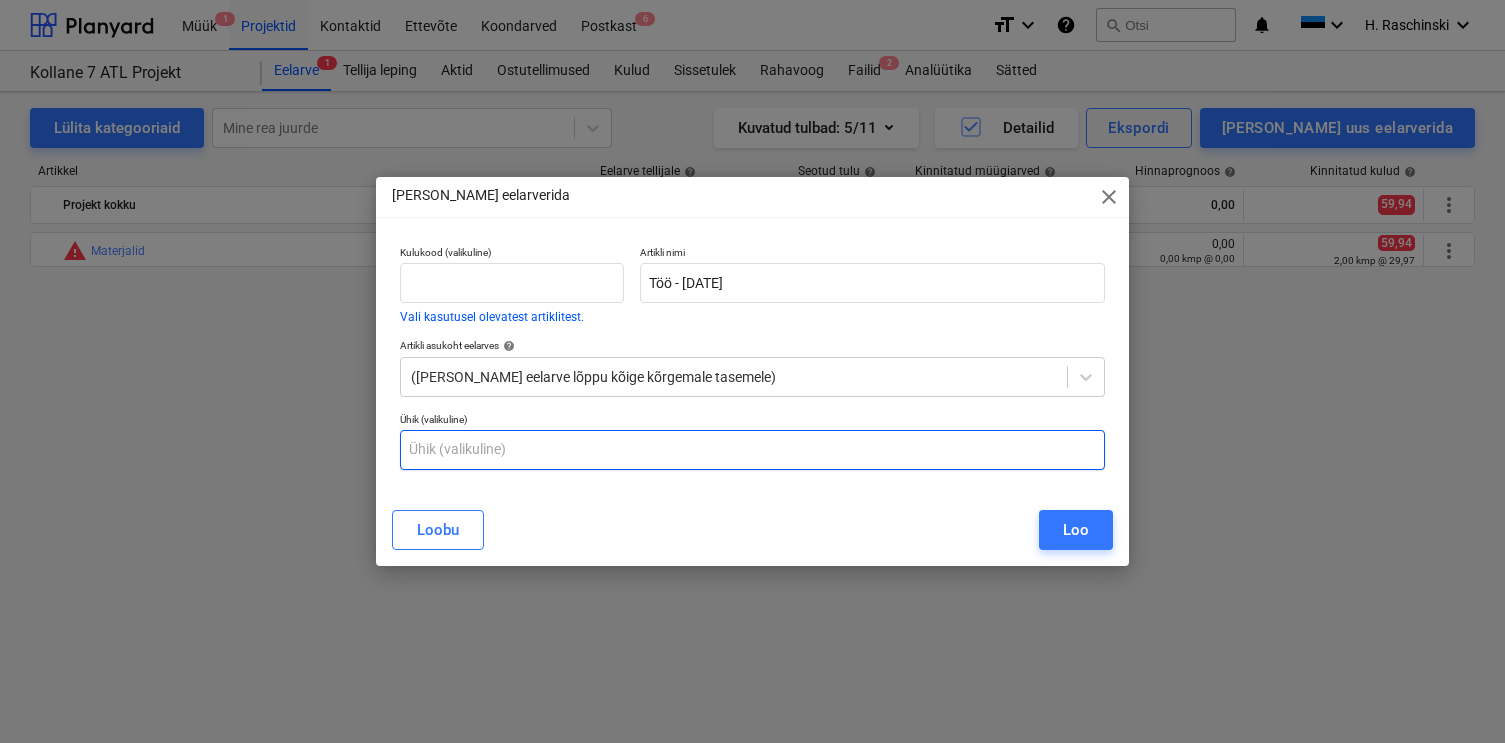 click at bounding box center [752, 450] 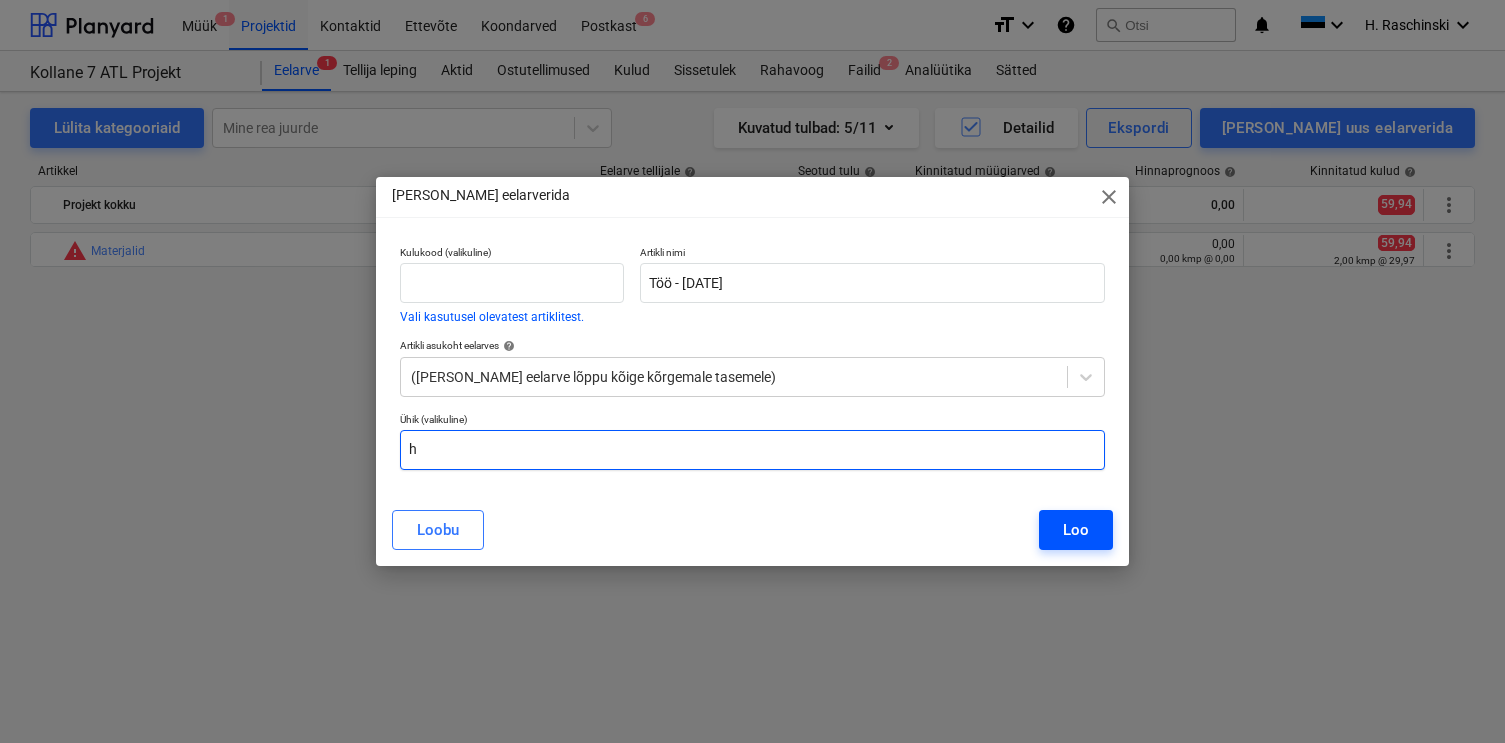 type on "h" 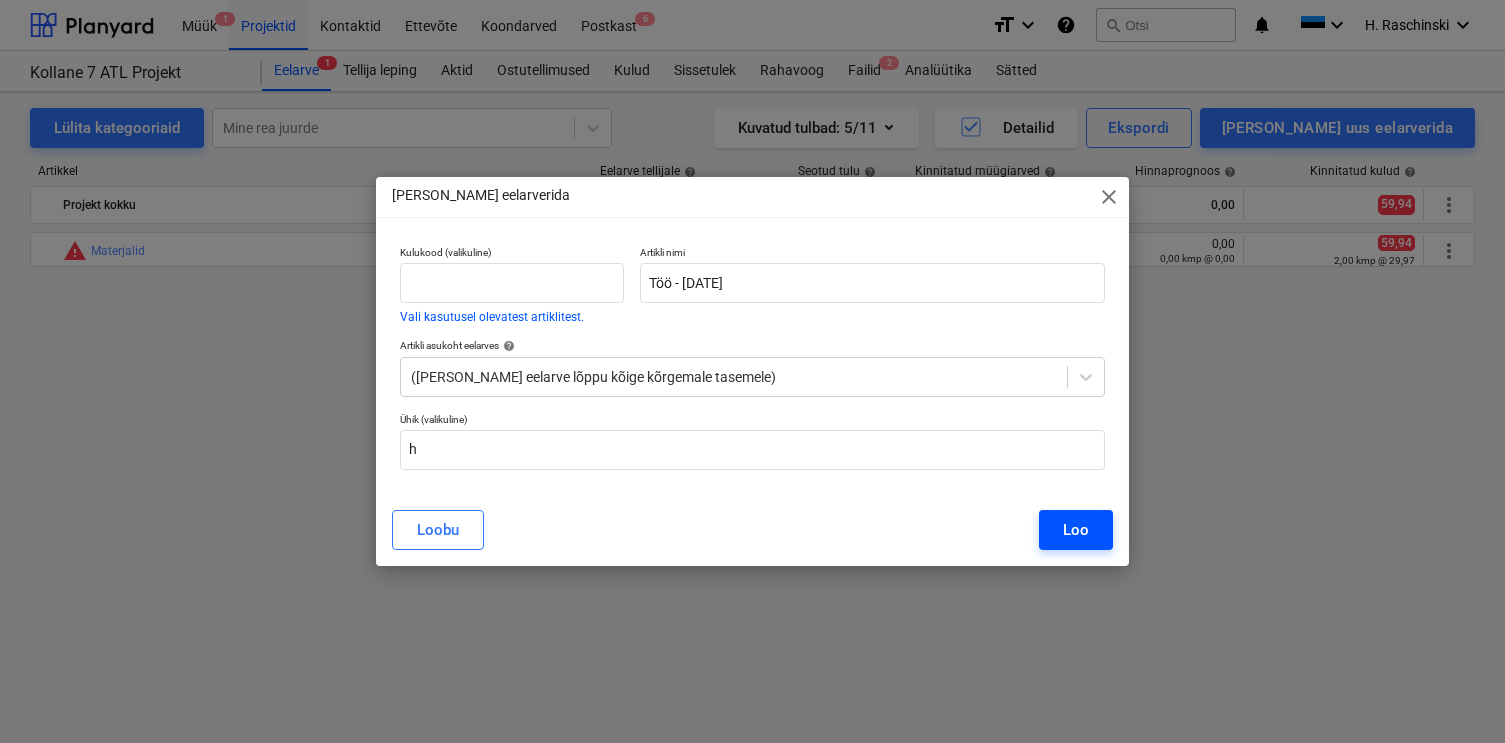 click on "Loo" at bounding box center (1076, 530) 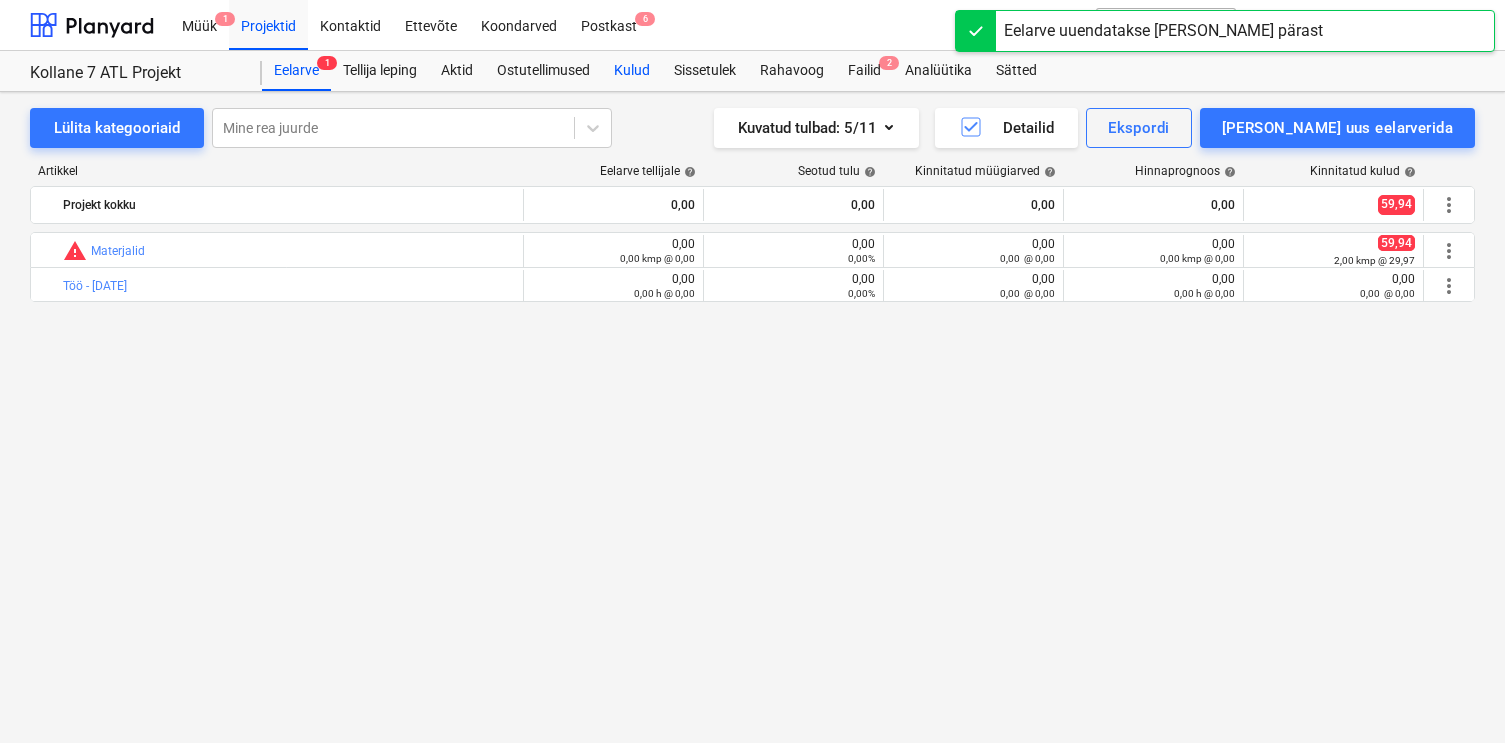 click on "Kulud" at bounding box center [632, 71] 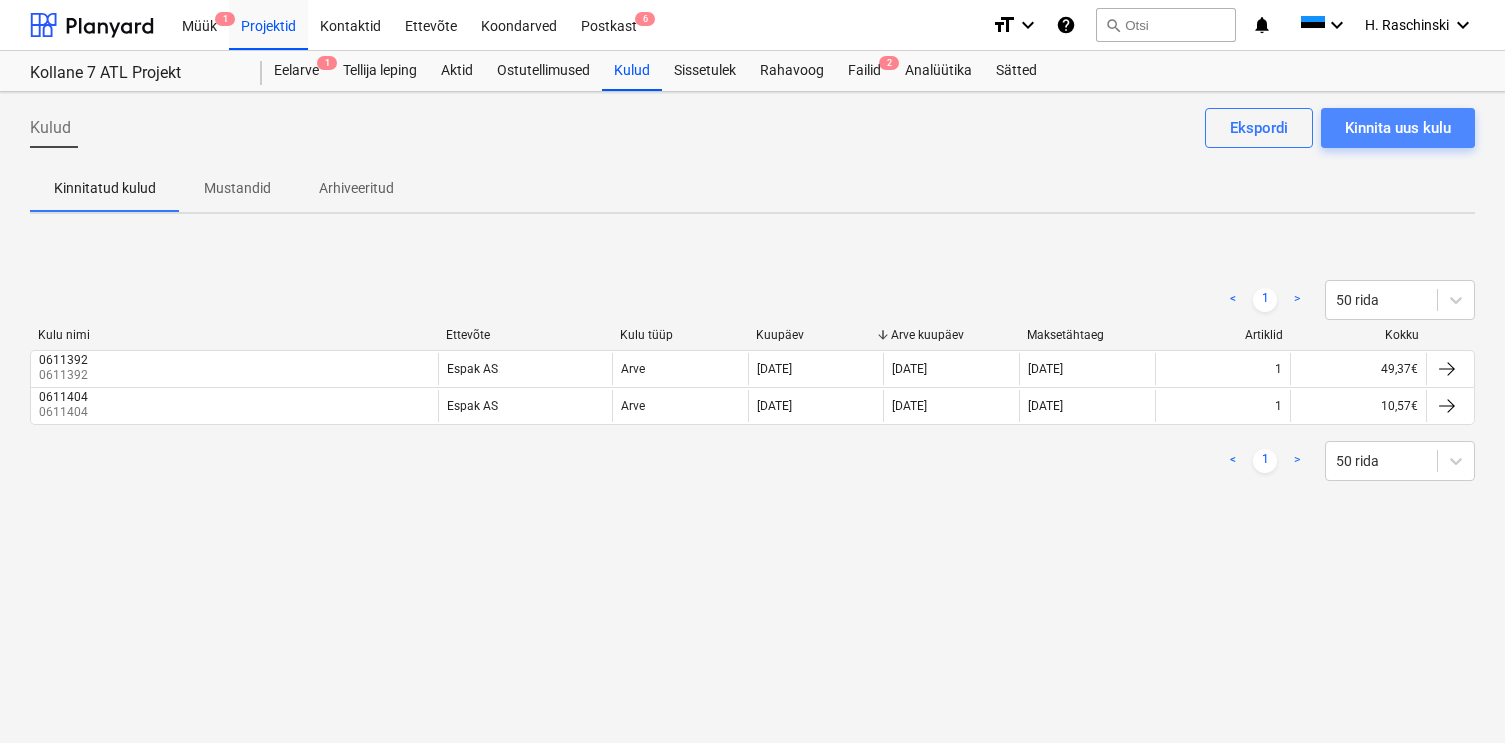 click on "Kinnita uus kulu" at bounding box center [1398, 128] 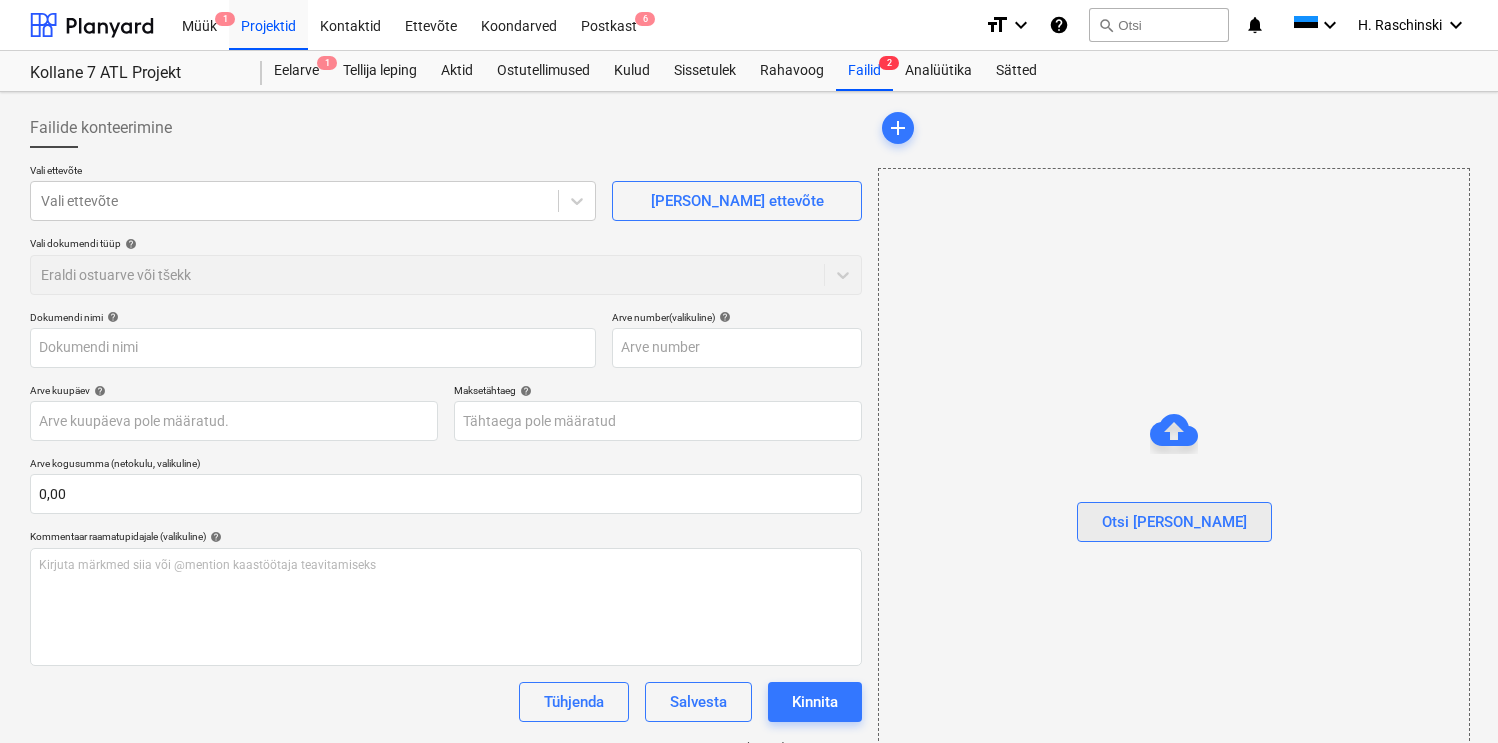 click on "Otsi [PERSON_NAME]" at bounding box center [1174, 522] 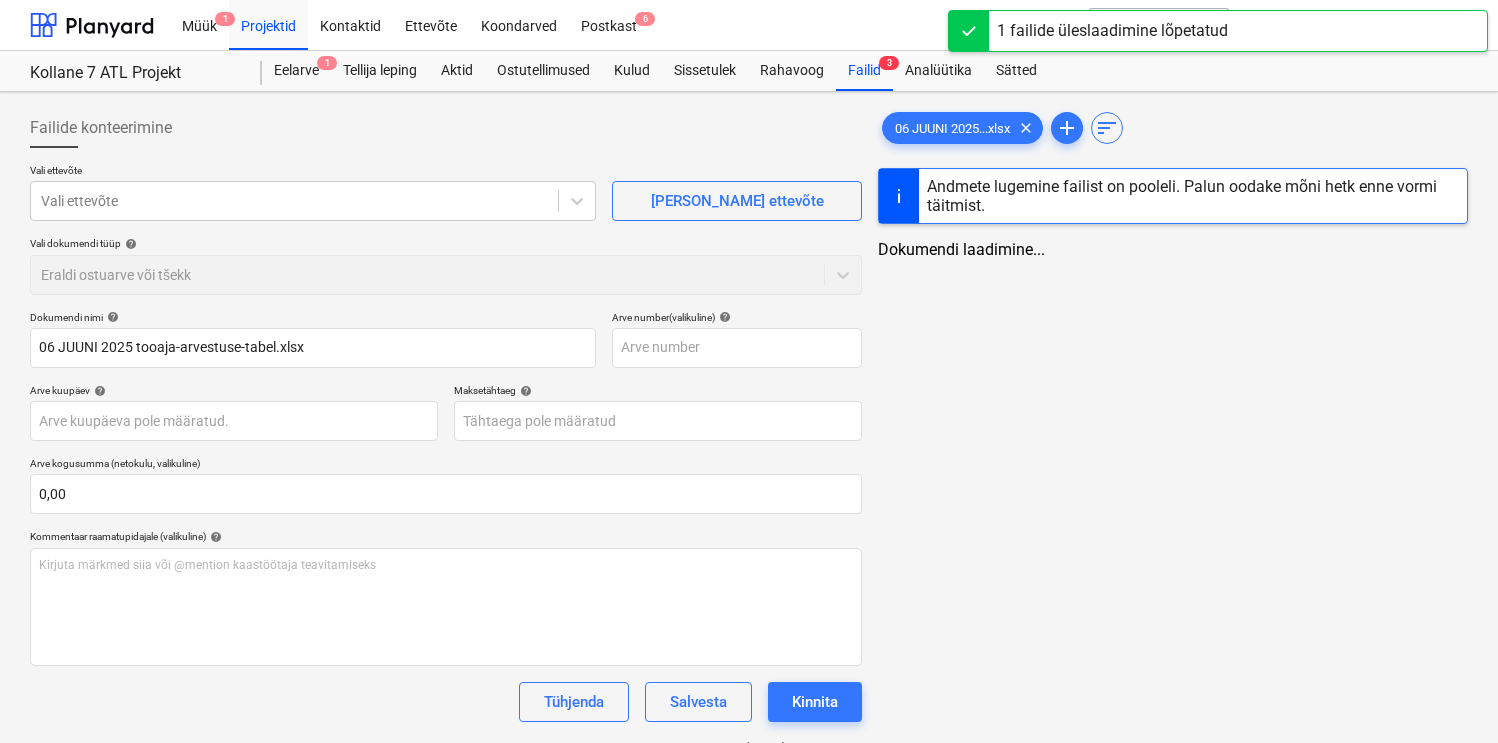type on "06 JUUNI 2025 tooaja-arvestuse-tabel.xlsx" 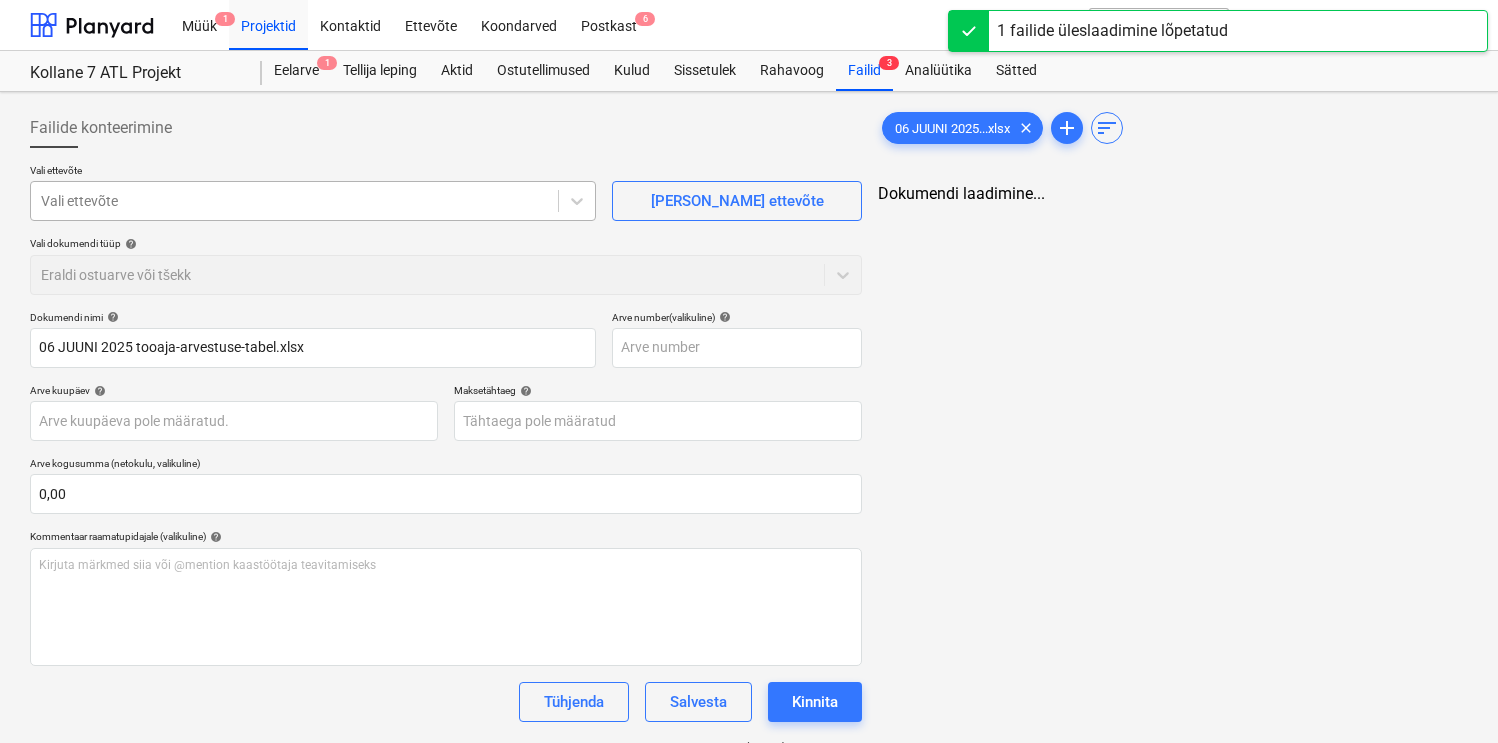 click at bounding box center [294, 201] 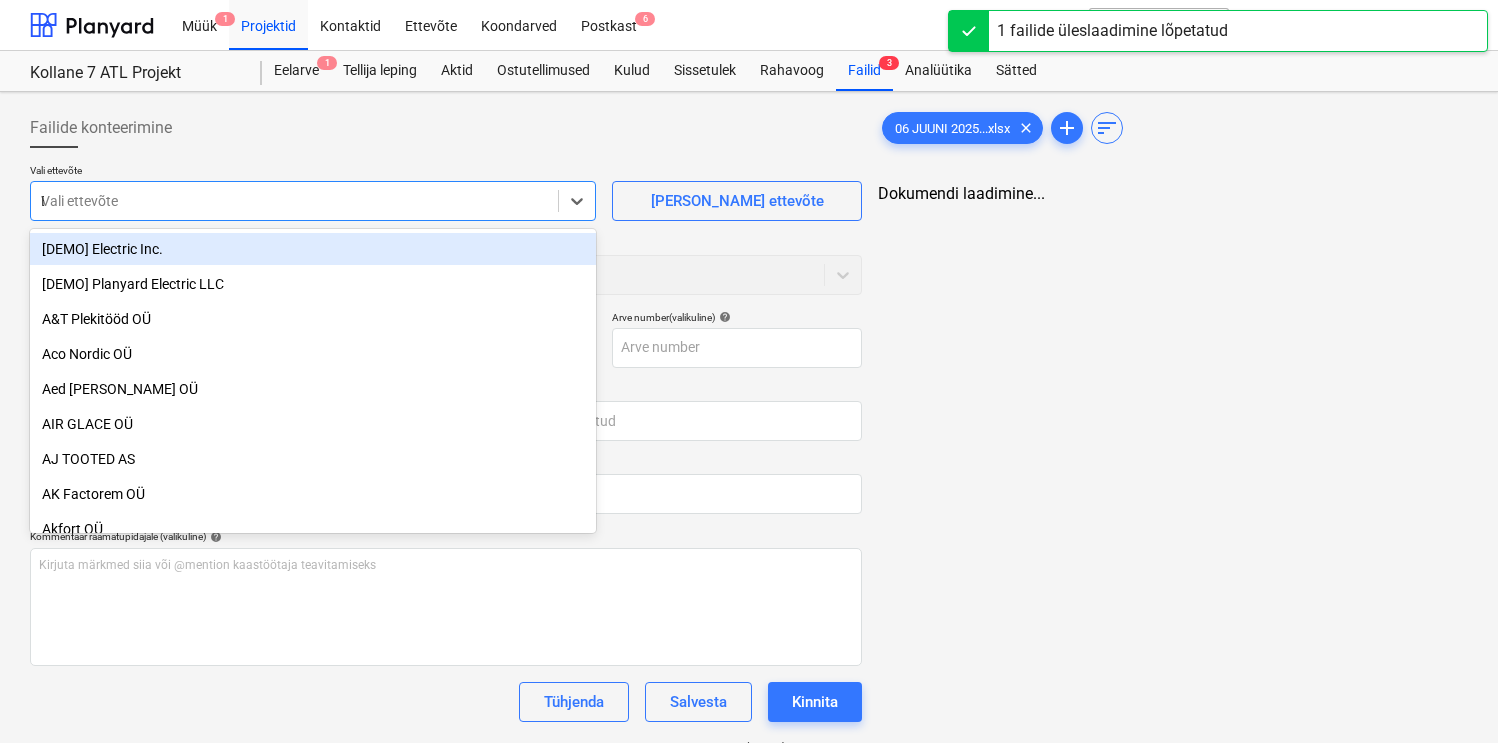 type on "Er" 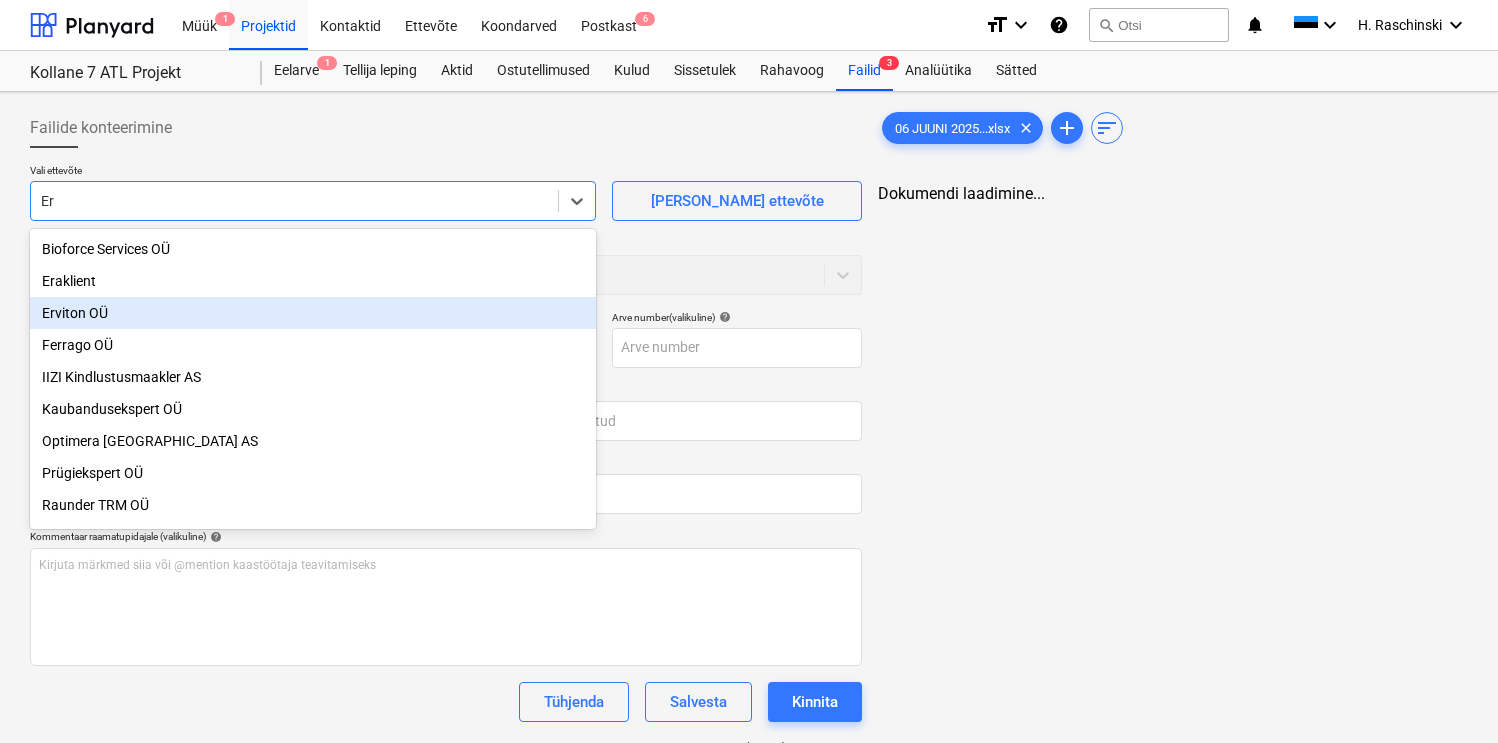 click on "Erviton OÜ" at bounding box center (313, 313) 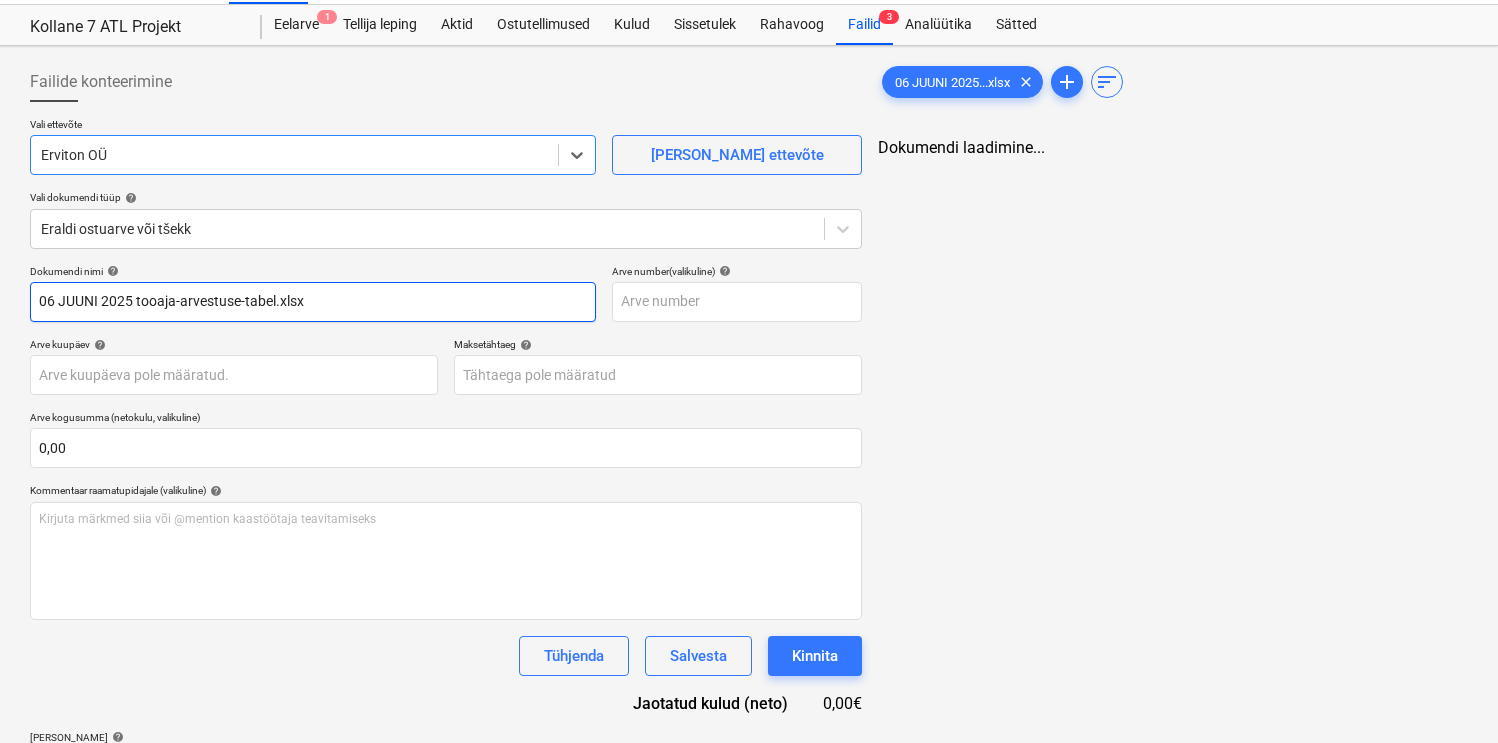 scroll, scrollTop: 55, scrollLeft: 0, axis: vertical 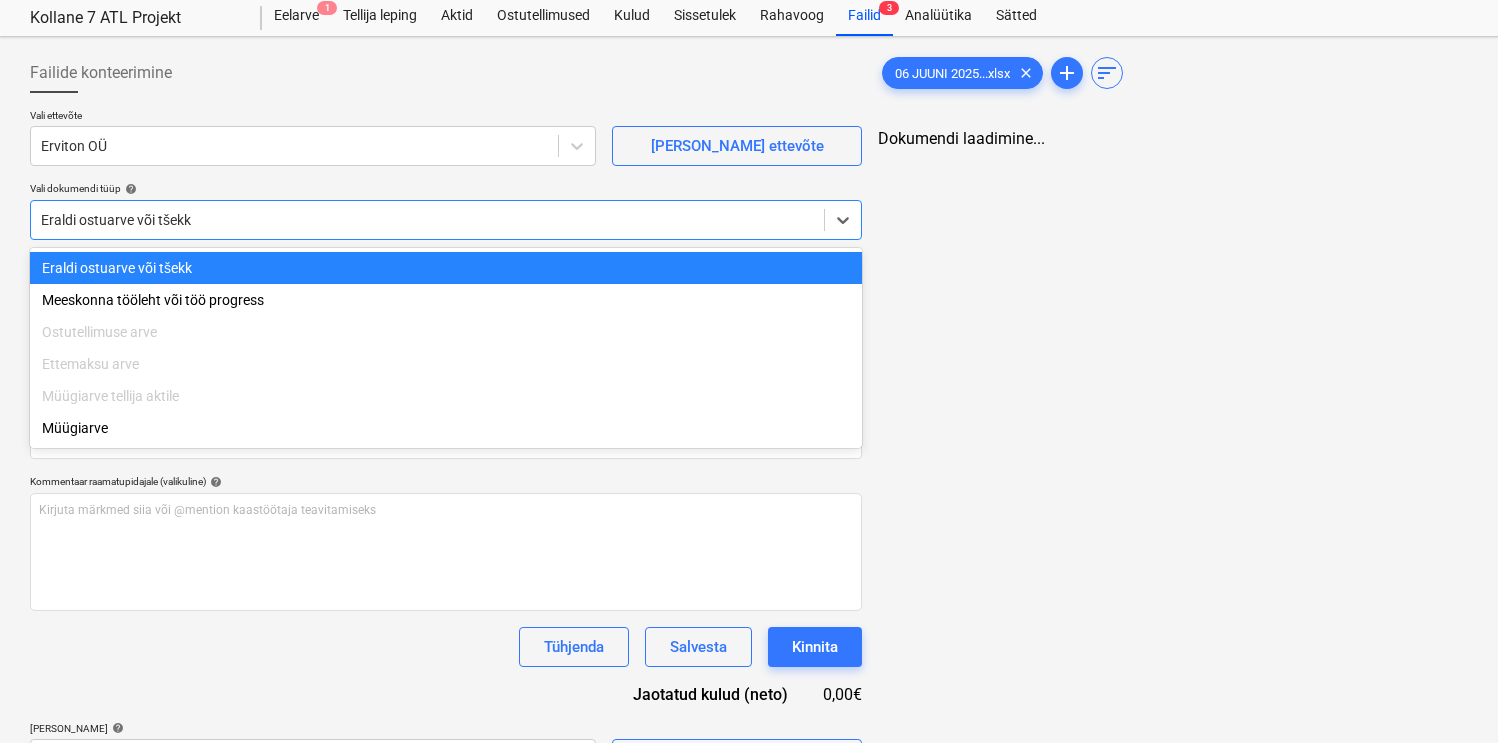 click at bounding box center (427, 220) 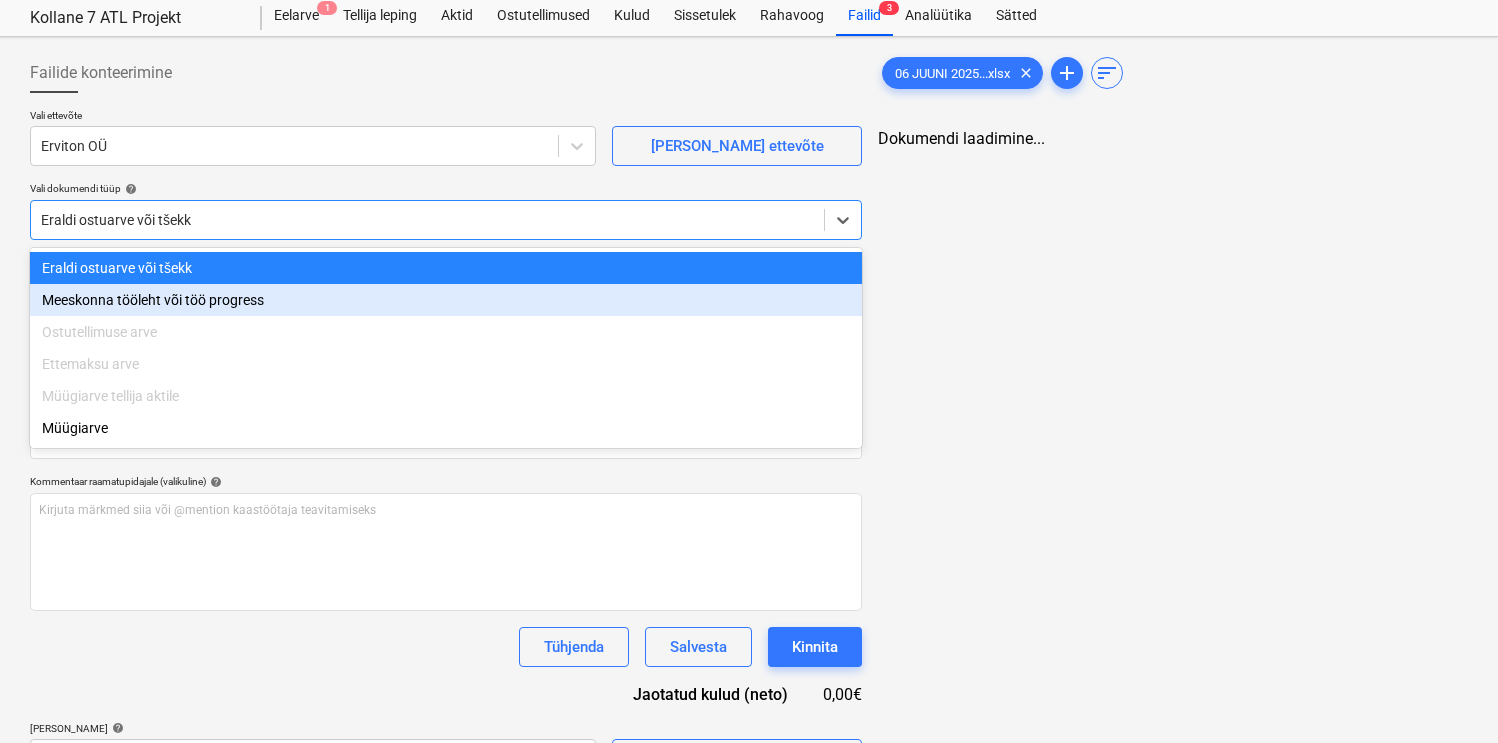 click on "Meeskonna tööleht või töö progress" at bounding box center [446, 300] 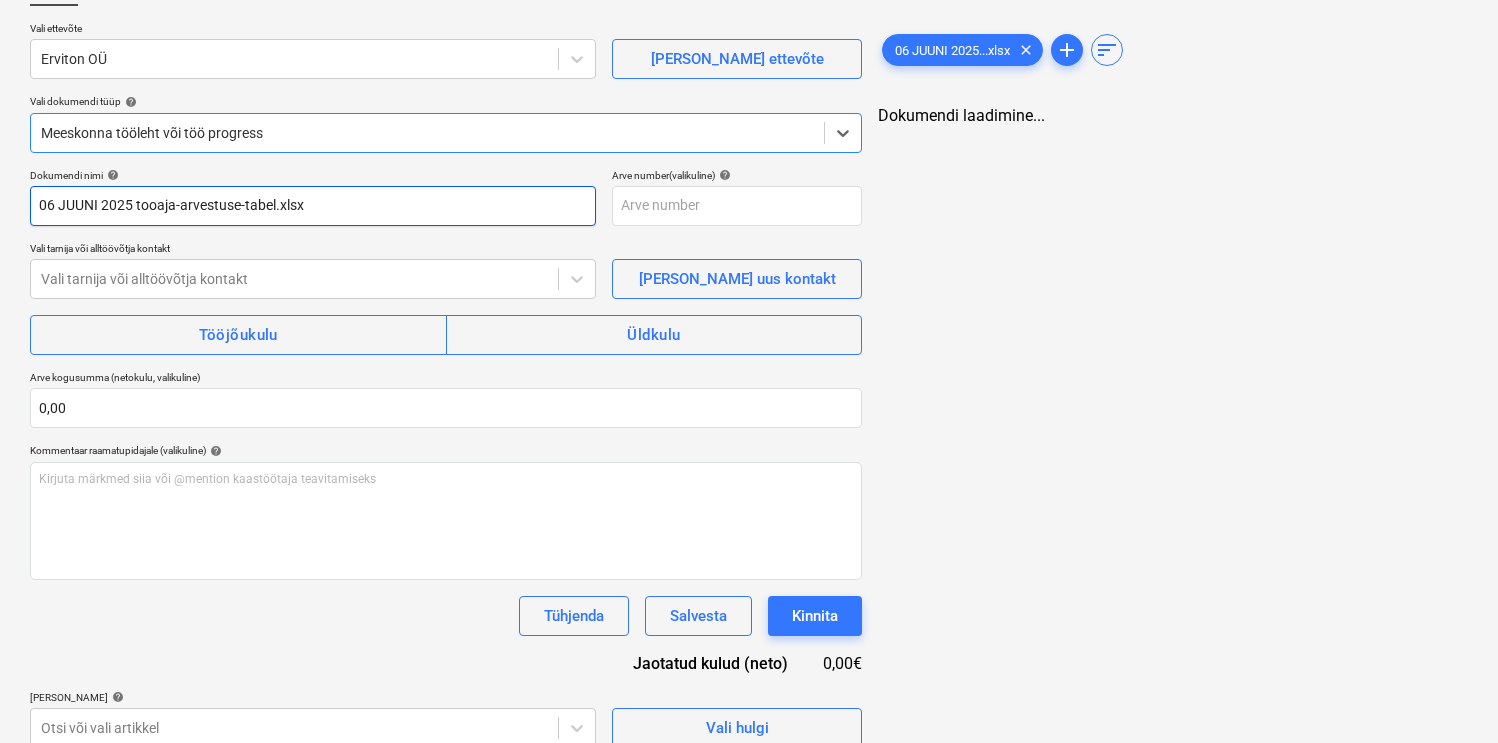 scroll, scrollTop: 163, scrollLeft: 0, axis: vertical 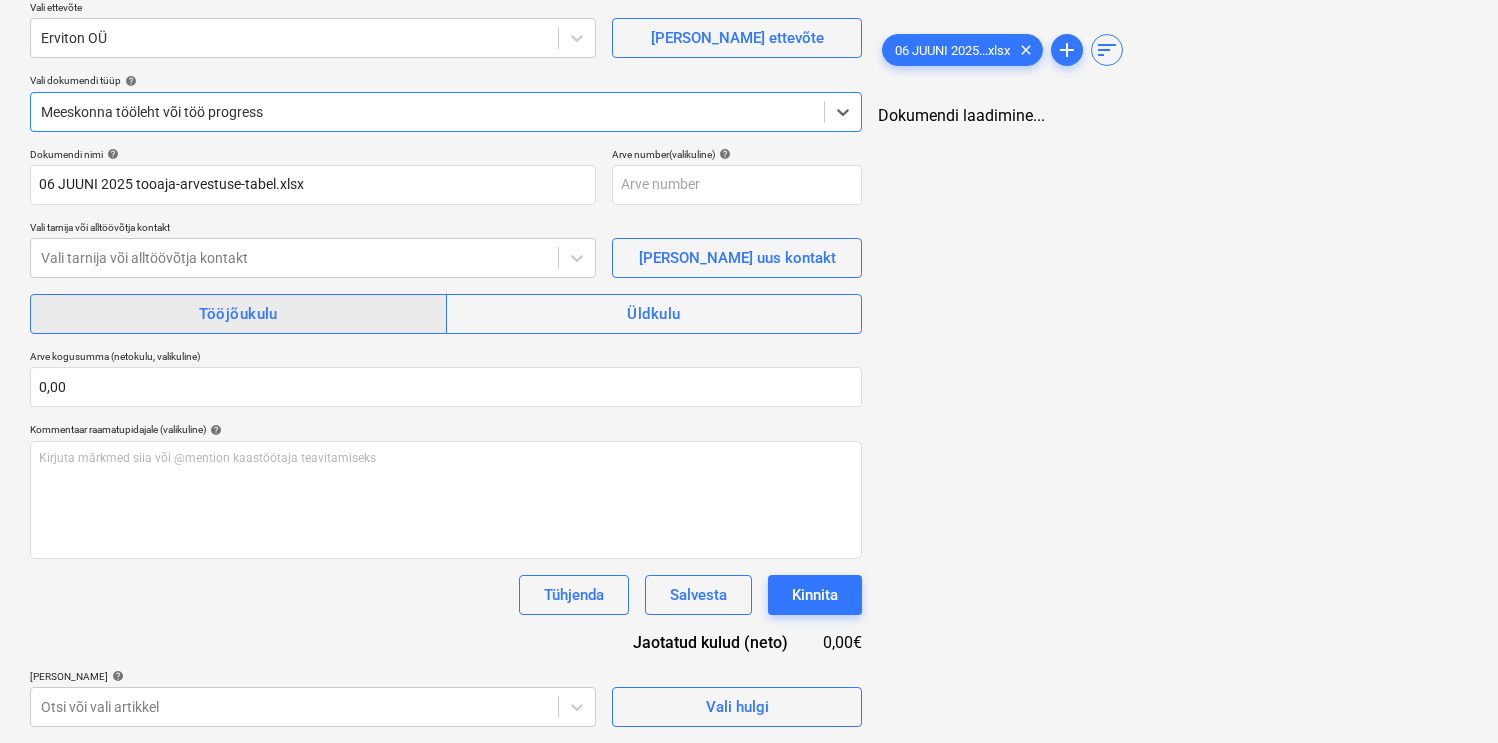 click on "Tööjõukulu" at bounding box center [238, 314] 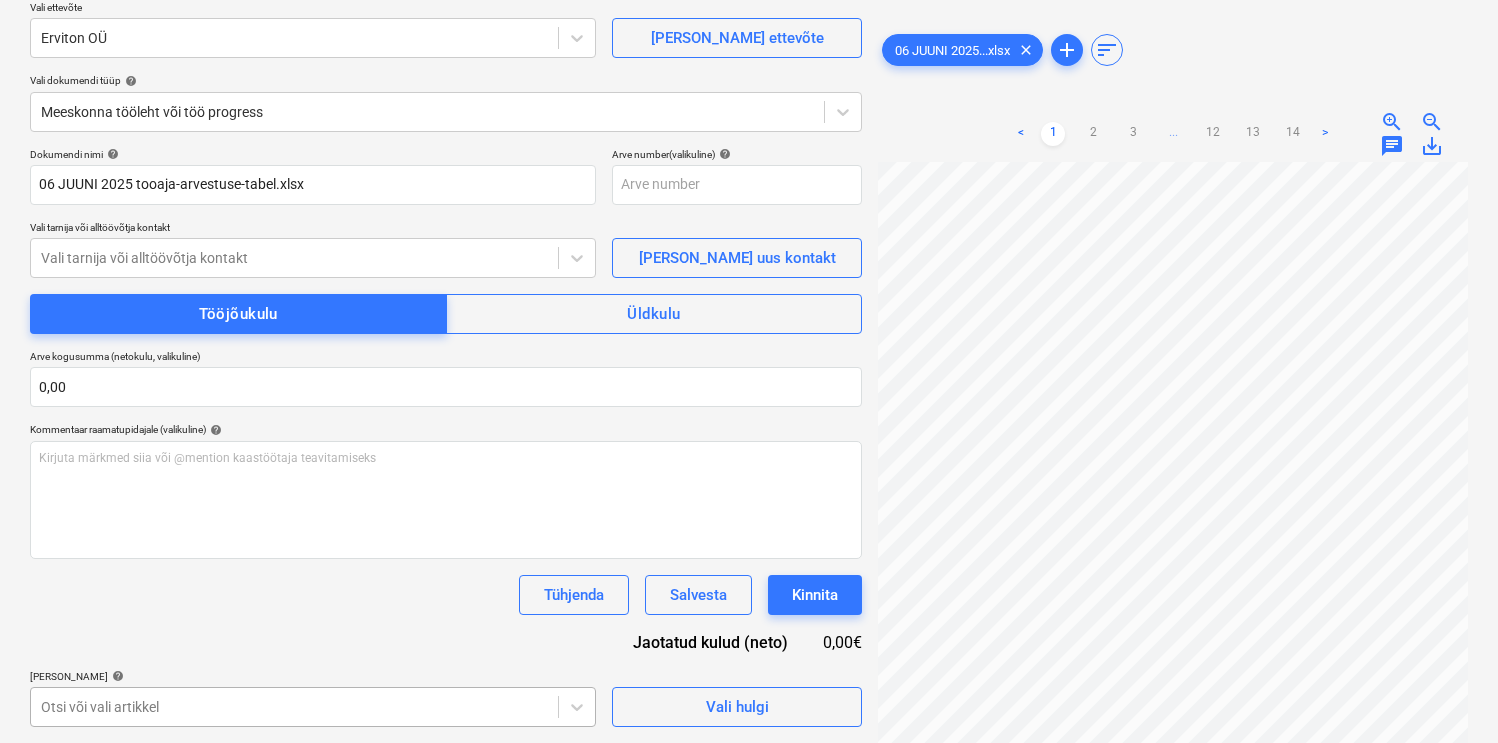 scroll, scrollTop: 325, scrollLeft: 0, axis: vertical 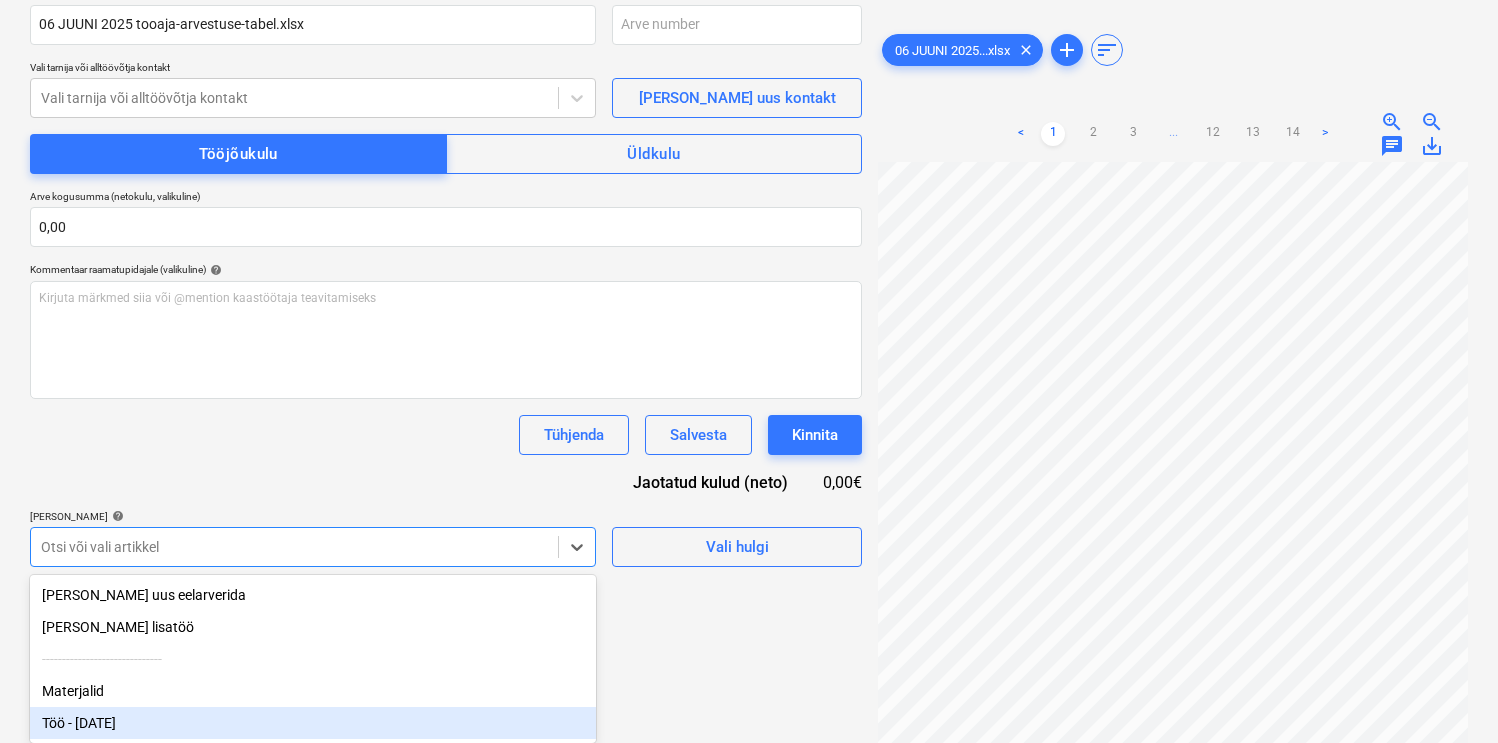 click on "Müük 1 Projektid Kontaktid Ettevõte Koondarved Postkast 6 format_size keyboard_arrow_down help search Otsi notifications 0 keyboard_arrow_down H. Raschinski keyboard_arrow_down Kollane 7 ATL Projekt Eelarve 1 Tellija leping Aktid Ostutellimused Kulud Sissetulek Rahavoog Failid 3 Analüütika Sätted Failide konteerimine Vali ettevõte Erviton OÜ   [PERSON_NAME] uus ettevõte Vali dokumendi tüüp help [PERSON_NAME] tööleht või töö progress Dokumendi nimi help [DATE] tooaja-arvestuse-tabel.xlsx Arve number  (valikuline) help Vali tarnija või alltöövõtja kontakt Vali tarnija või alltöövõtja kontakt [PERSON_NAME] uus kontakt Tööjõukulu Üldkulu Arve kogusumma (netokulu, valikuline) 0,00 Kommentaar raamatupidajale (valikuline) help Kirjuta märkmed siia või @mention kaastöötaja teavitamiseks ﻿ Tühjenda Salvesta Kinnita Jaotatud kulud (neto) 0,00€ [PERSON_NAME] artiklid help [PERSON_NAME] või vali artikkel Vali hulgi [DATE]...xlsx clear add sort < 1 2 3 ... 12 13 14 > zoom_in zoom_out chat 0 save_alt" at bounding box center (749, 48) 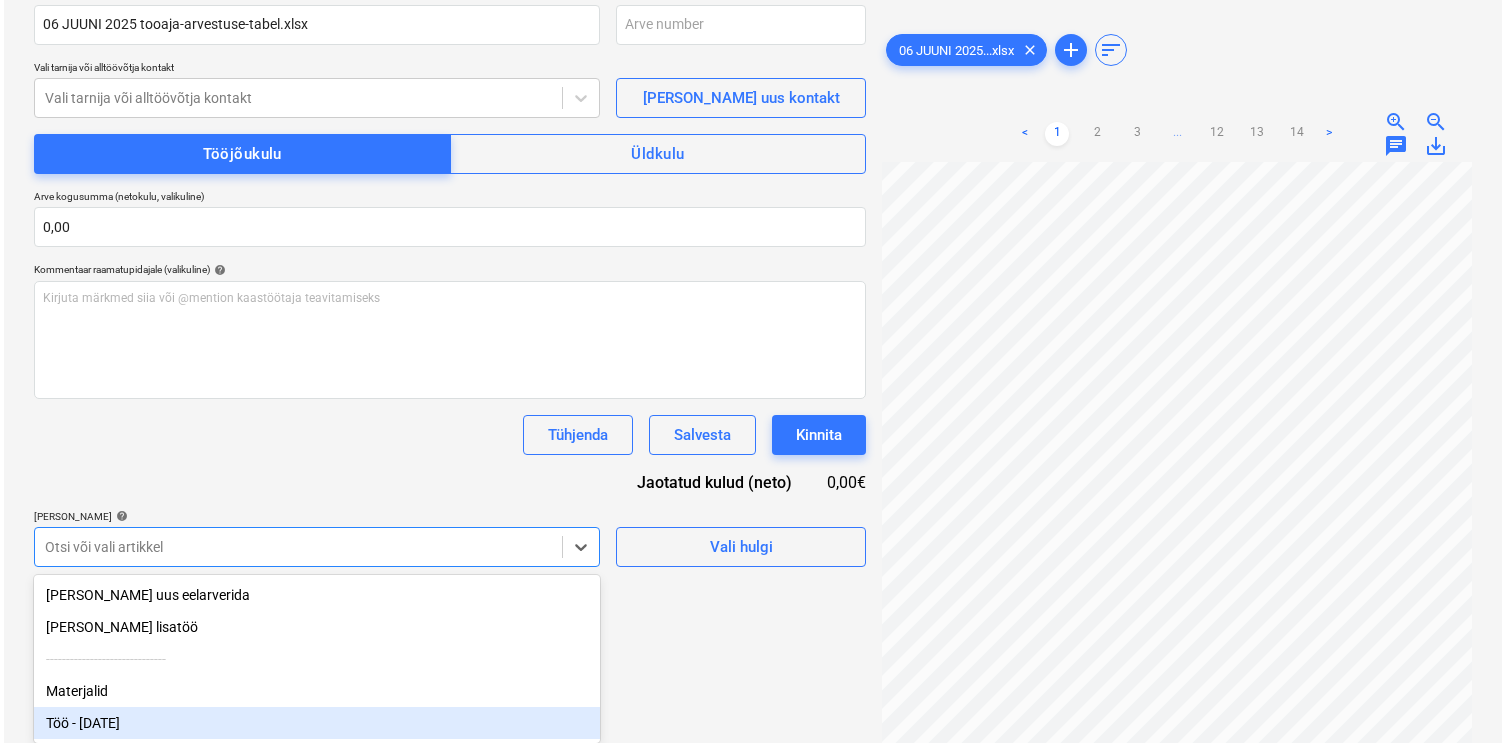 scroll, scrollTop: 295, scrollLeft: 0, axis: vertical 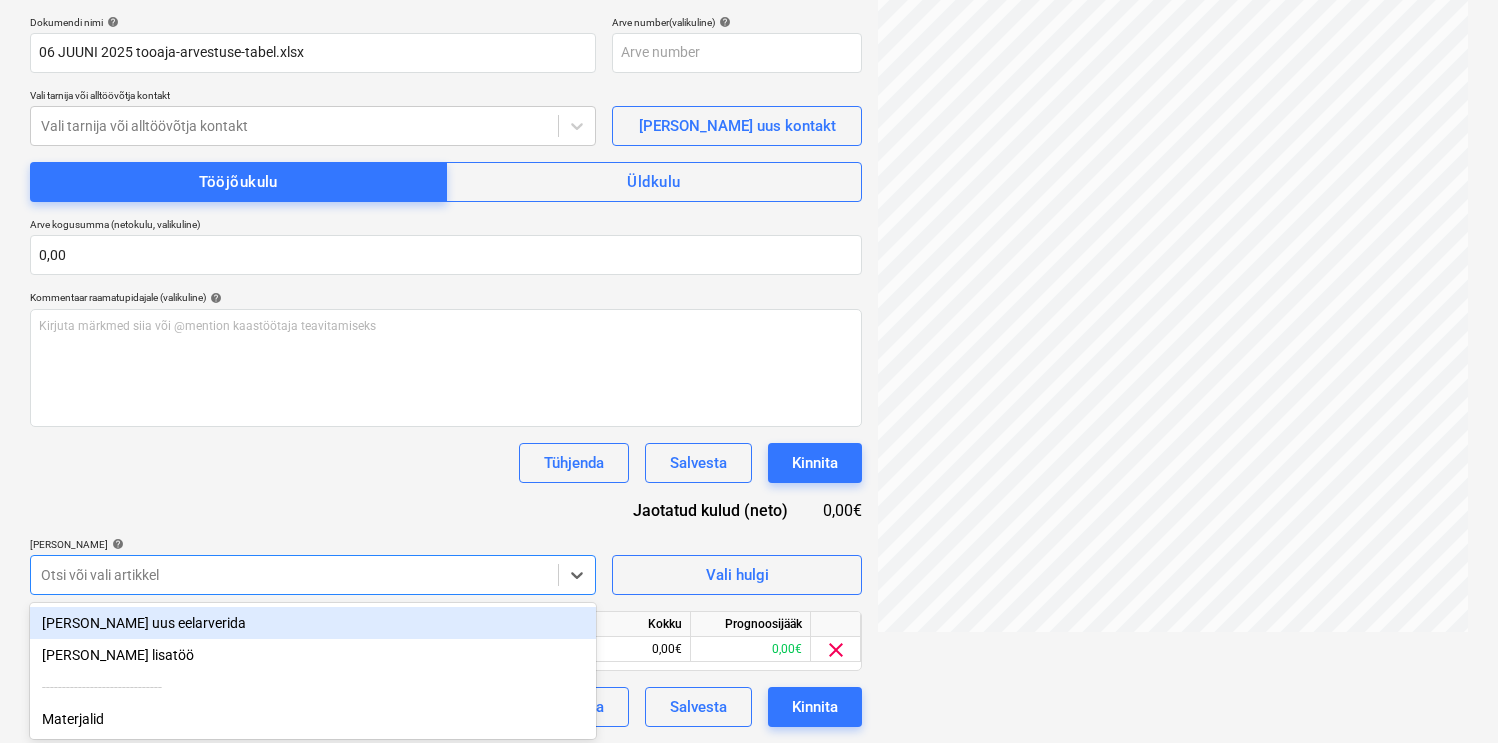 click on "Tühjenda Salvesta Kinnita" at bounding box center [446, 463] 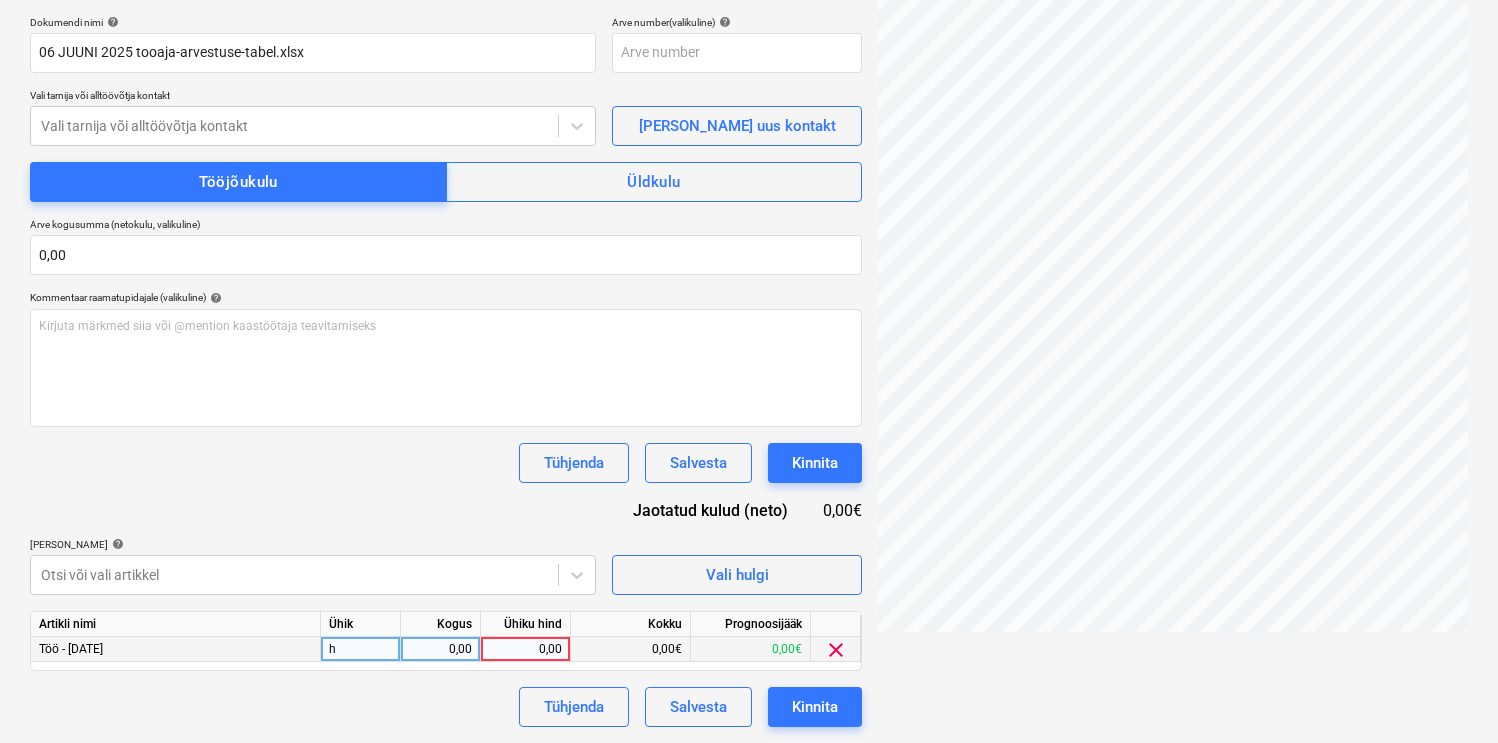 click on "0,00" at bounding box center [440, 649] 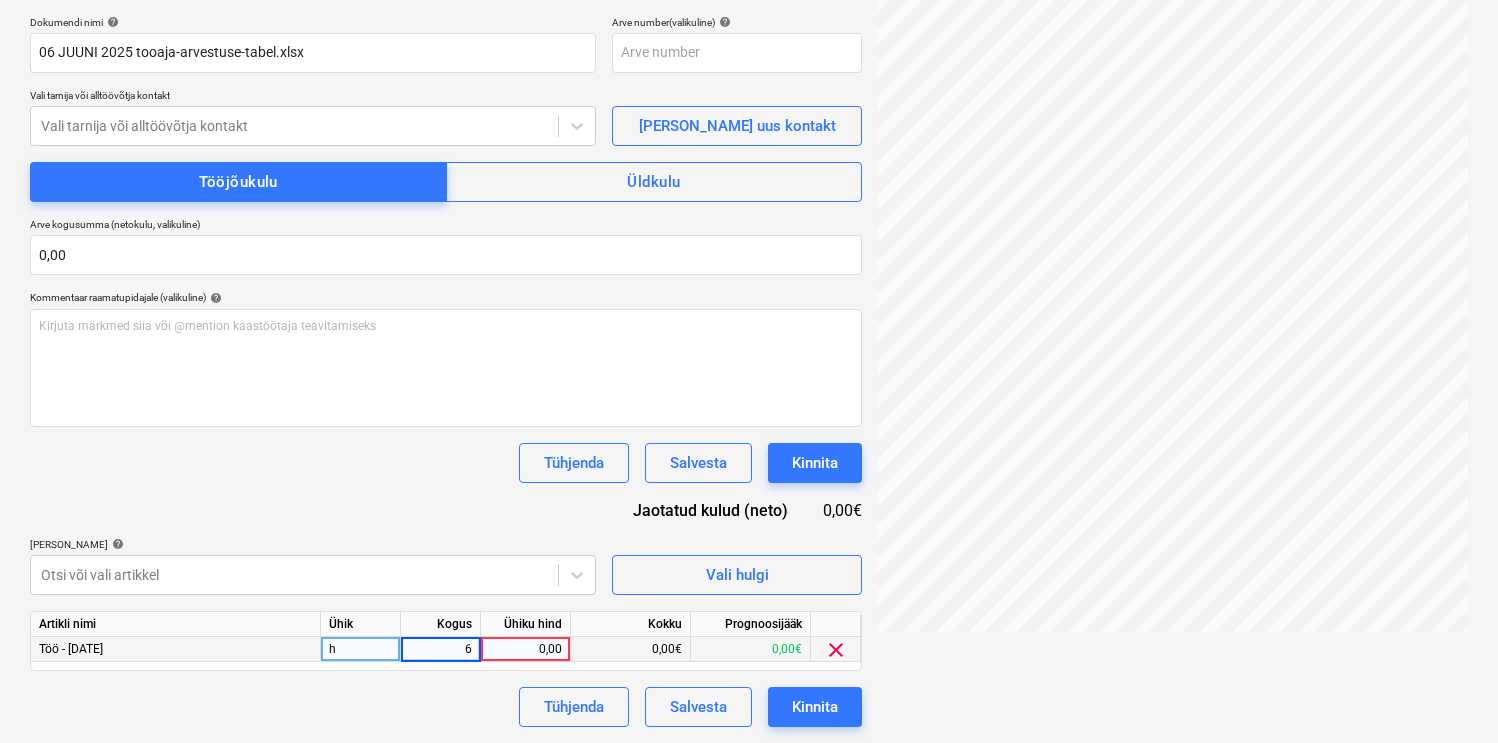 type on "64" 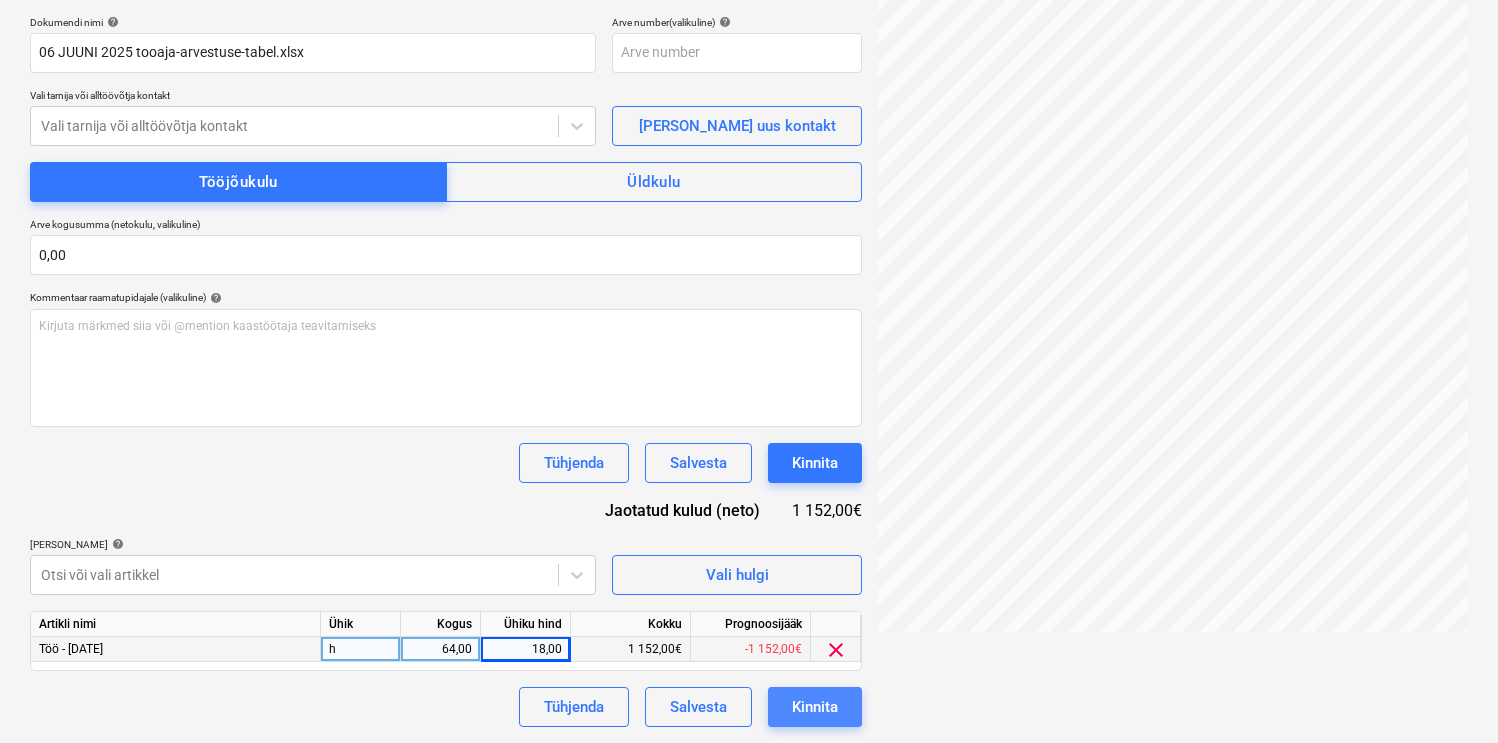 click on "Kinnita" at bounding box center [815, 707] 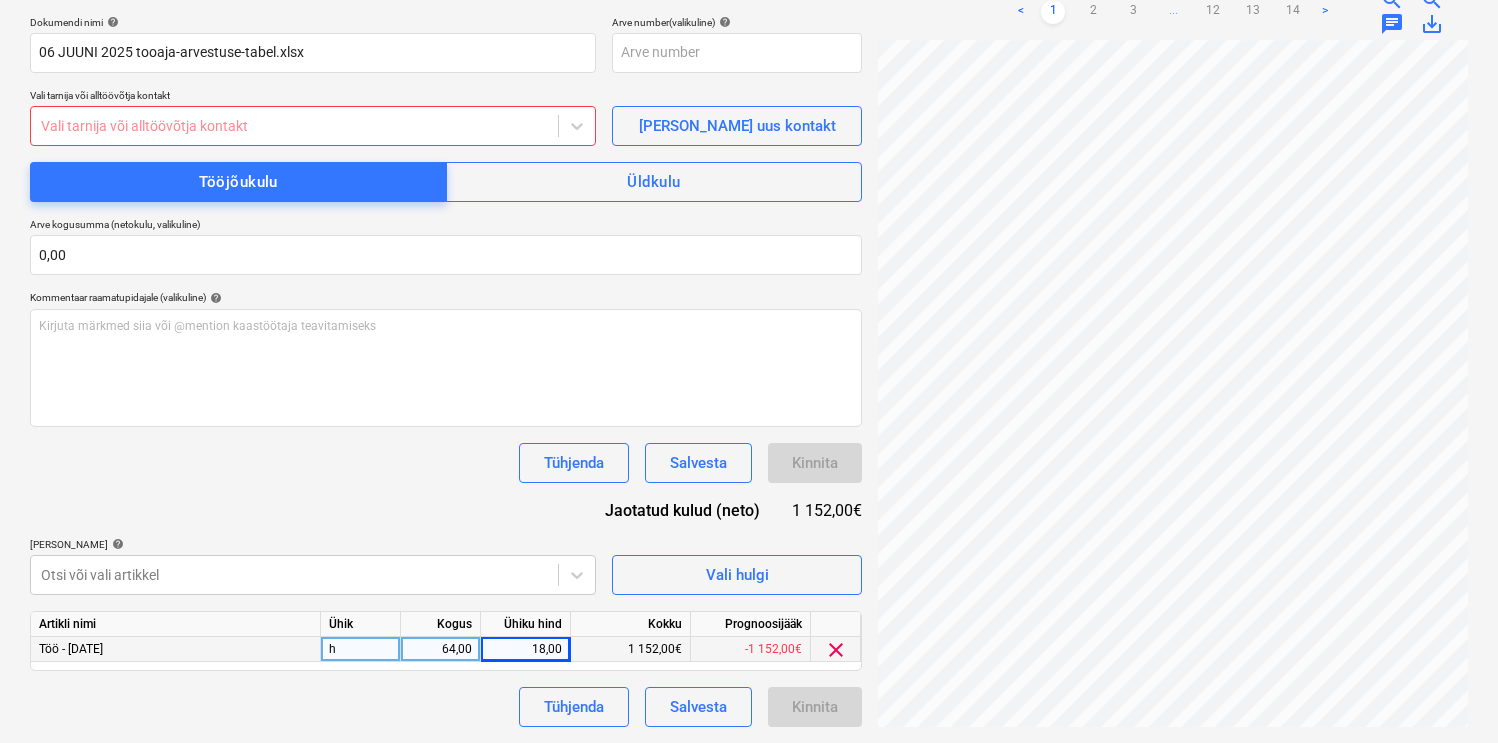 click on "Dokumendi nimi help [DATE] tooaja-arvestuse-tabel.xlsx Arve number  (valikuline) help Vali tarnija või alltöövõtja kontakt Vali tarnija või alltöövõtja kontakt [PERSON_NAME] uus kontakt Tööjõukulu Üldkulu Arve kogusumma (netokulu, valikuline) 0,00 Kommentaar raamatupidajale (valikuline) help Kirjuta märkmed siia või @mention kaastöötaja teavitamiseks ﻿ Tühjenda Salvesta Kinnita Jaotatud kulud (neto) 1 152,00€ [PERSON_NAME] artiklid help [PERSON_NAME] või vali artikkel Vali hulgi Artikli nimi Ühik Kogus Ühiku hind Kokku Prognoosijääk  Töö - [DATE] h 64,00 18,00 1 152,00€ -1 152,00€ clear Tühjenda Salvesta Kinnita" at bounding box center (446, 371) 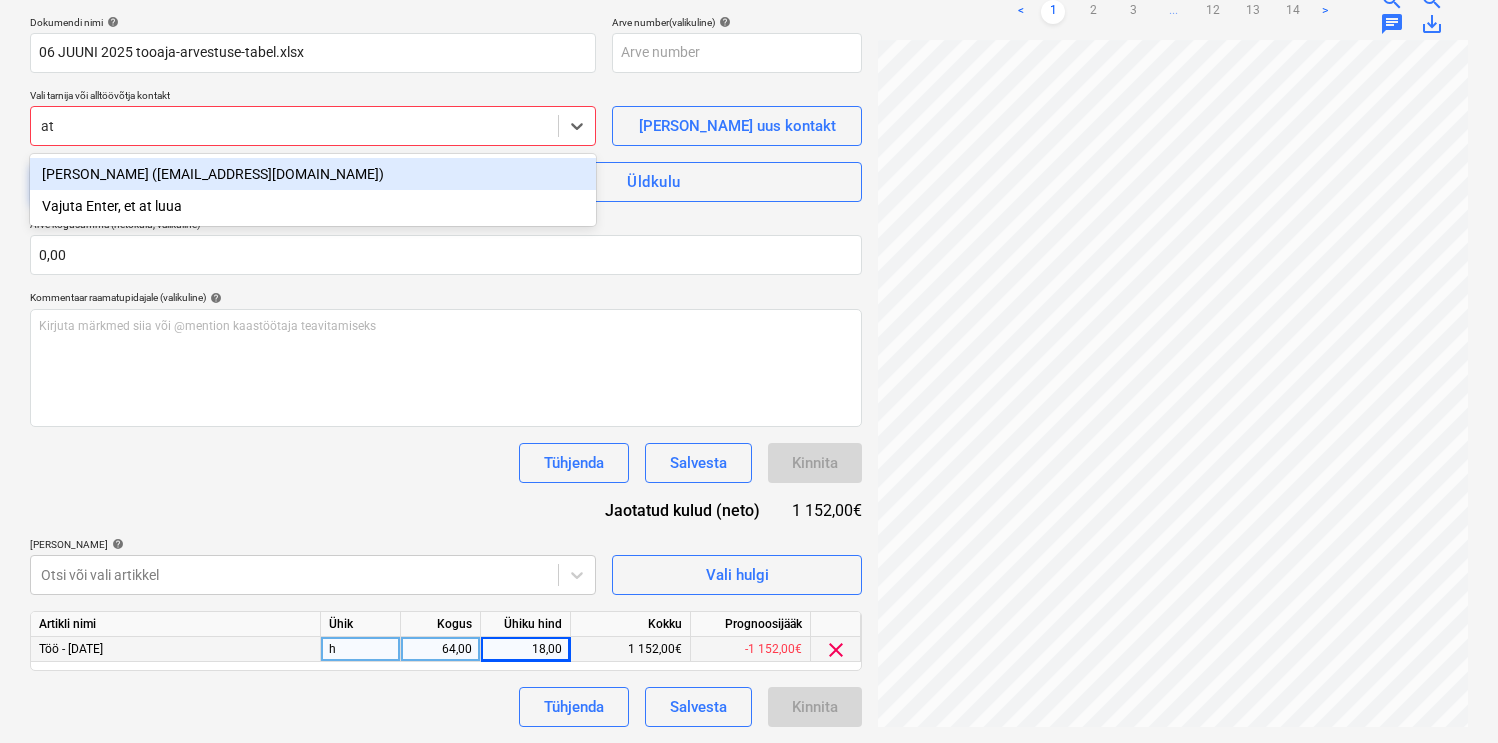 type on "a" 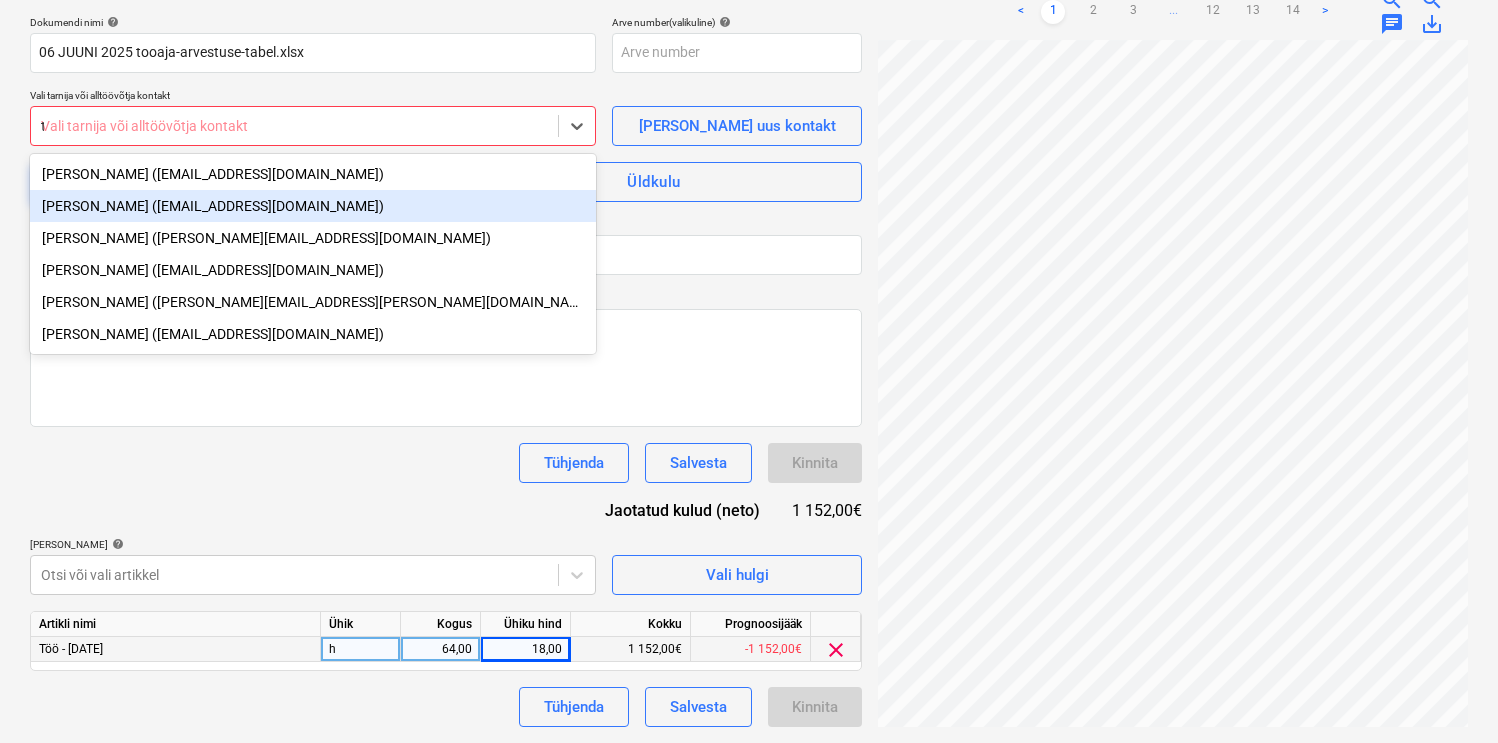 type on "ta" 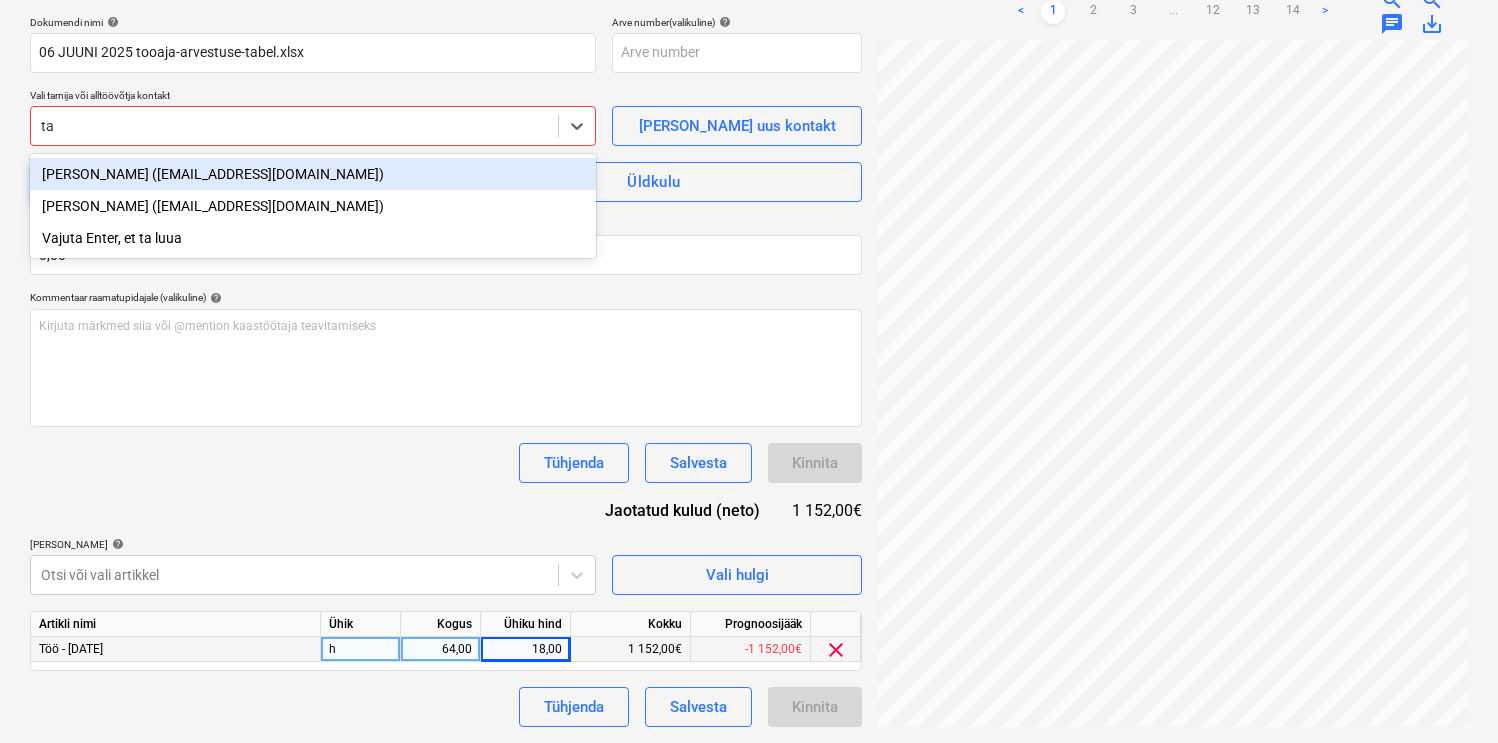 click on "[PERSON_NAME] ([EMAIL_ADDRESS][DOMAIN_NAME])" at bounding box center [313, 174] 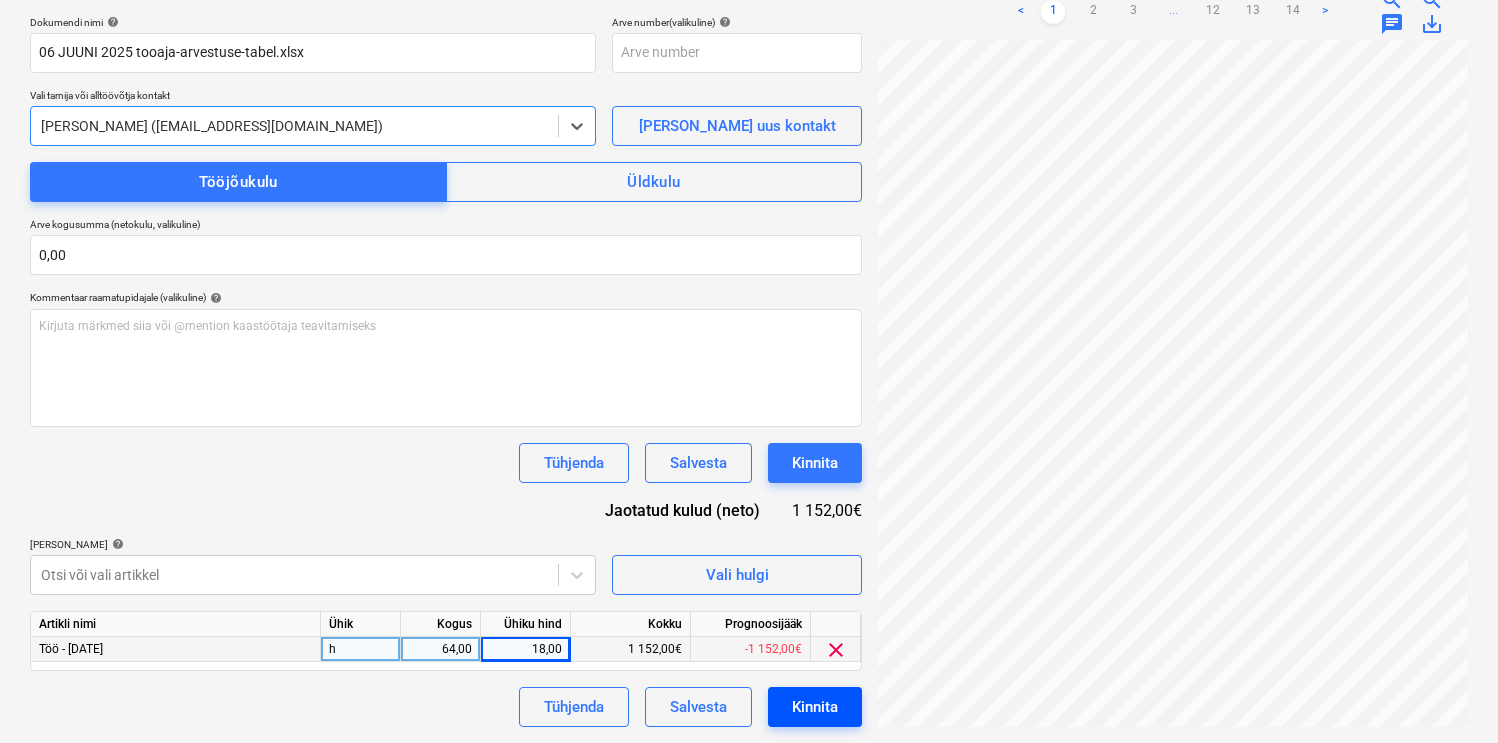 click on "Kinnita" at bounding box center (815, 707) 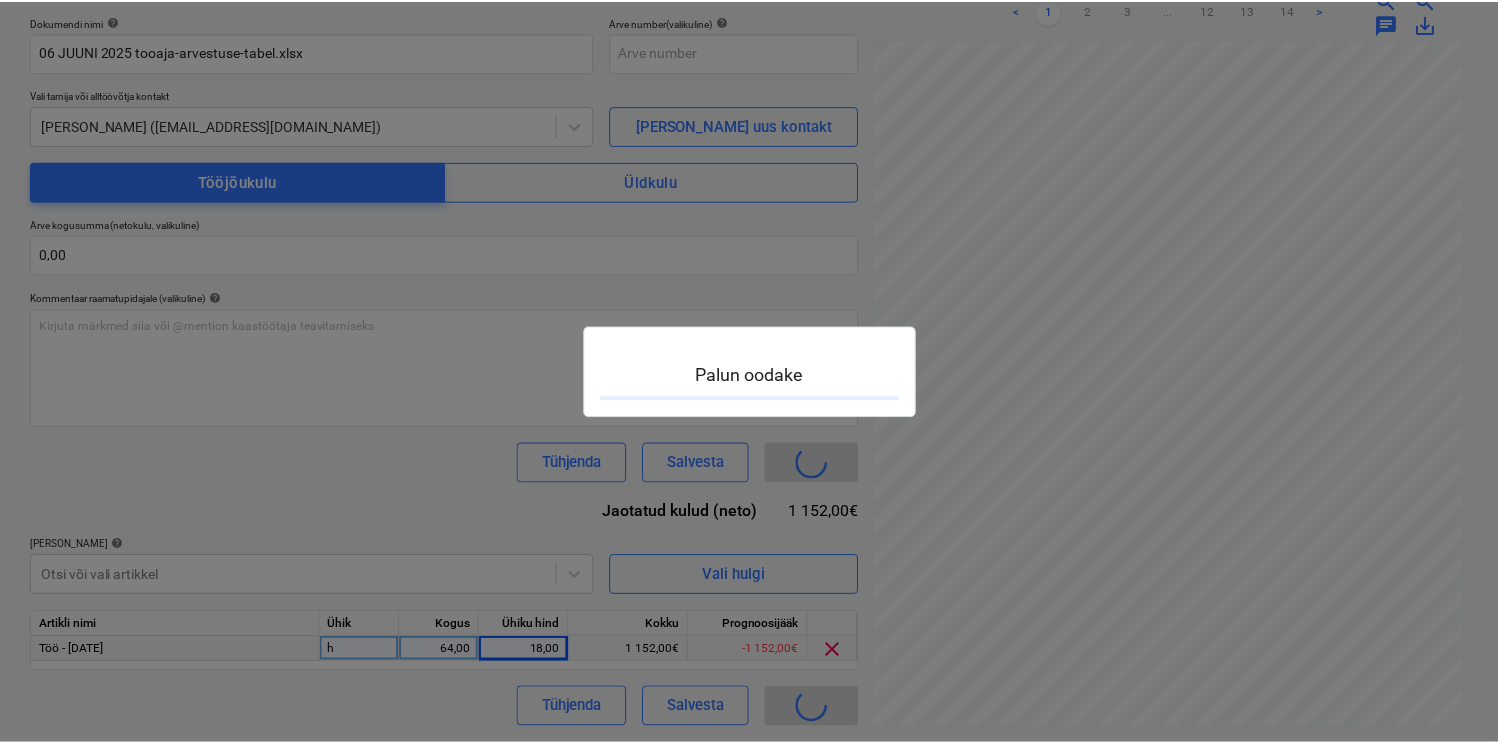 scroll, scrollTop: 0, scrollLeft: 0, axis: both 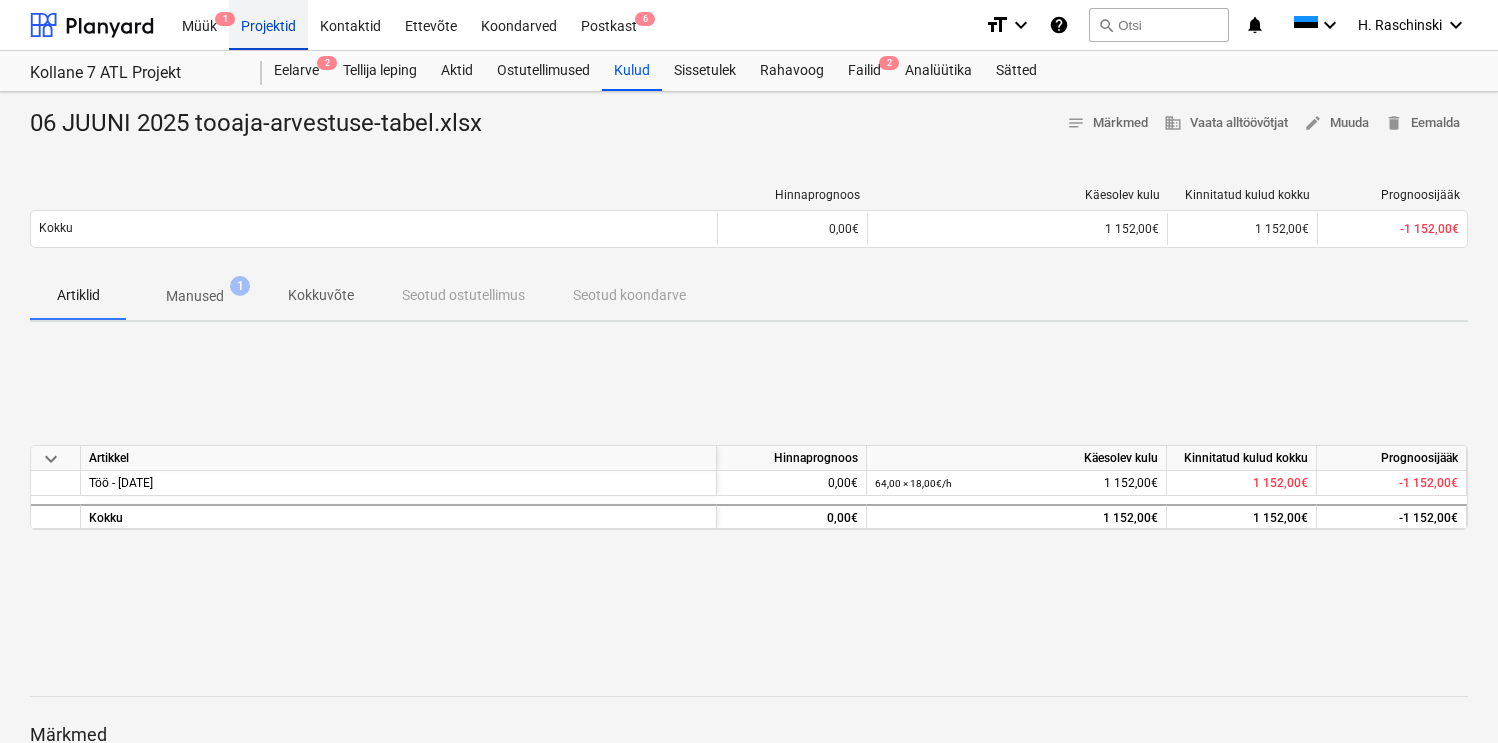 click on "Projektid" at bounding box center [268, 24] 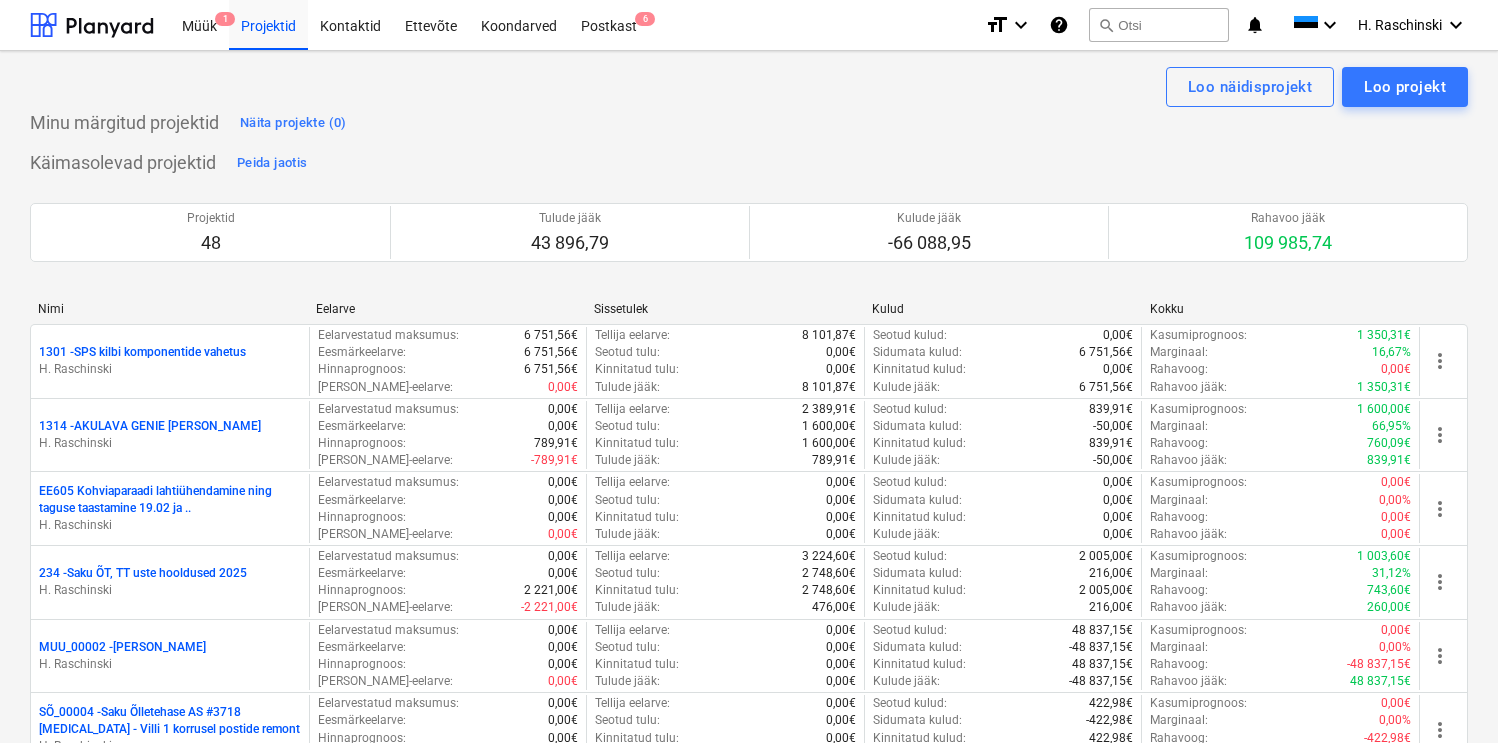 scroll, scrollTop: 2632, scrollLeft: 0, axis: vertical 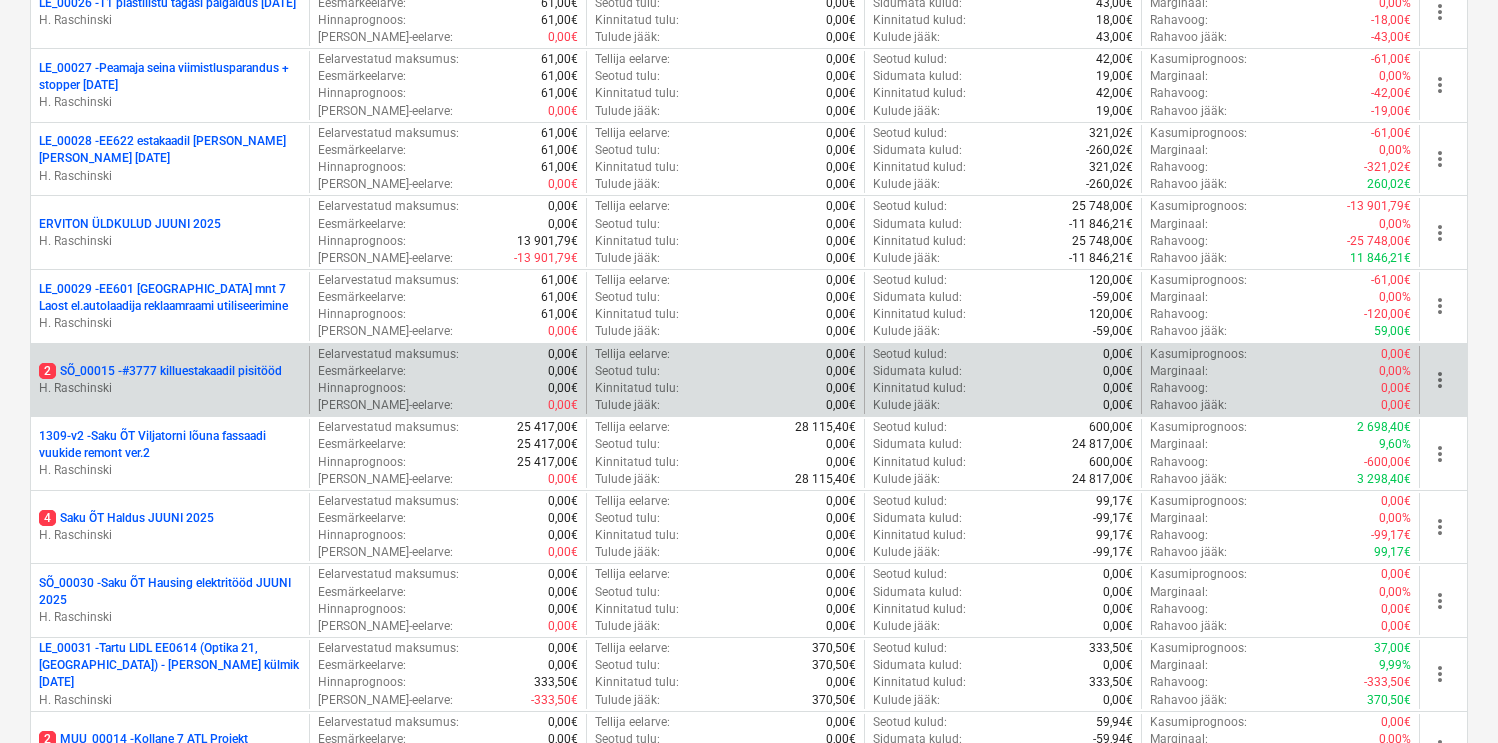 click on "2  SÕ_00015 -  #3777 killuestakaadil pisitööd" at bounding box center [160, 371] 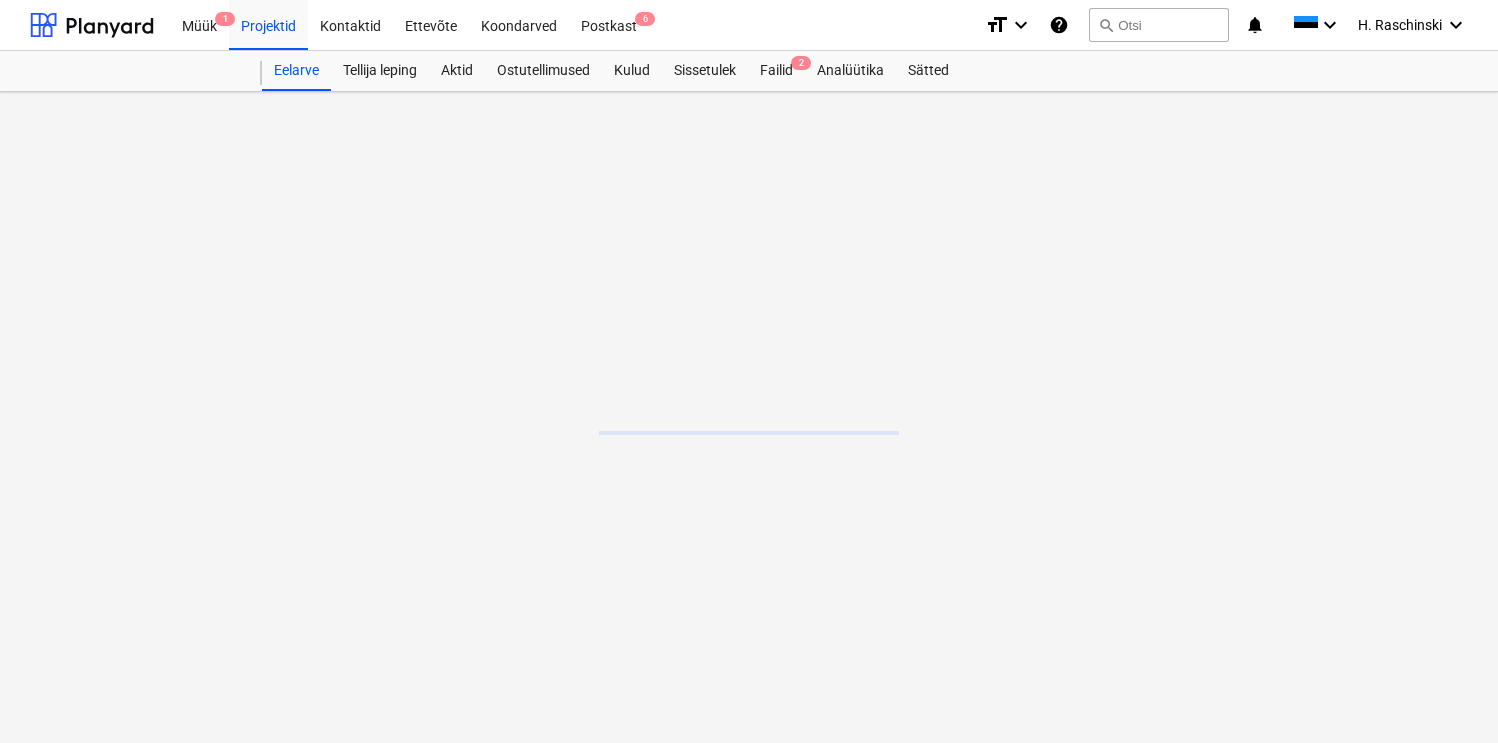 scroll, scrollTop: 0, scrollLeft: 0, axis: both 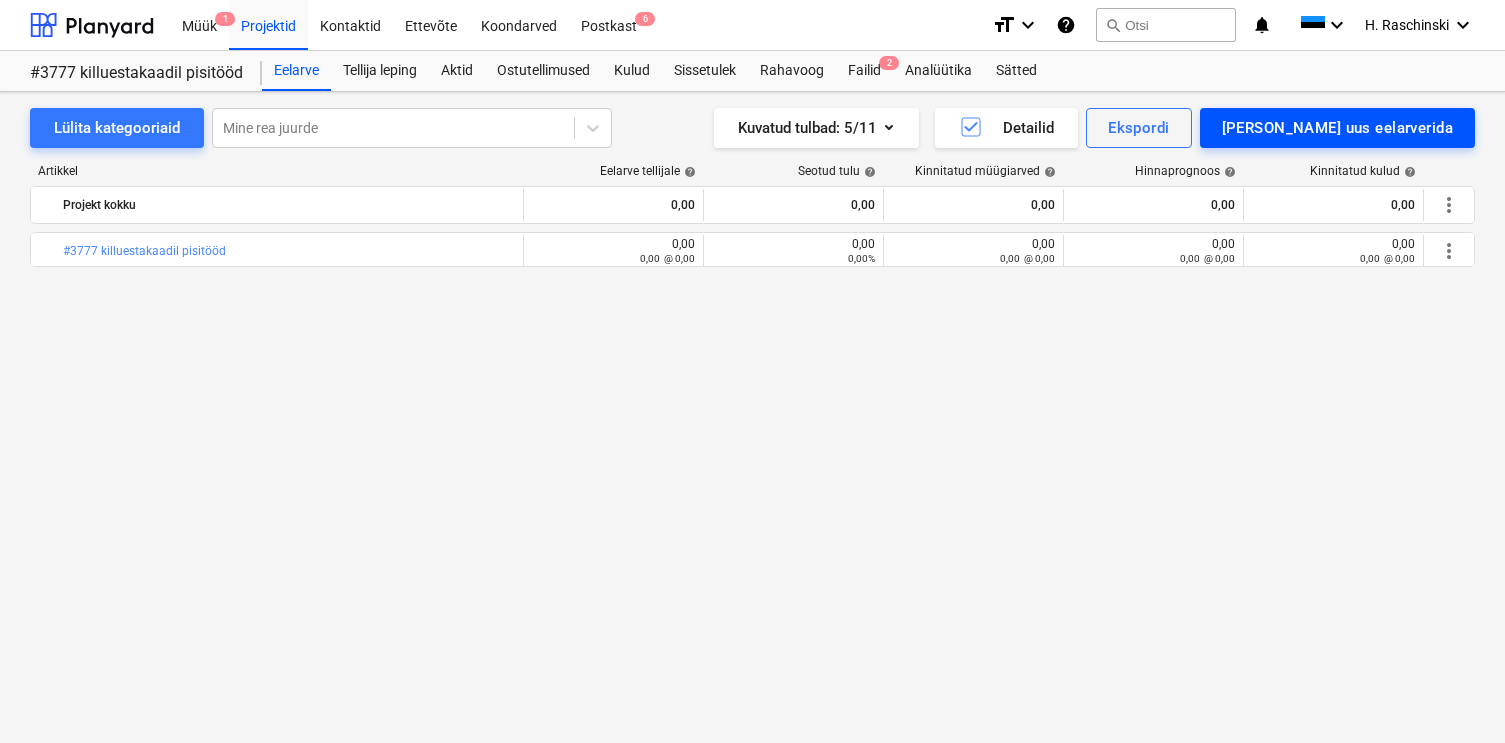 click on "[PERSON_NAME] uus eelarverida" at bounding box center [1337, 128] 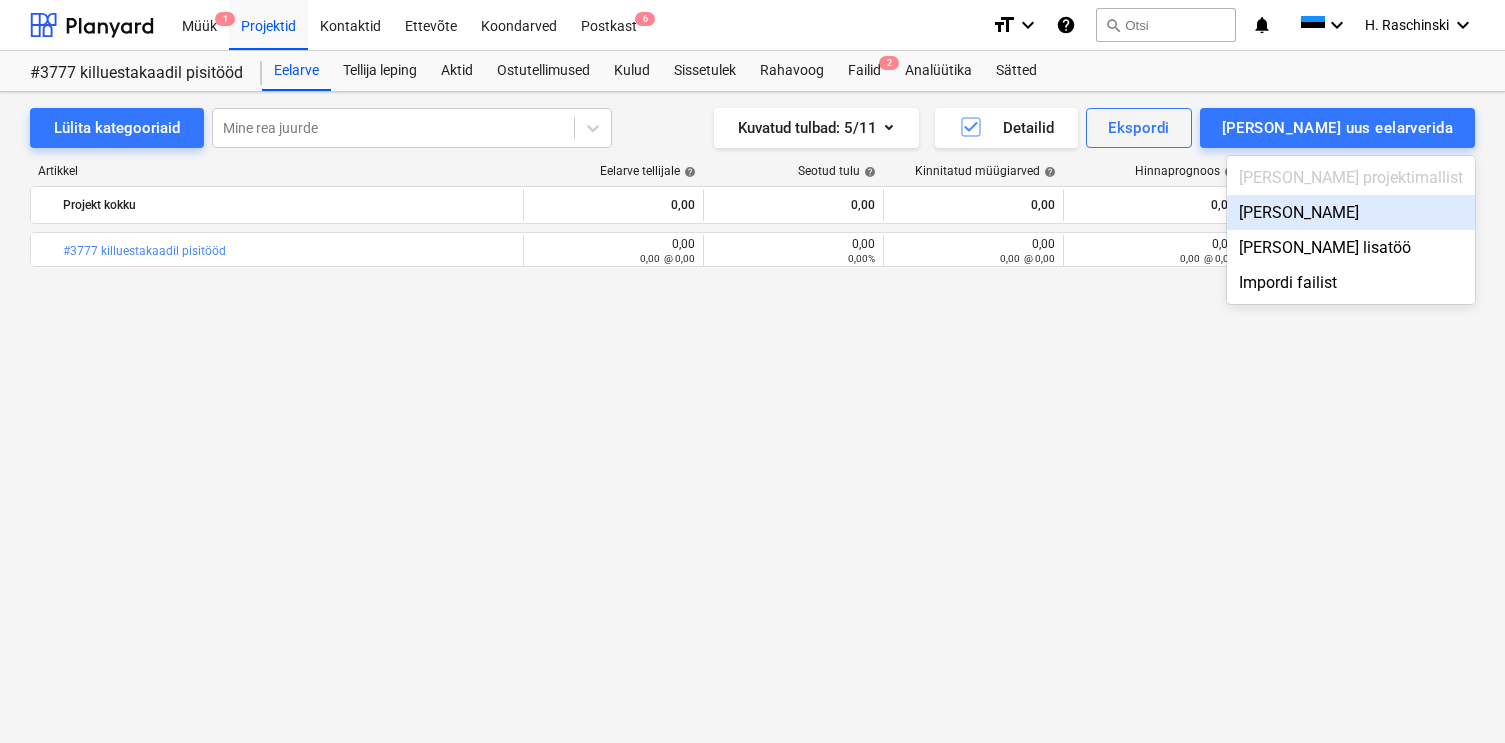 click on "[PERSON_NAME]" at bounding box center [1351, 212] 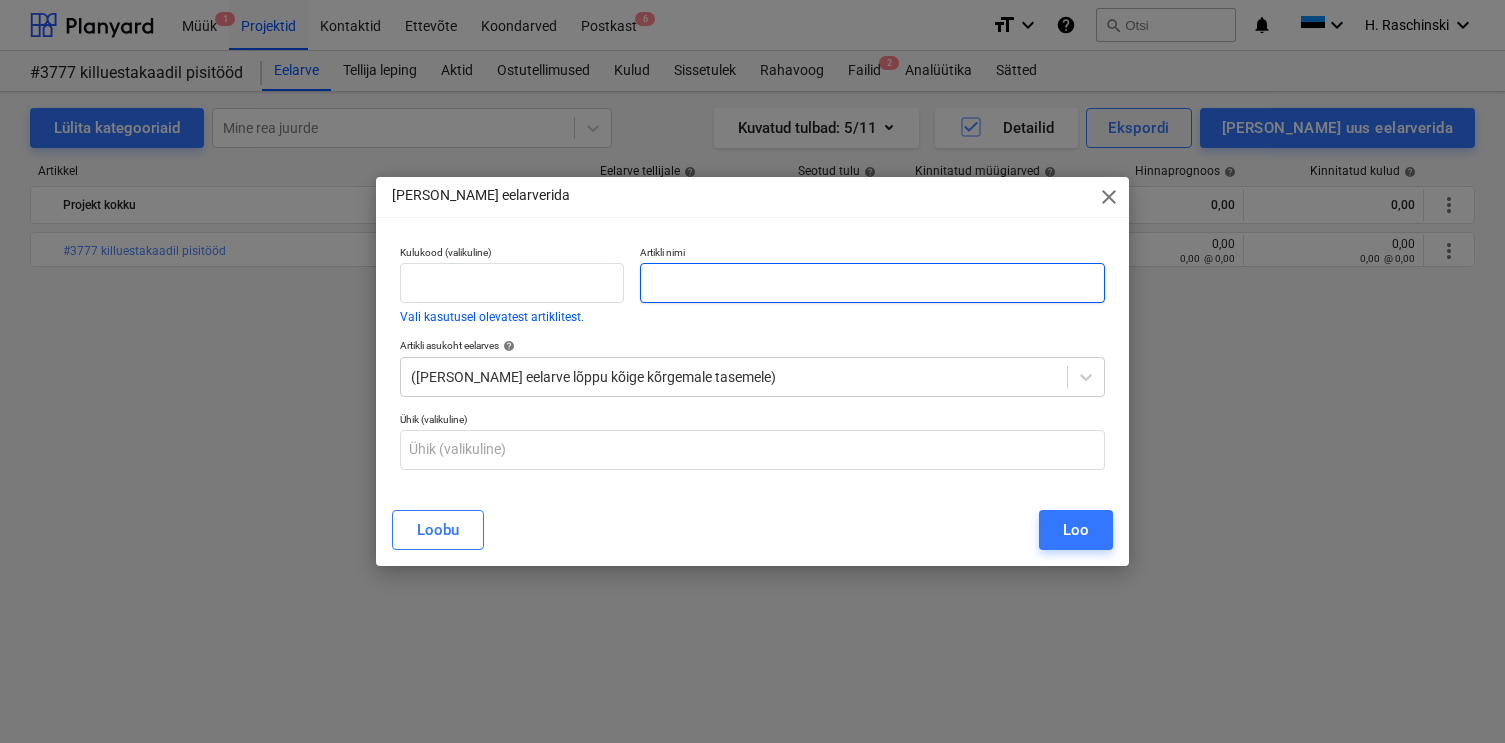 click at bounding box center [872, 283] 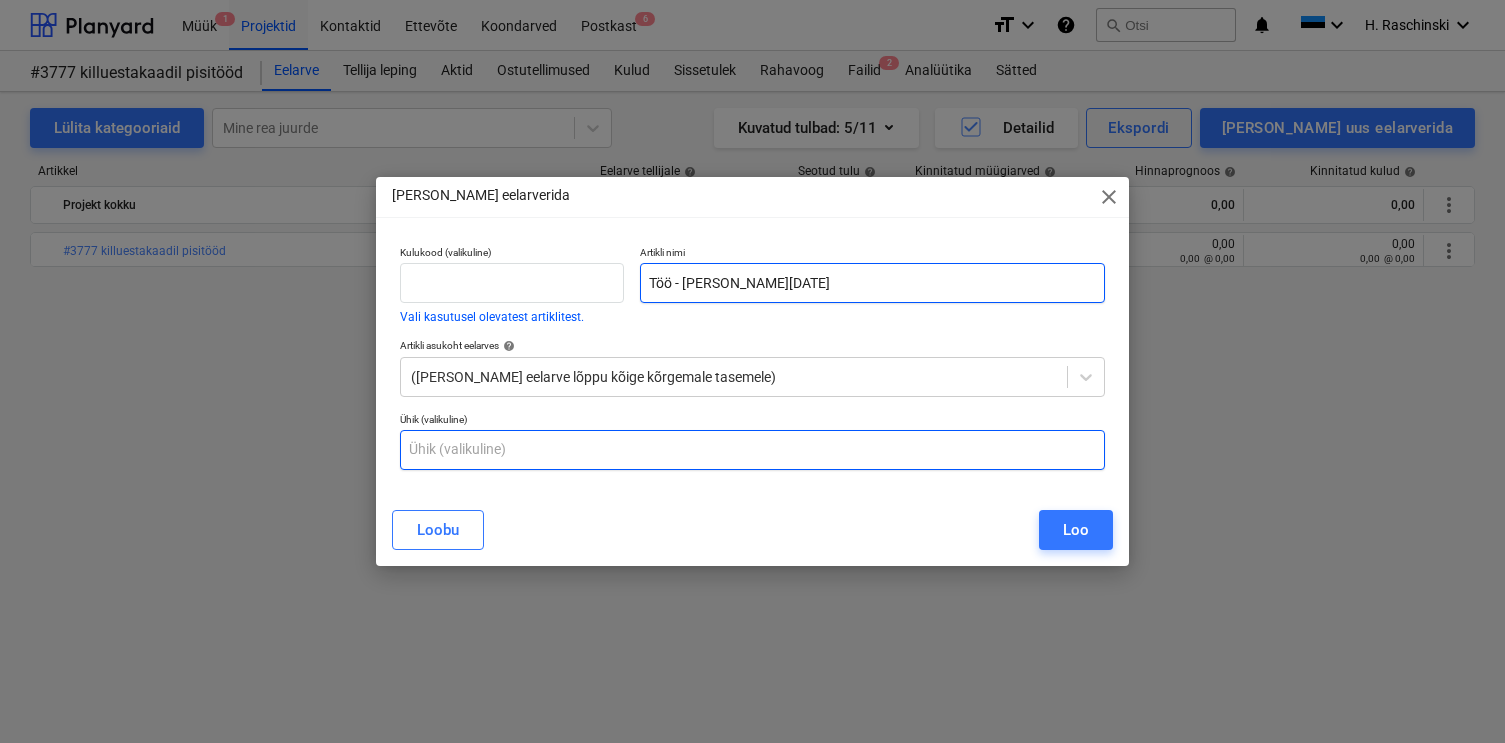 type on "Töö - [PERSON_NAME][DATE]" 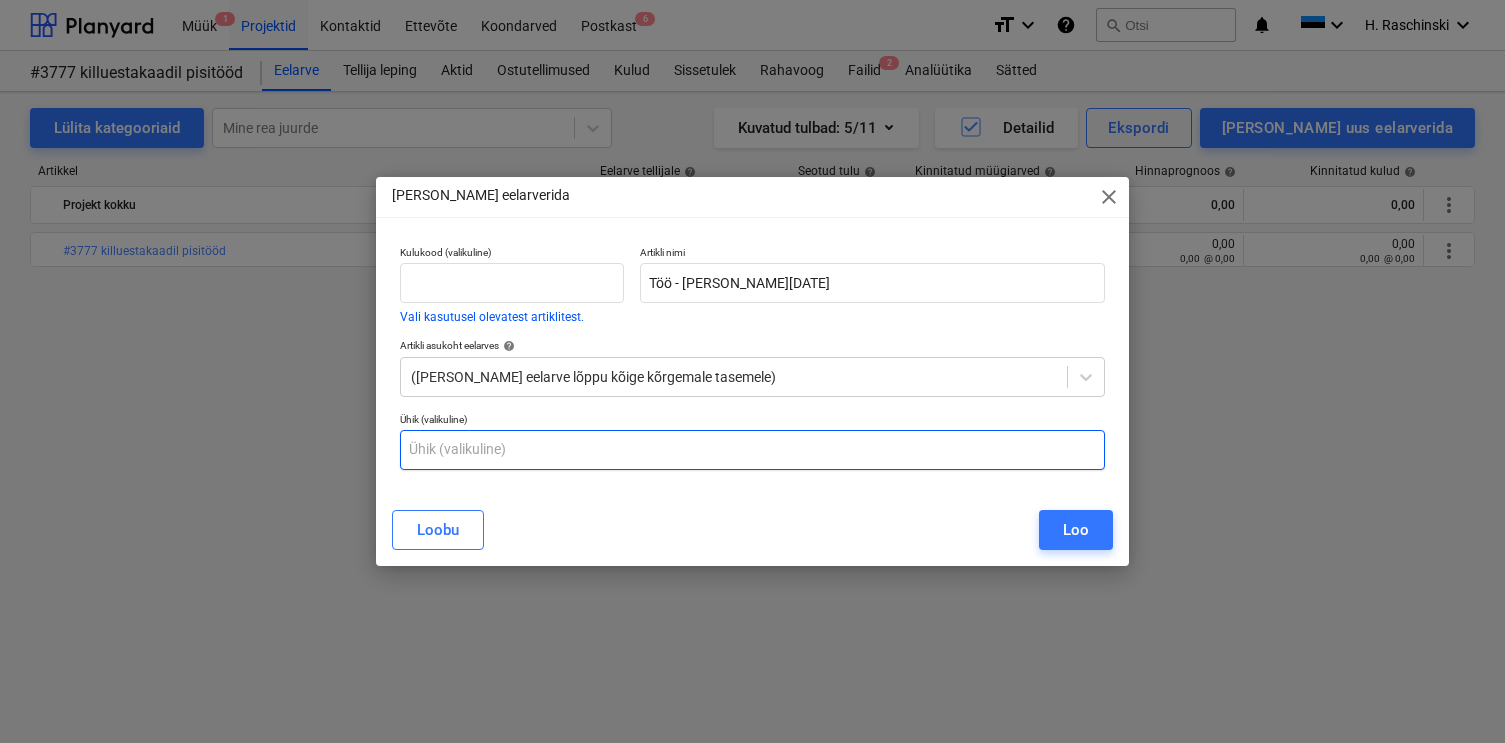 click at bounding box center (752, 450) 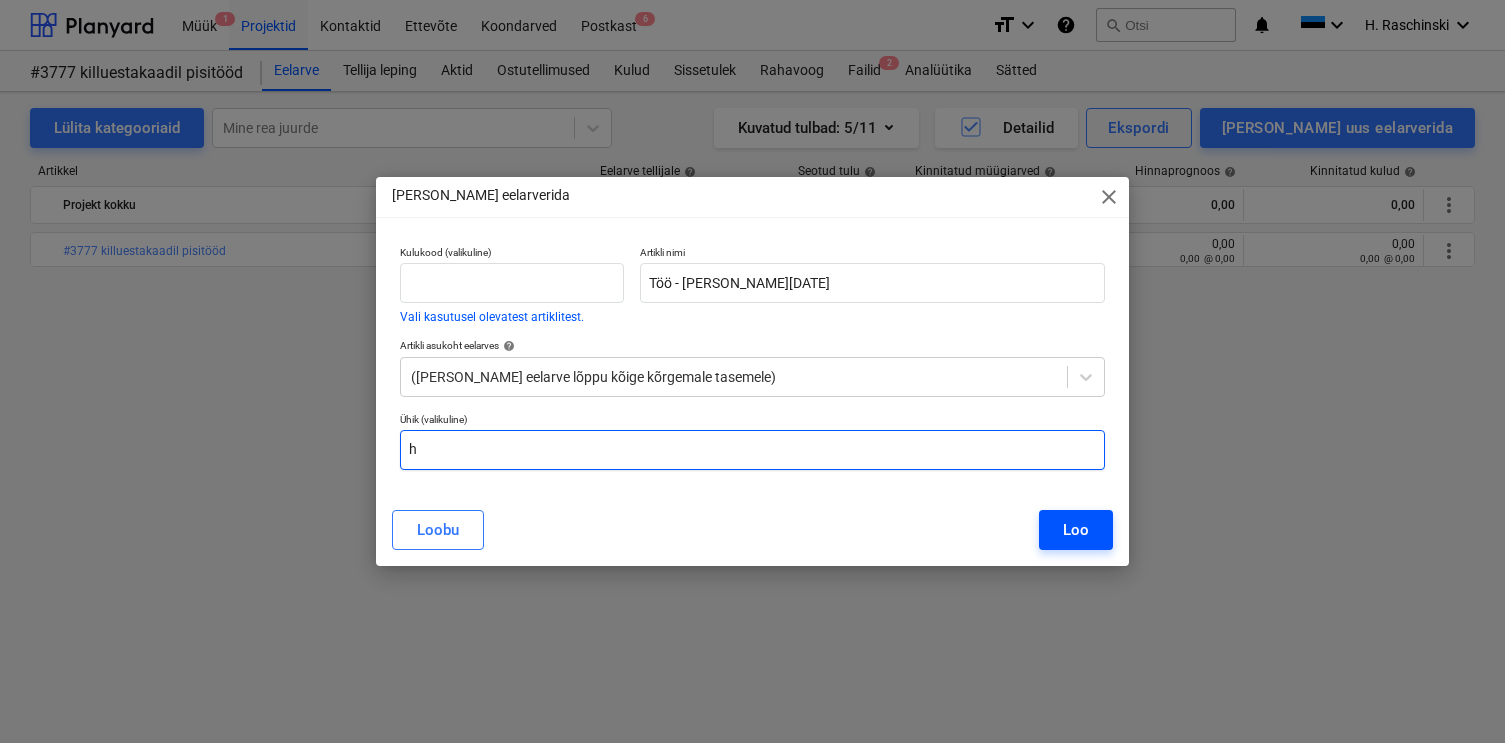 type on "h" 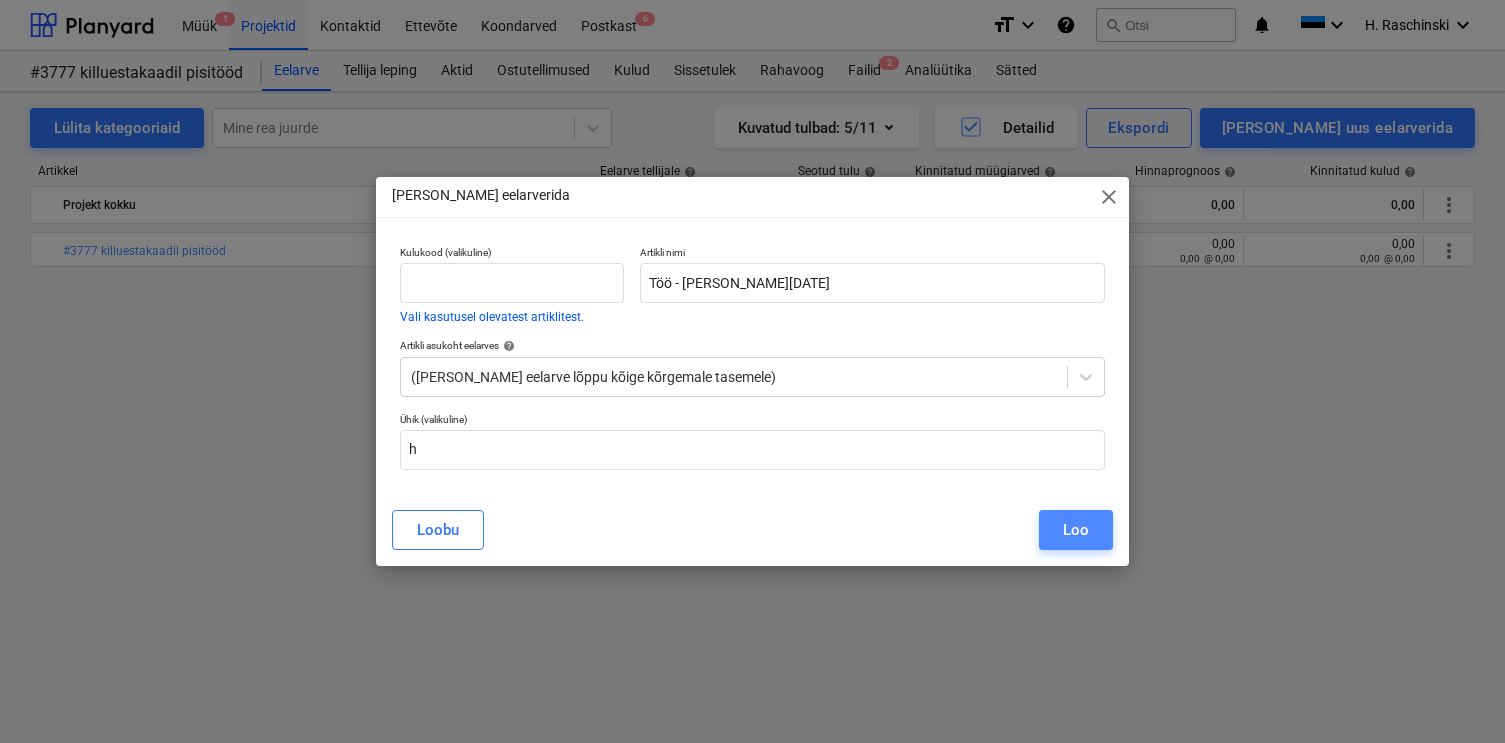 click on "Loo" at bounding box center (1076, 530) 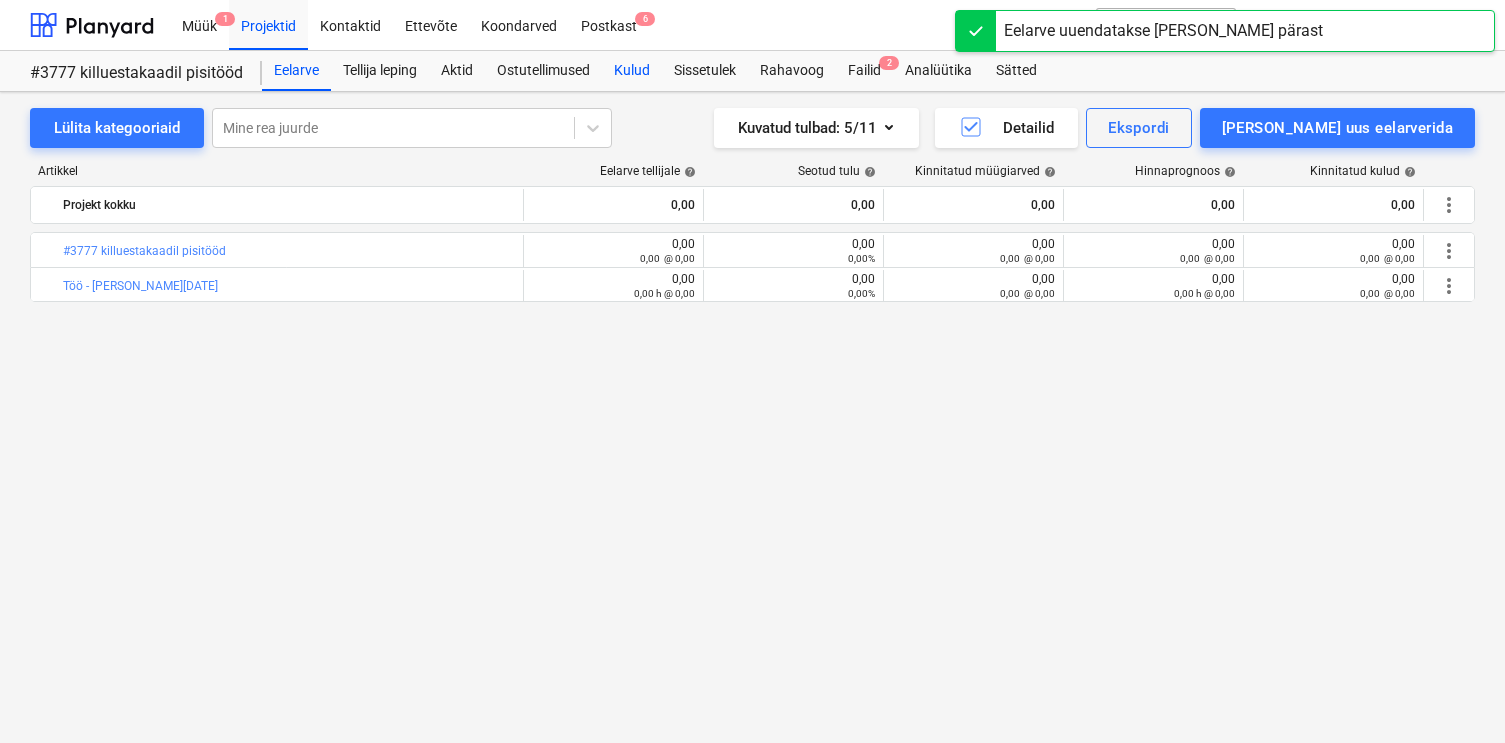 click on "Kulud" at bounding box center [632, 71] 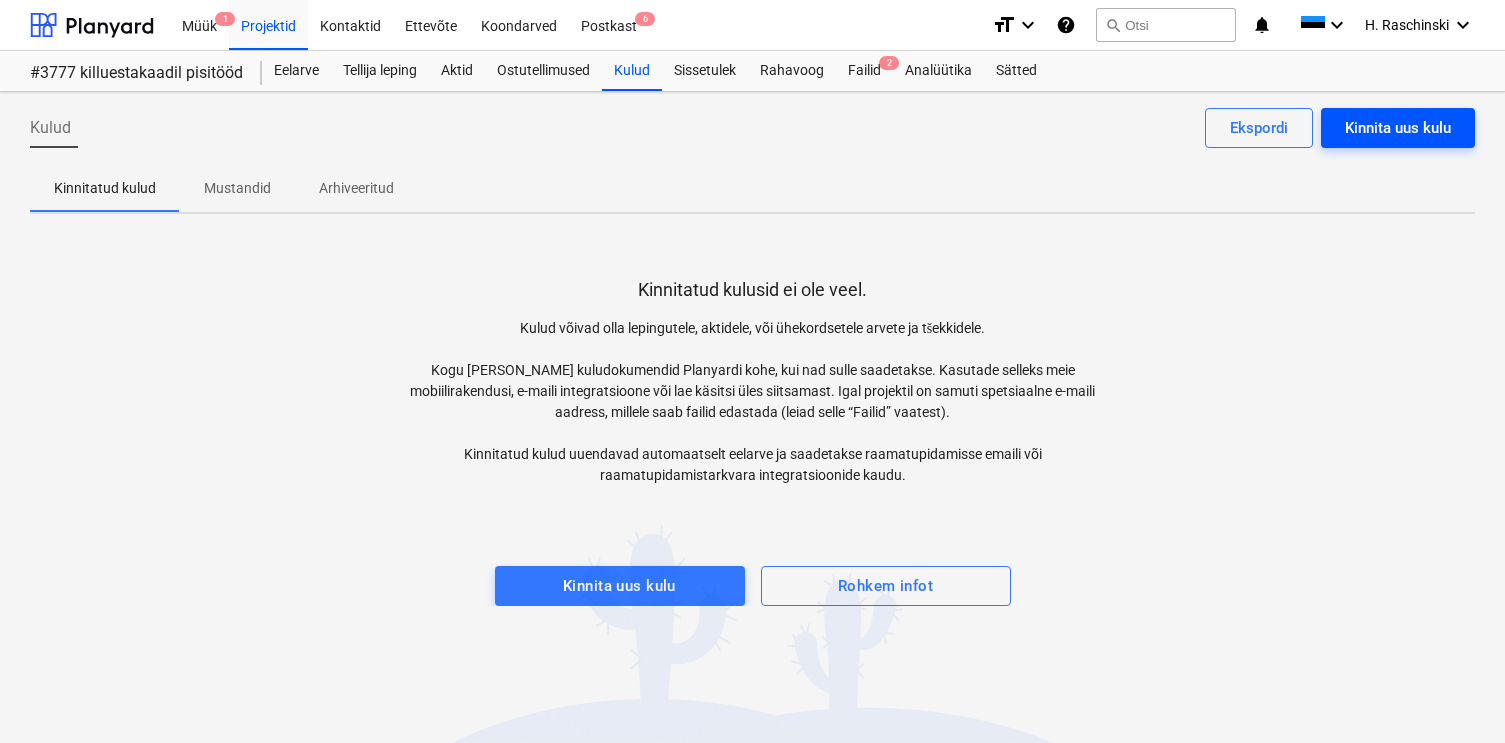 click on "Kinnita uus kulu" at bounding box center [1398, 128] 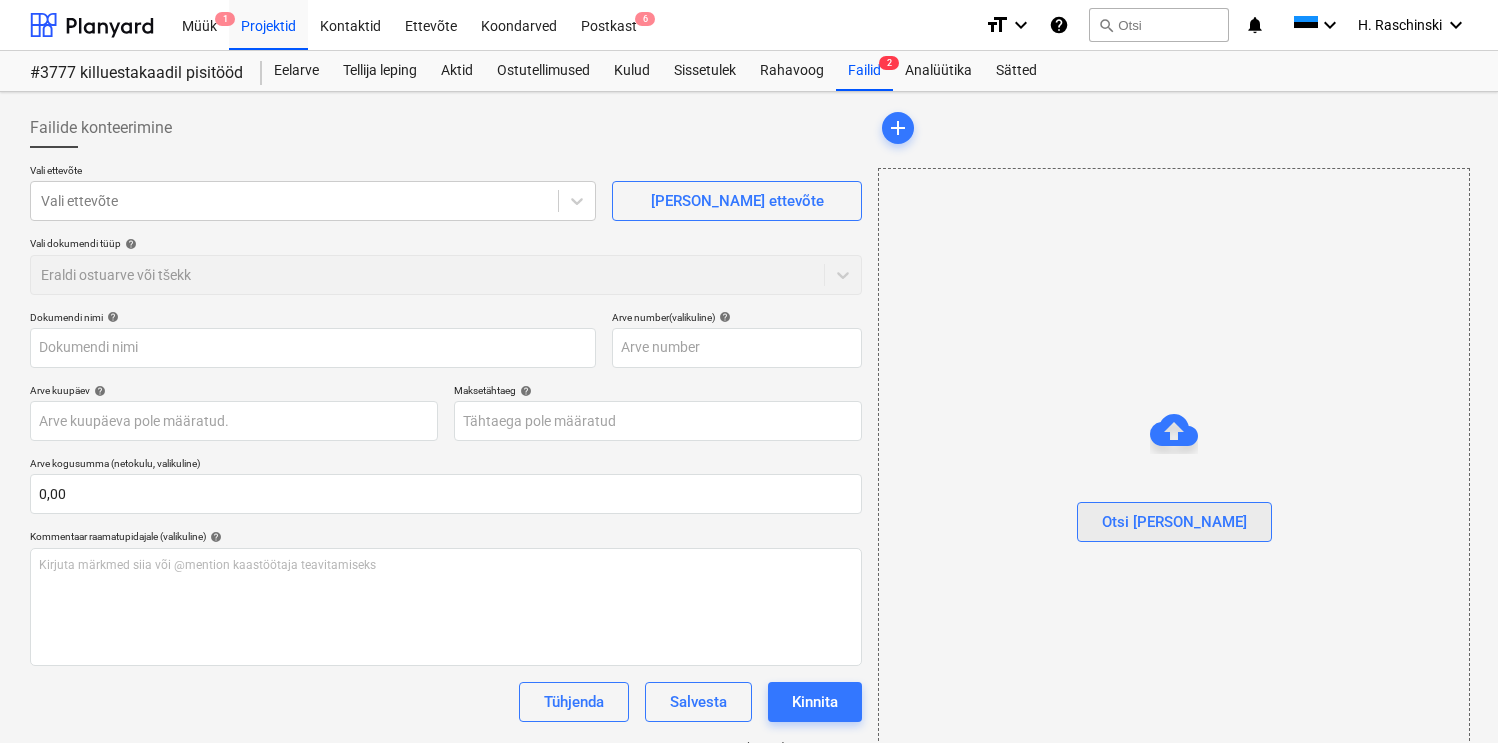 click on "Otsi [PERSON_NAME]" at bounding box center [1174, 522] 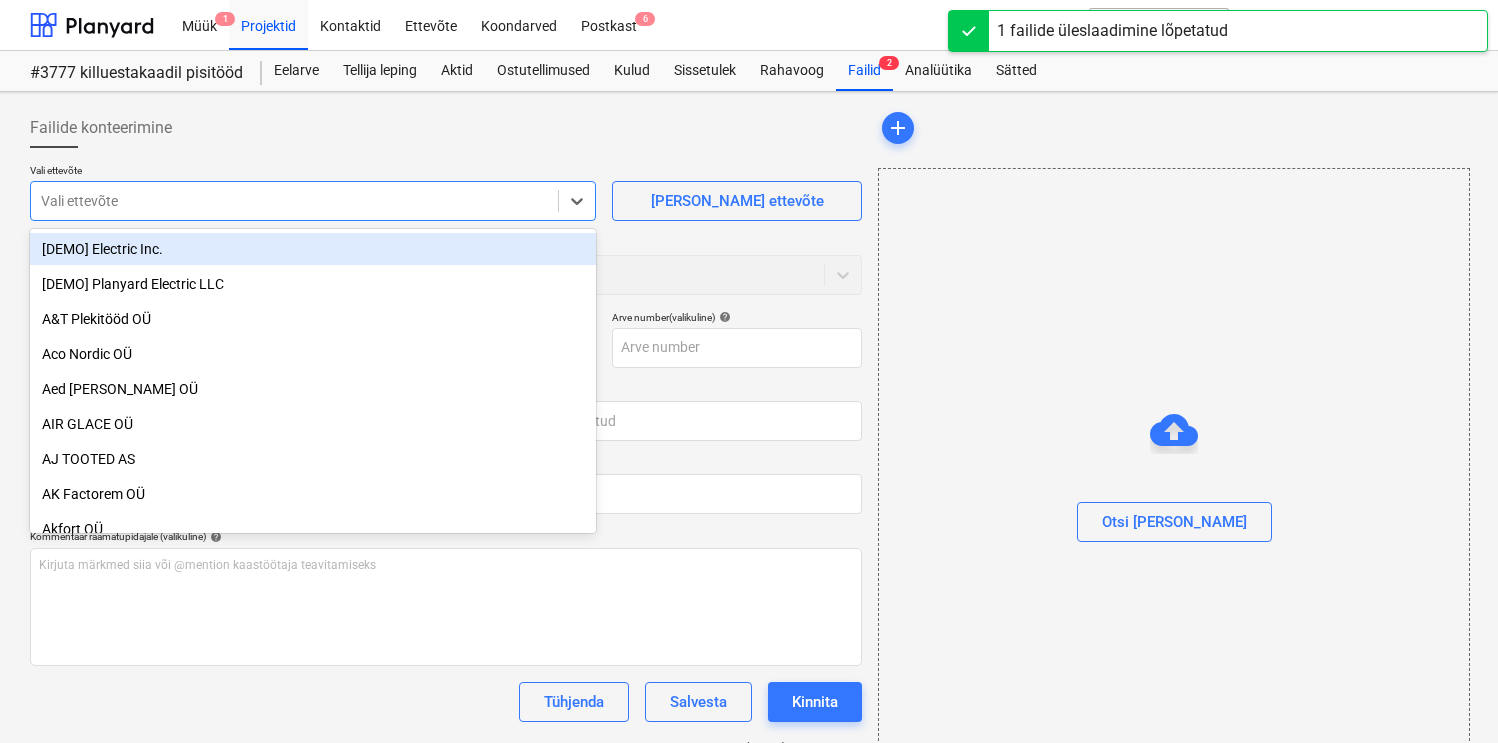 click at bounding box center [294, 201] 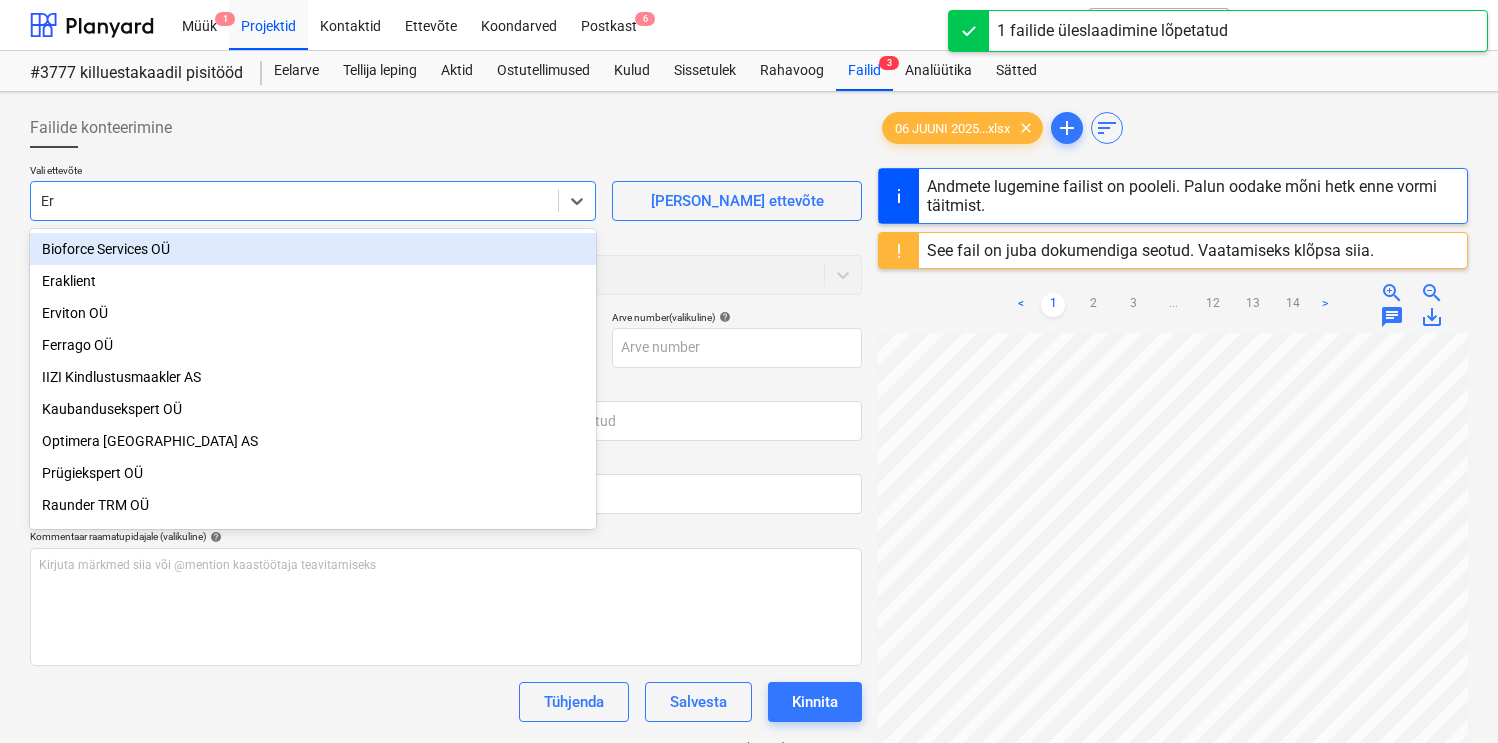 type on "Erv" 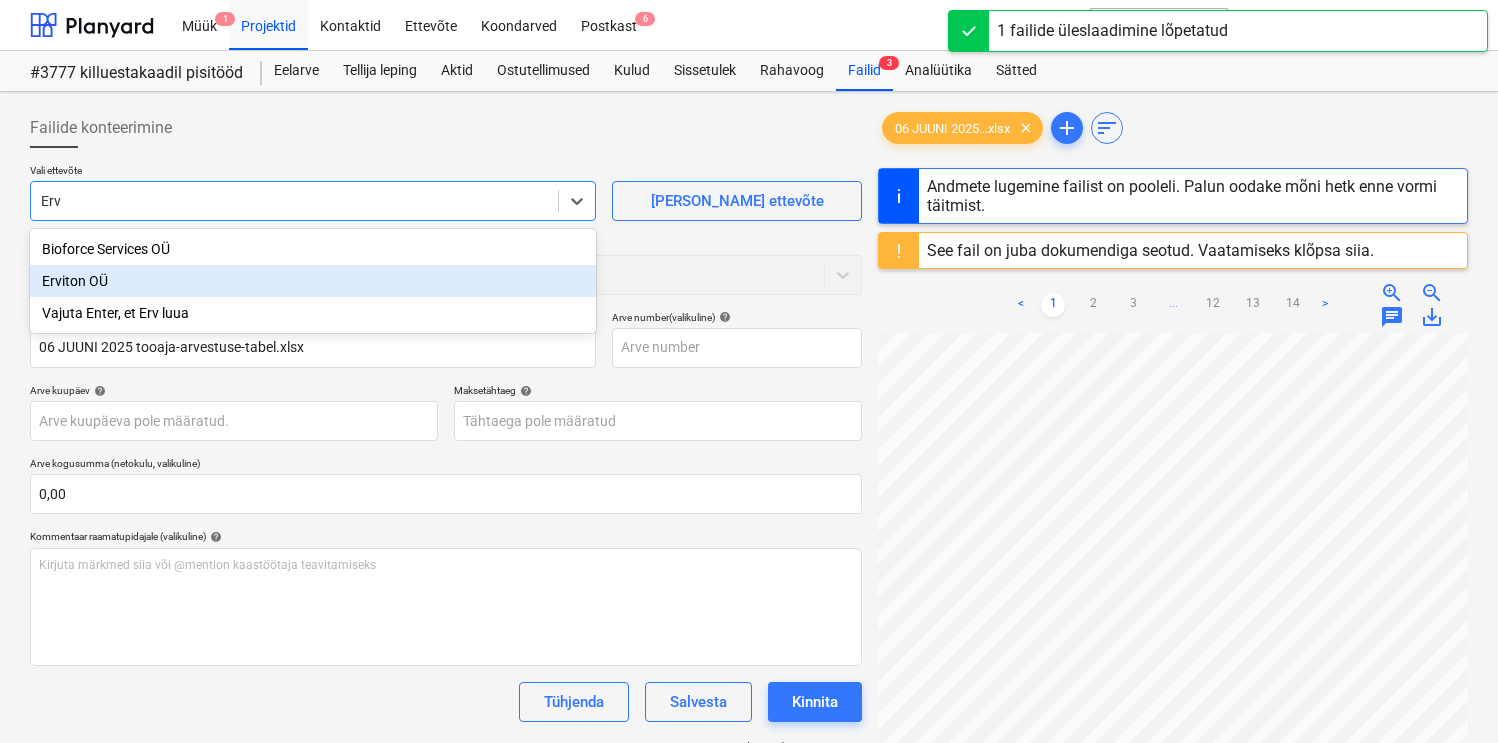 type 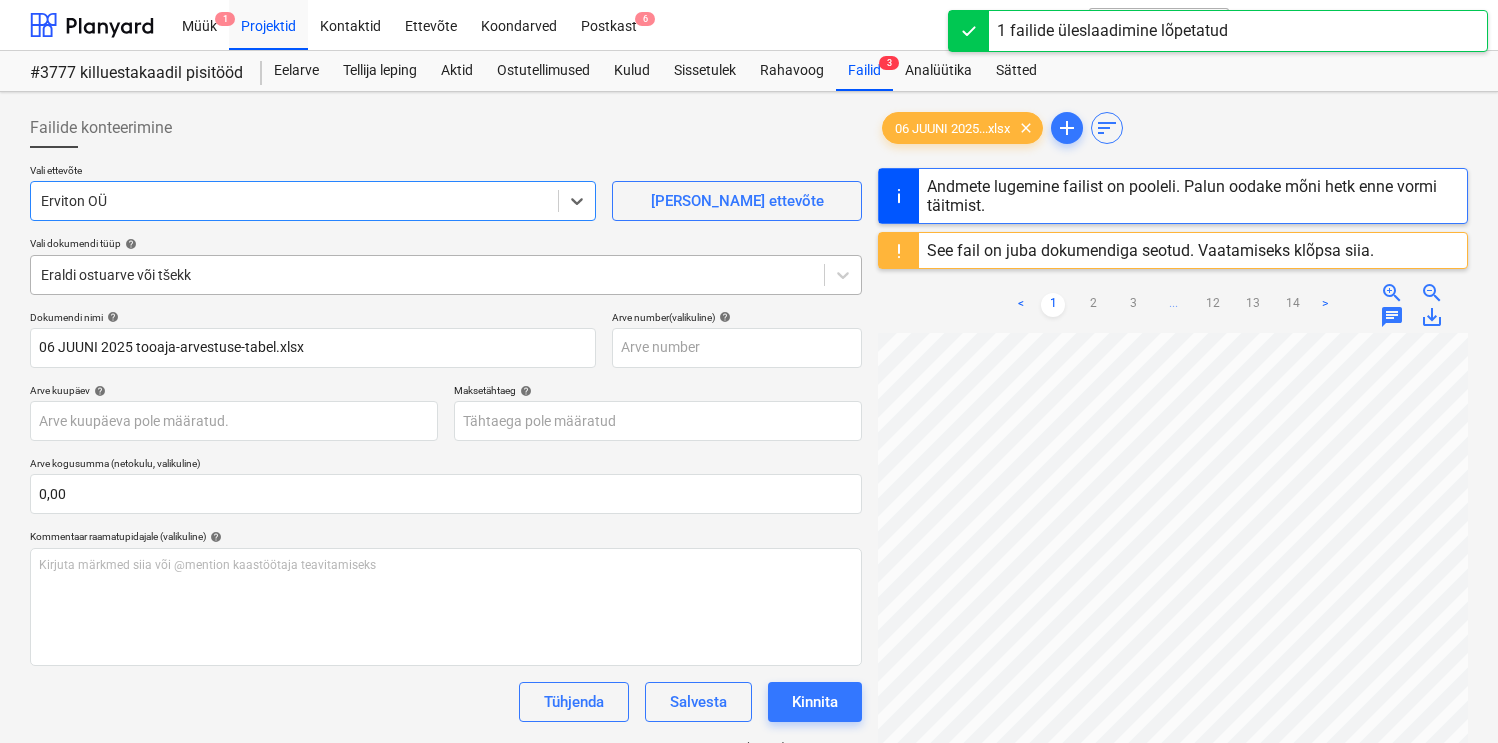 click at bounding box center [427, 275] 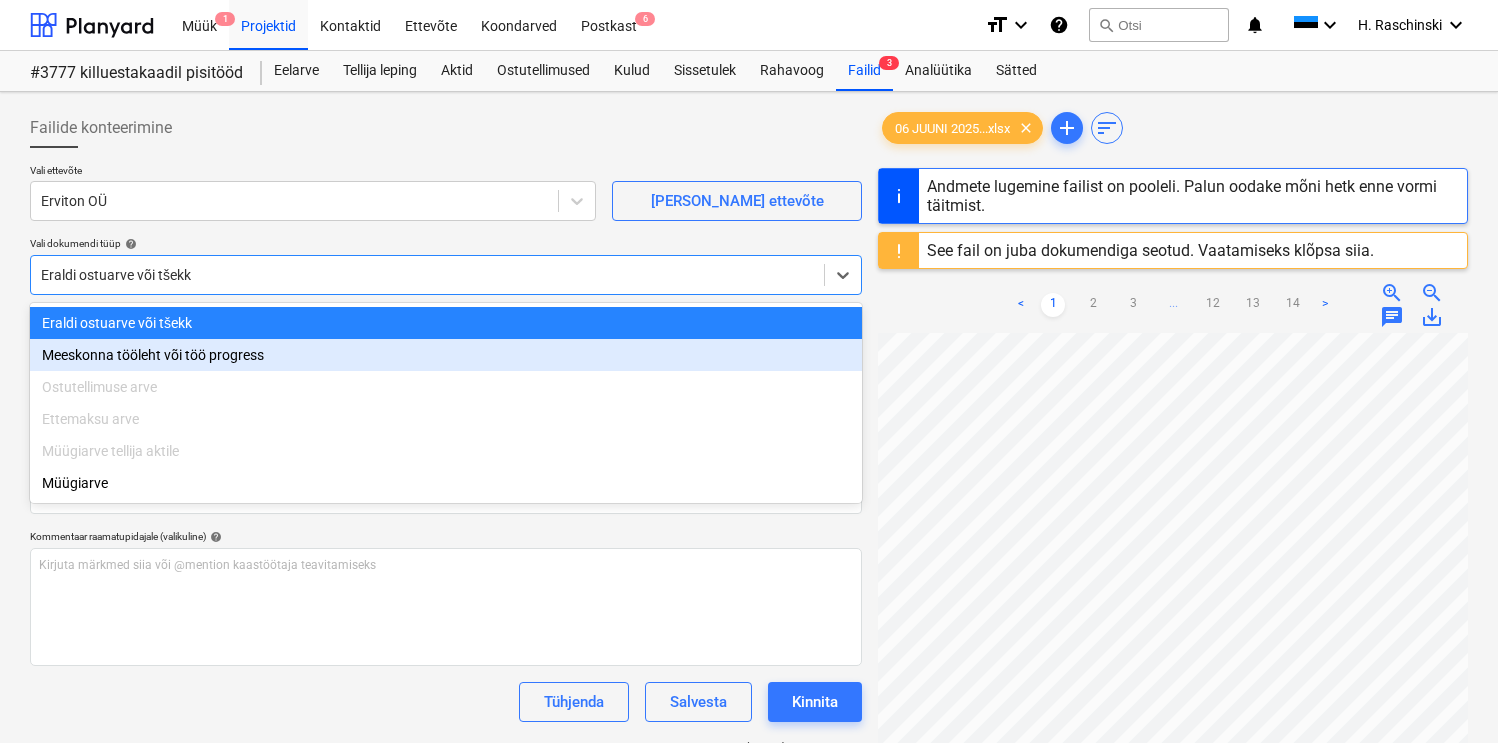click on "Meeskonna tööleht või töö progress" at bounding box center (446, 355) 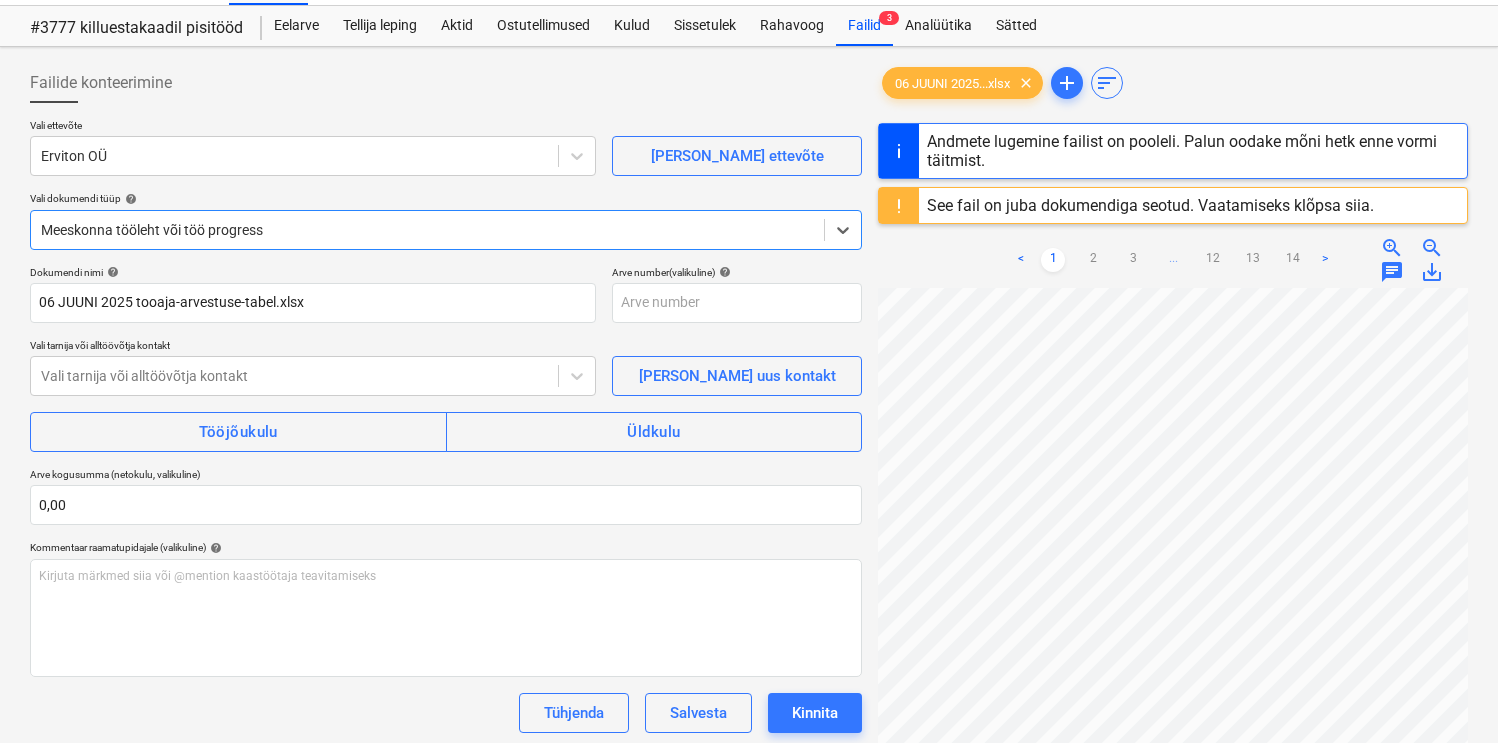 scroll, scrollTop: 72, scrollLeft: 0, axis: vertical 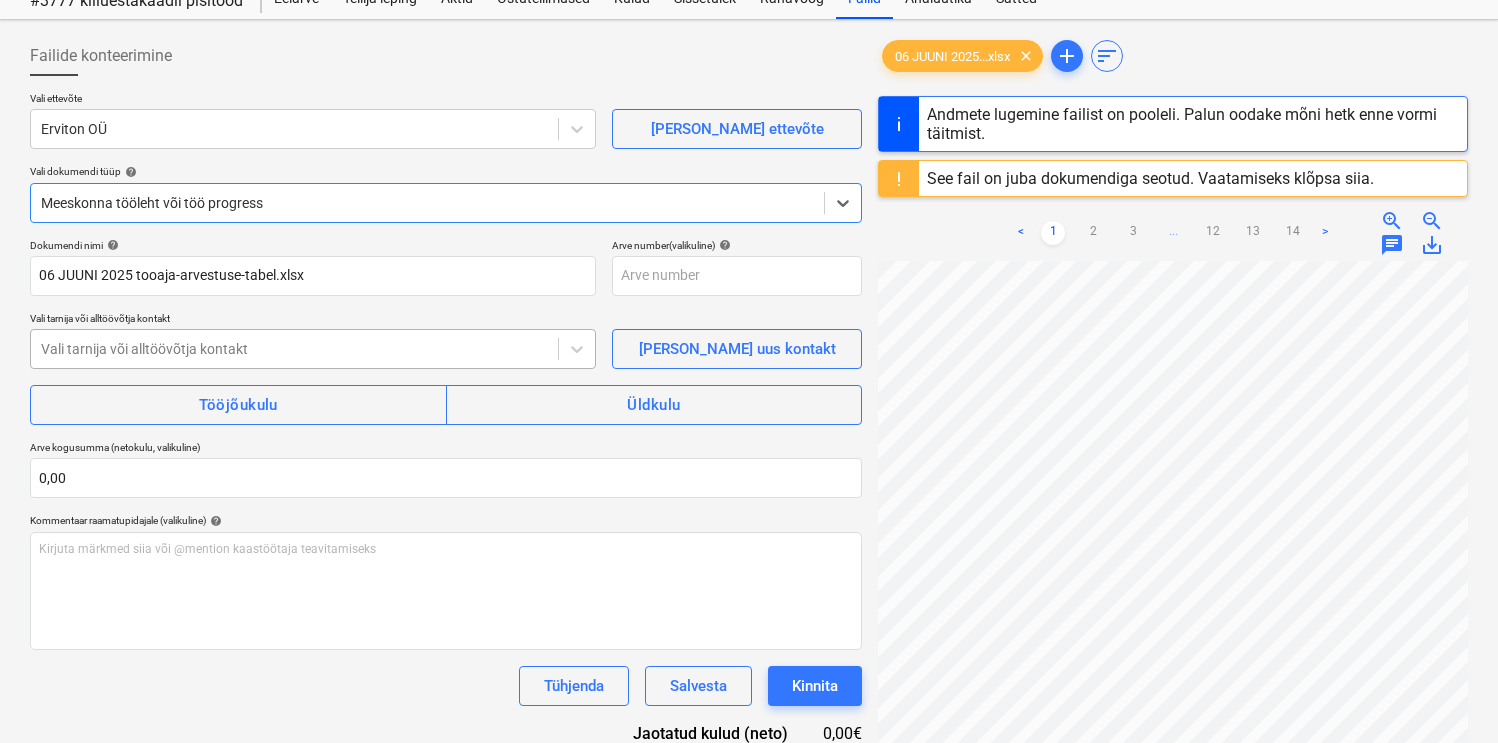 click at bounding box center (294, 349) 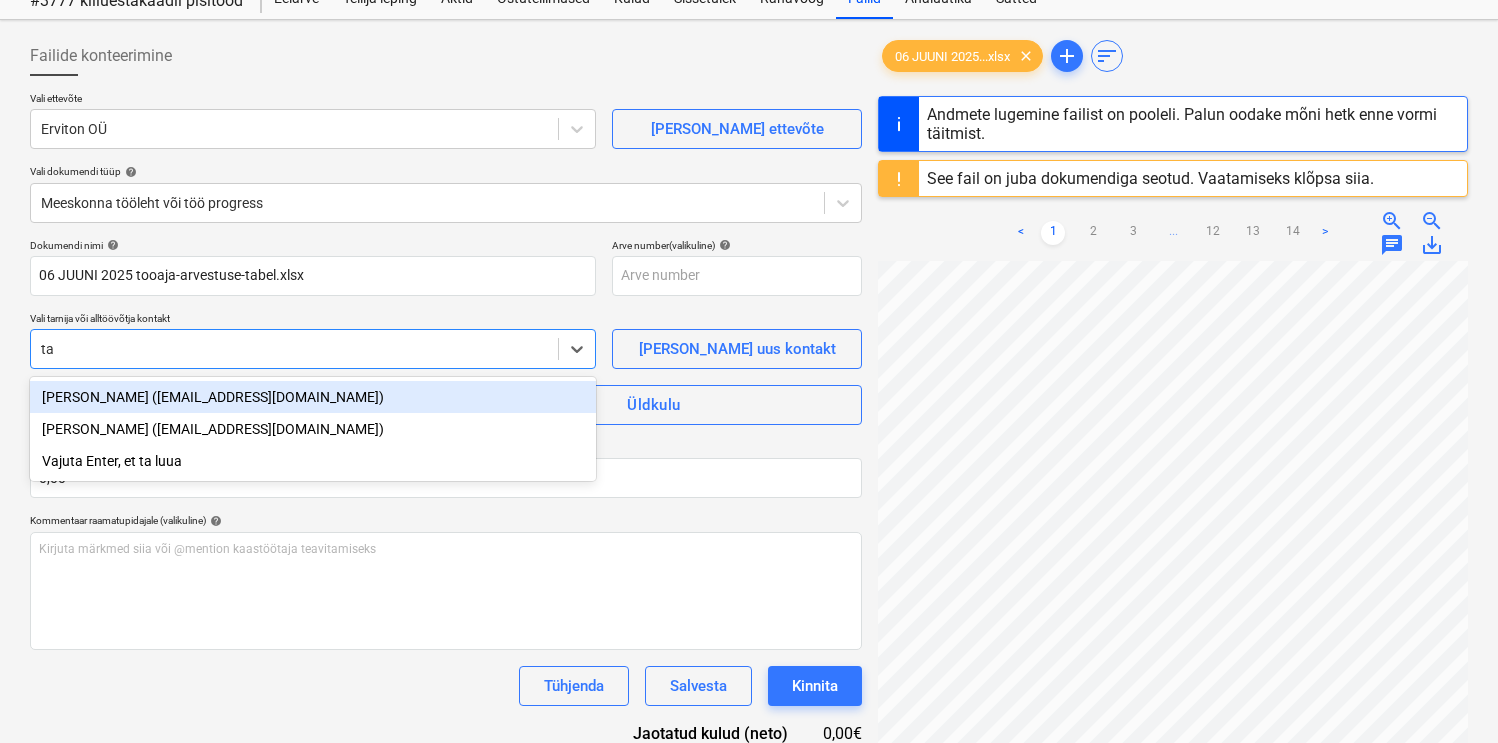 type on "tat" 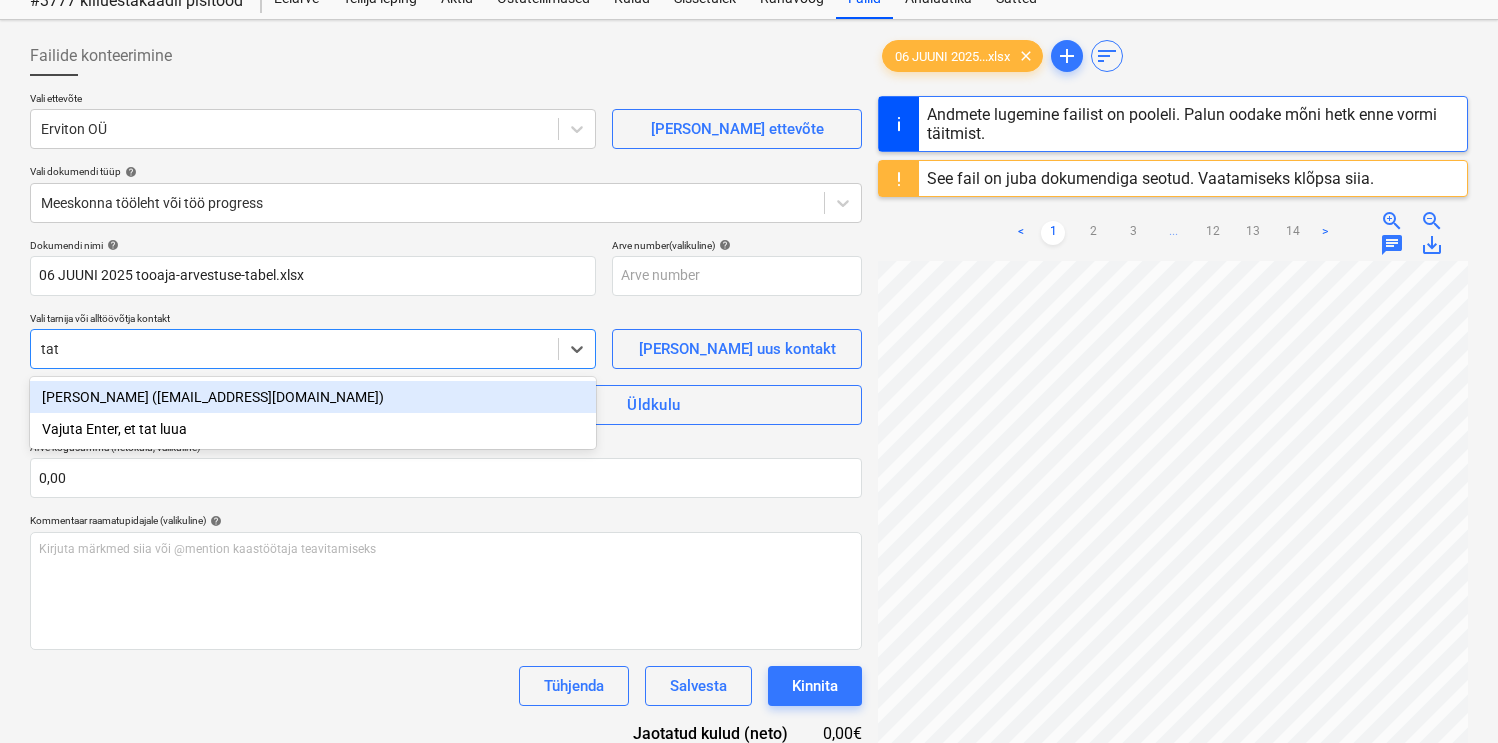 click on "[PERSON_NAME] ([EMAIL_ADDRESS][DOMAIN_NAME])" at bounding box center (313, 397) 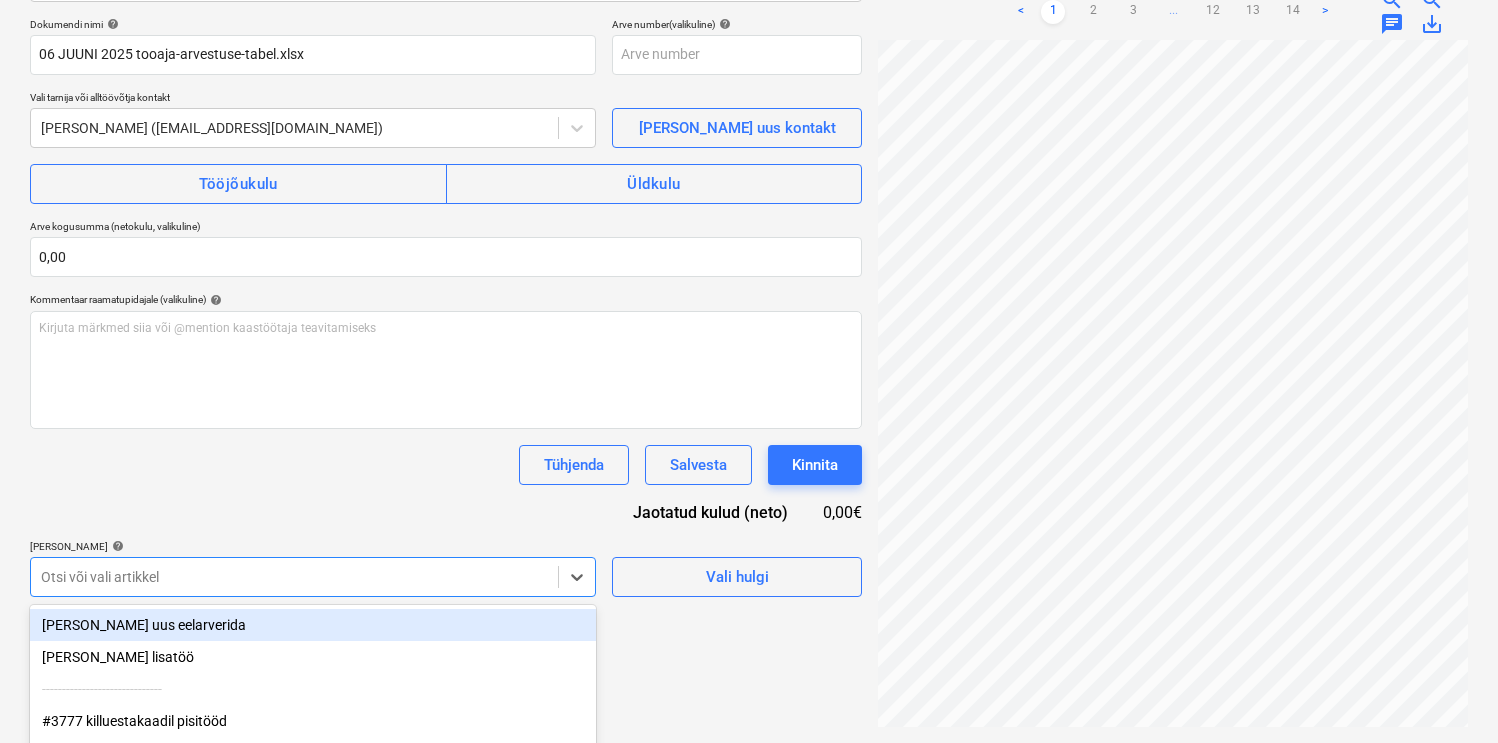 scroll, scrollTop: 325, scrollLeft: 0, axis: vertical 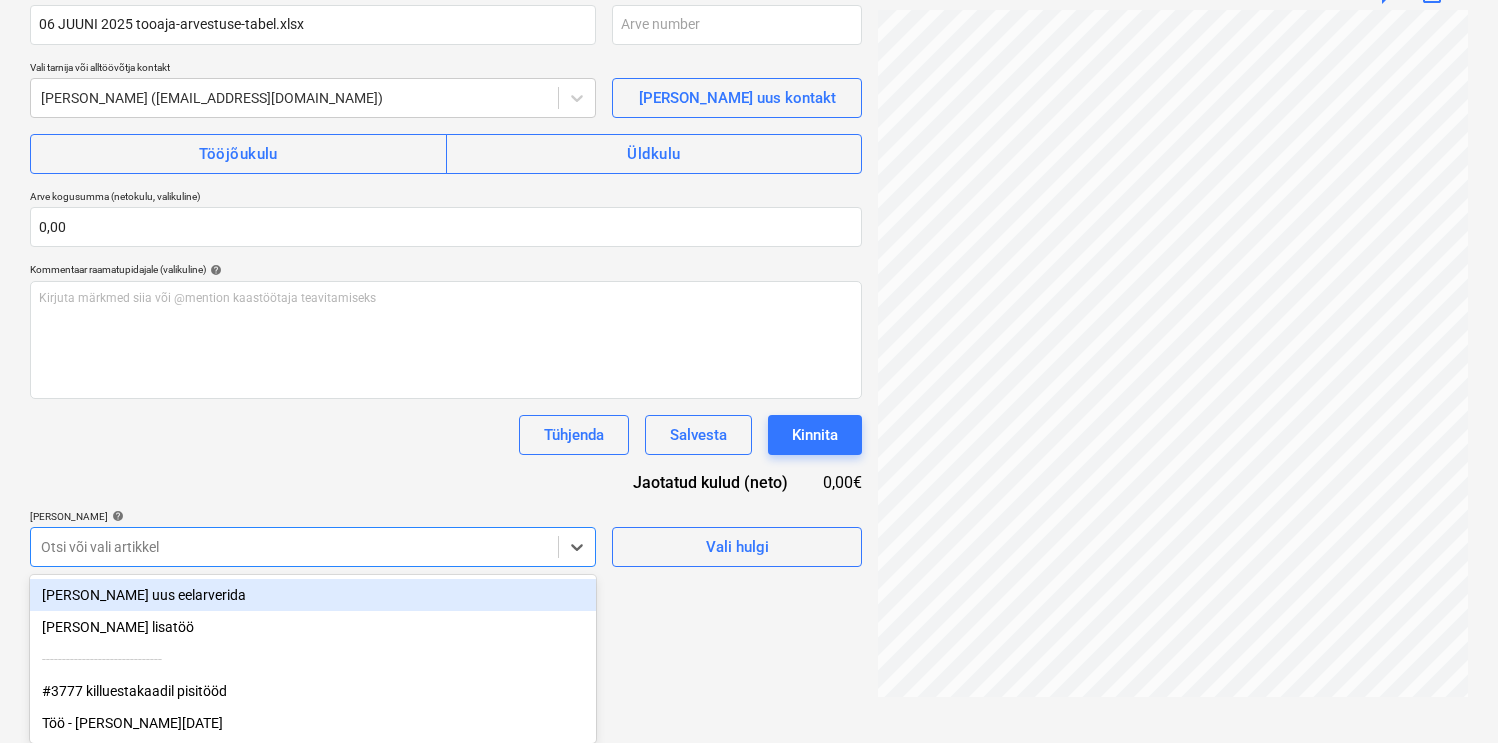 click on "Müük 1 Projektid Kontaktid Ettevõte Koondarved Postkast 6 format_size keyboard_arrow_down help search Otsi notifications 0 keyboard_arrow_down H. [PERSON_NAME] keyboard_arrow_down #3777 killuestakaadil pisitööd Eelarve Tellija leping Aktid Ostutellimused Kulud Sissetulek Rahavoog Failid 3 Analüütika Sätted Failide konteerimine Vali ettevõte Erviton OÜ   [PERSON_NAME] uus ettevõte Vali dokumendi tüüp help [PERSON_NAME] tööleht või töö progress Dokumendi nimi help [DATE] tooaja-arvestuse-tabel.xlsx Arve number  (valikuline) help Vali tarnija või alltöövõtja kontakt [PERSON_NAME] ([EMAIL_ADDRESS][DOMAIN_NAME]) [PERSON_NAME] uus kontakt Tööjõukulu Üldkulu Arve kogusumma (netokulu, valikuline) 0,00 Kommentaar raamatupidajale (valikuline) help Kirjuta märkmed siia või @mention kaastöötaja teavitamiseks ﻿ Tühjenda Salvesta Kinnita Jaotatud kulud (neto) 0,00€ [PERSON_NAME] artiklid help [PERSON_NAME] või vali artikkel Vali hulgi [DATE]...xlsx clear add sort < 1 2 3 ... 12 13 14 > zoom_in zoom_out chat 0" at bounding box center [749, 48] 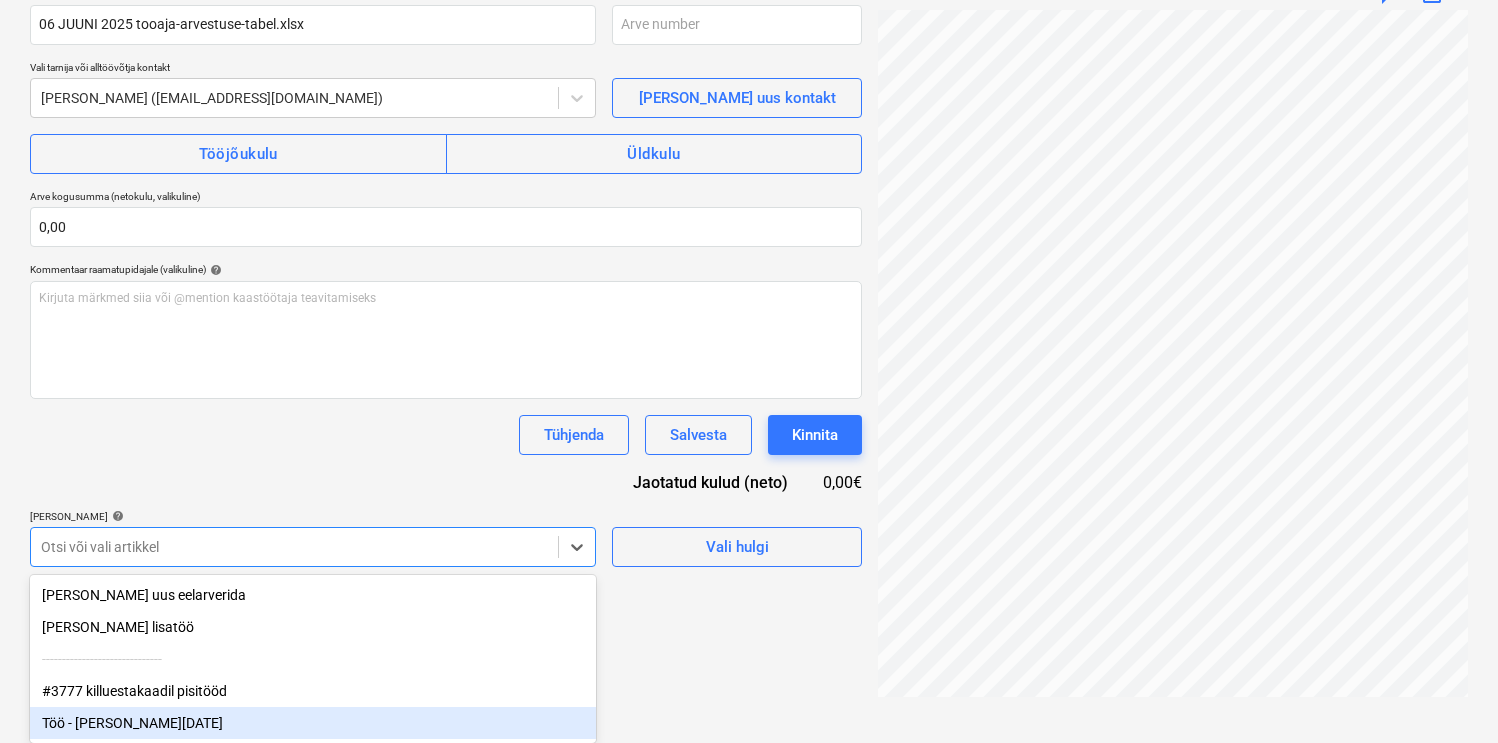 click on "Töö - [PERSON_NAME][DATE]" at bounding box center (313, 723) 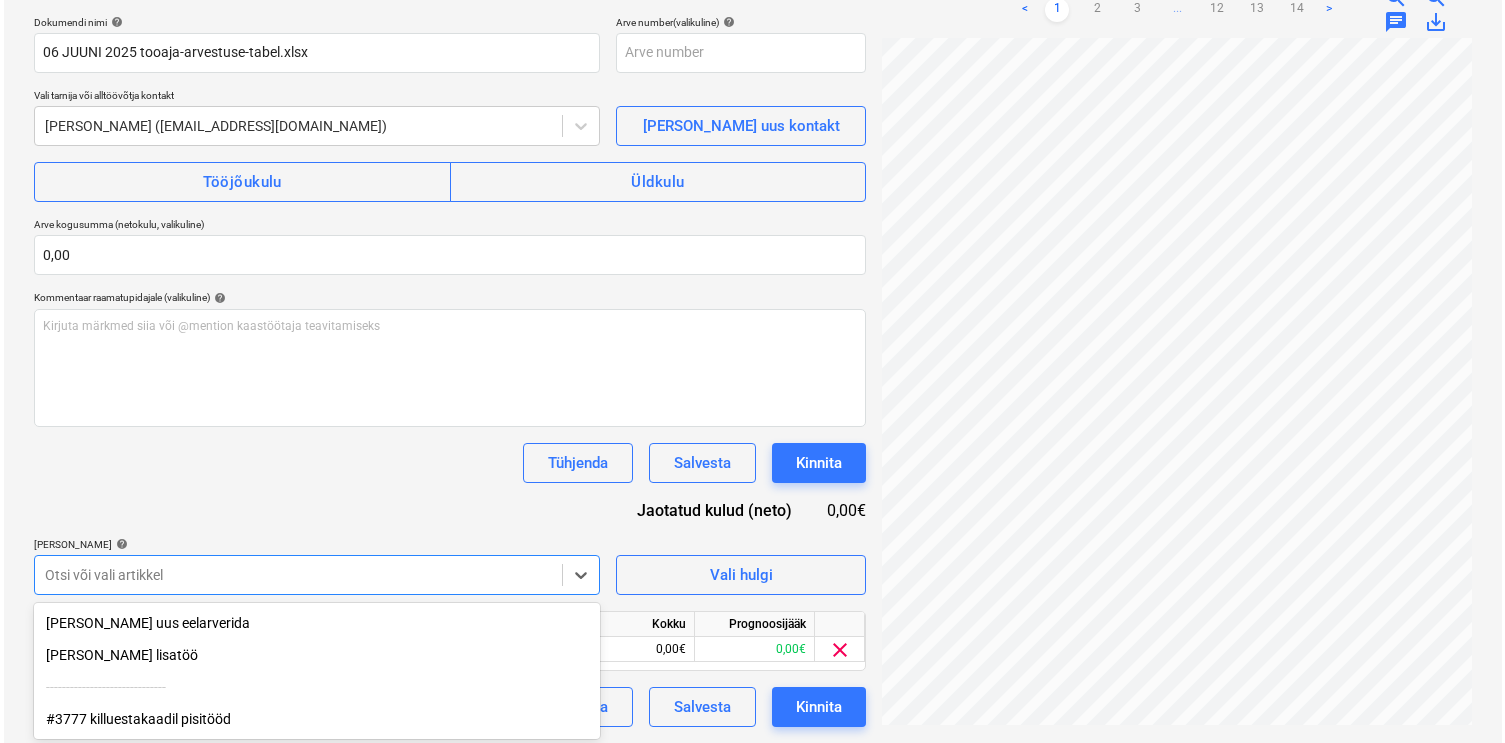scroll, scrollTop: 295, scrollLeft: 0, axis: vertical 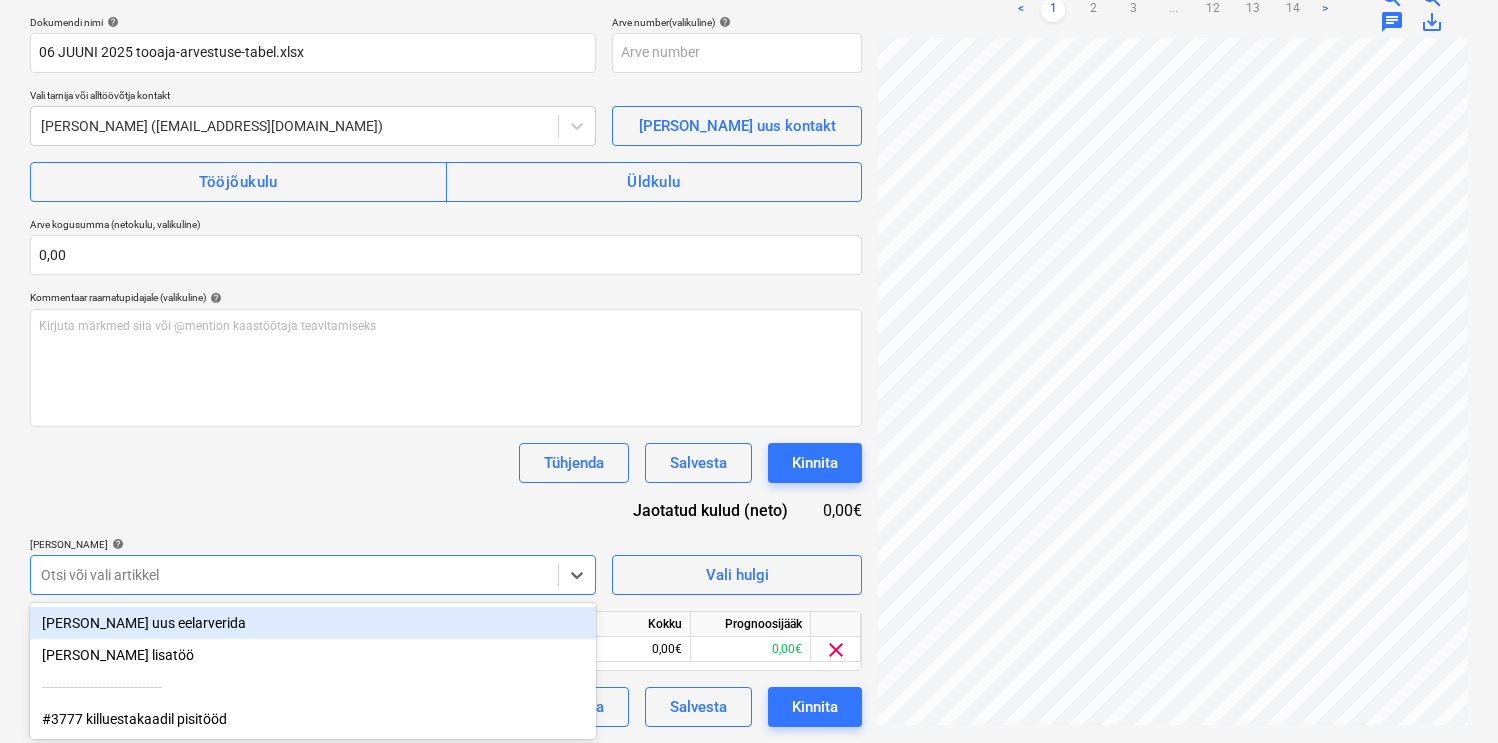 click on "Dokumendi nimi help [DATE] tooaja-arvestuse-tabel.xlsx Arve number  (valikuline) help Vali tarnija või alltöövõtja kontakt [PERSON_NAME] ([EMAIL_ADDRESS][DOMAIN_NAME]) [PERSON_NAME] uus kontakt Tööjõukulu Üldkulu Arve kogusumma (netokulu, valikuline) 0,00 Kommentaar raamatupidajale (valikuline) help Kirjuta märkmed siia või @mention kaastöötaja teavitamiseks ﻿ Tühjenda Salvesta Kinnita Jaotatud kulud (neto) 0,00€ [PERSON_NAME] artiklid help option   Töö - [PERSON_NAME][DATE], selected. option [PERSON_NAME] uus eelarverida focused, 1 of 4. 4 results available. Use Up and Down to choose options, press Enter to select the currently focused option, press Escape to exit the menu, press Tab to select the option and exit the menu. Otsi või vali artikkel Vali hulgi Artikli nimi Ühik Kogus Ühiku hind Kokku Prognoosijääk  Töö - Tatjana [DATE] h 0,00 0,00 0,00€ 0,00€ clear Tühjenda Salvesta Kinnita" at bounding box center (446, 371) 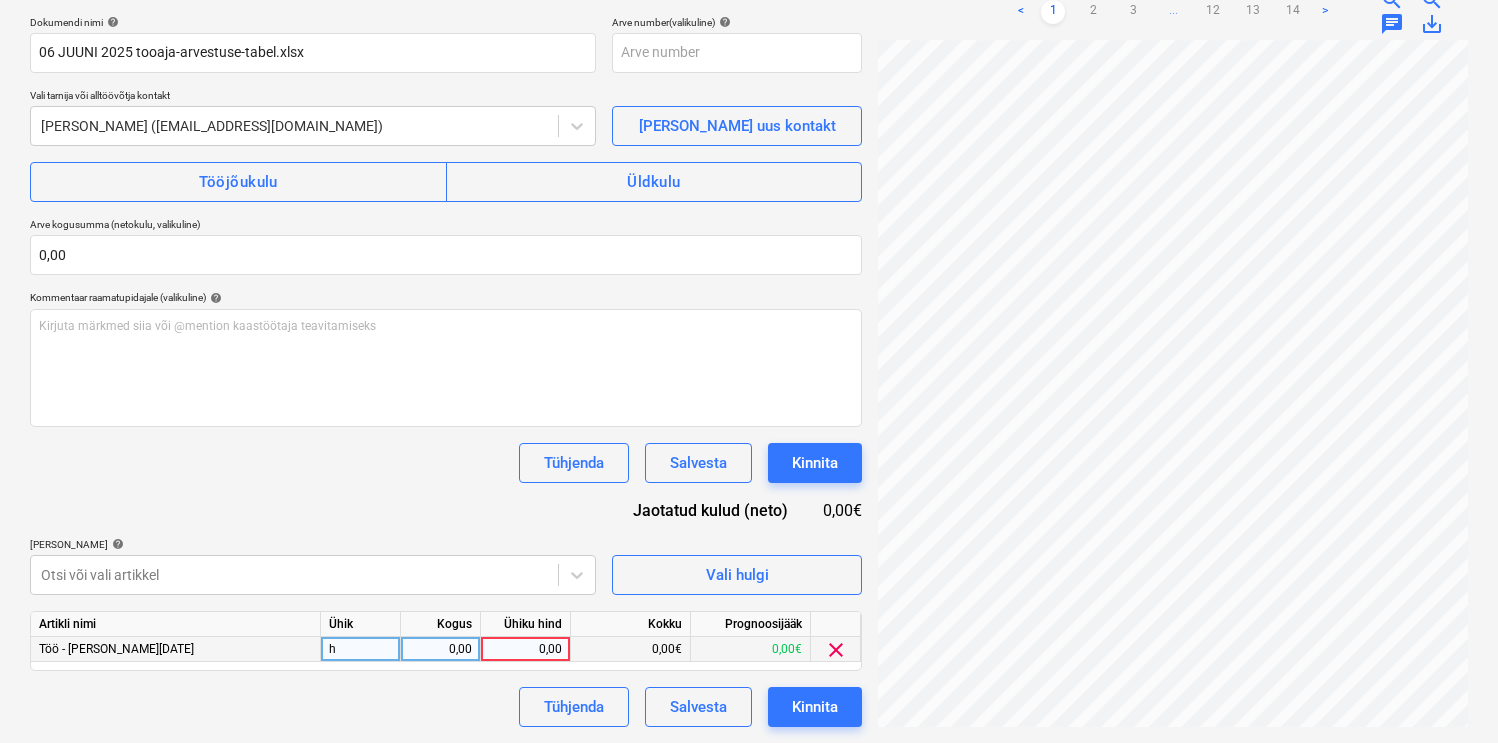 click on "0,00" at bounding box center [440, 649] 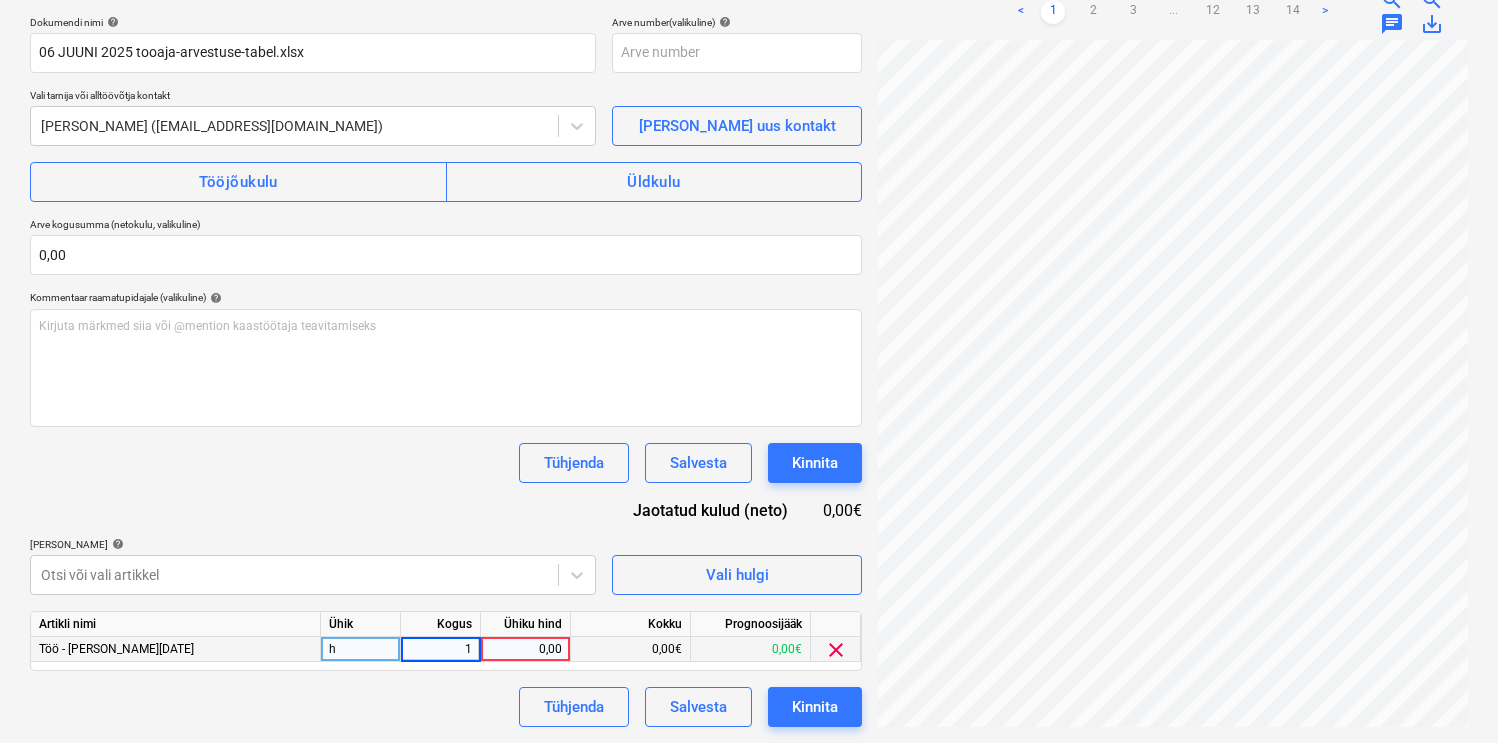 type on "16" 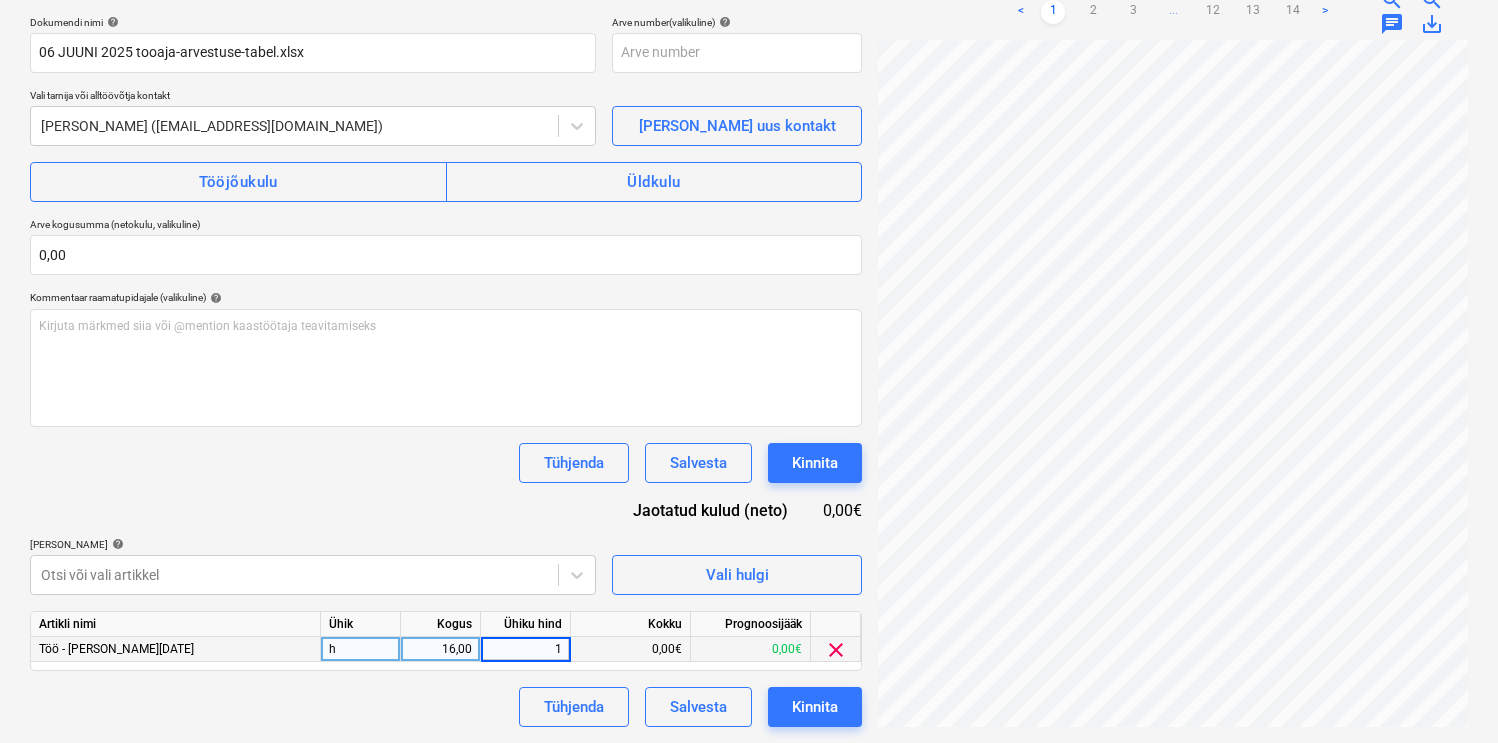 type on "18" 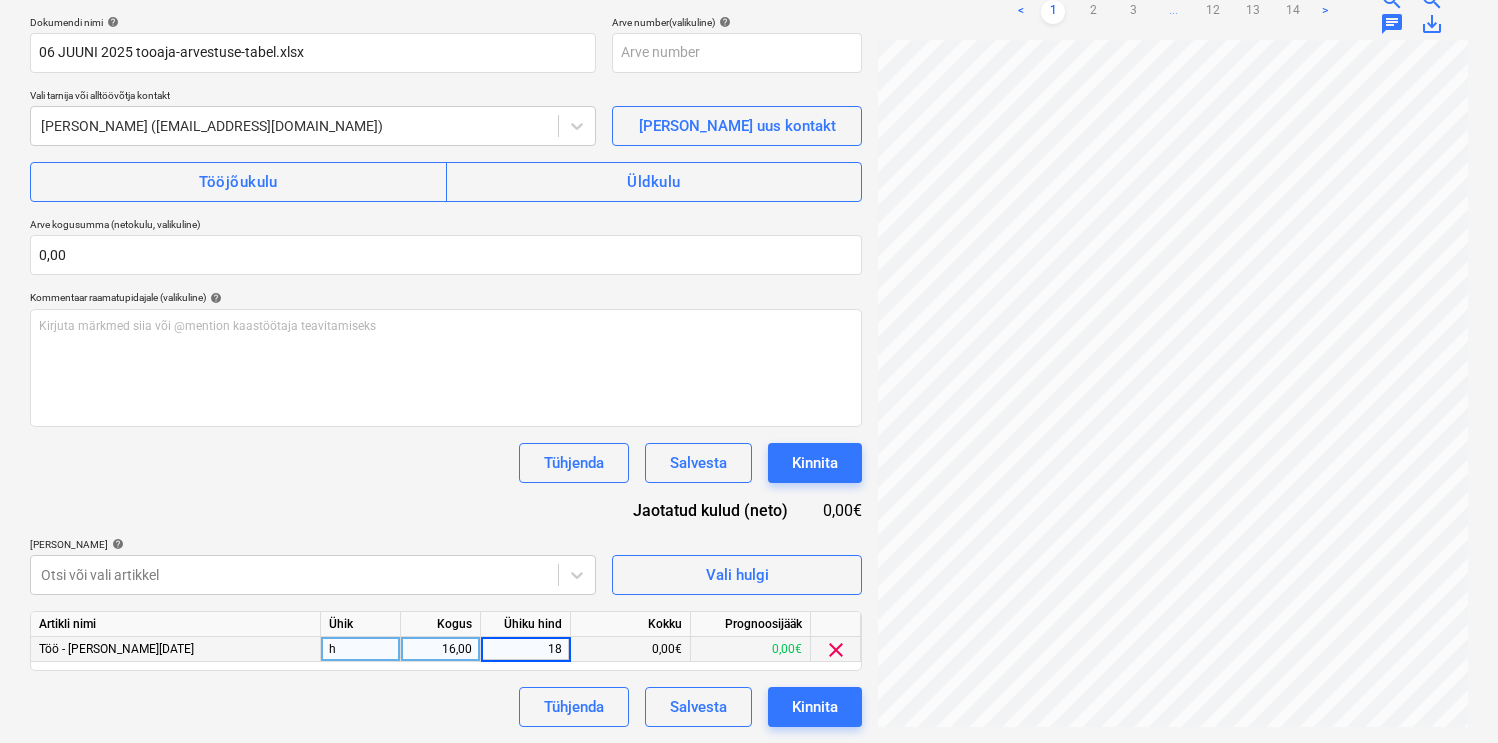 click on "Dokumendi nimi help [DATE] tooaja-arvestuse-tabel.xlsx Arve number  (valikuline) help Vali tarnija või alltöövõtja kontakt [PERSON_NAME] ([EMAIL_ADDRESS][DOMAIN_NAME]) [PERSON_NAME] uus kontakt Tööjõukulu Üldkulu Arve kogusumma (netokulu, valikuline) 0,00 Kommentaar raamatupidajale (valikuline) help Kirjuta märkmed siia või @mention kaastöötaja teavitamiseks ﻿ Tühjenda Salvesta Kinnita Jaotatud kulud (neto) 0,00€ [PERSON_NAME] artiklid help [PERSON_NAME] või vali artikkel Vali hulgi Artikli nimi Ühik Kogus Ühiku hind Kokku Prognoosijääk  Töö - [PERSON_NAME][DATE] h 16,00 18 0,00€ 0,00€ clear [PERSON_NAME]" at bounding box center [446, 371] 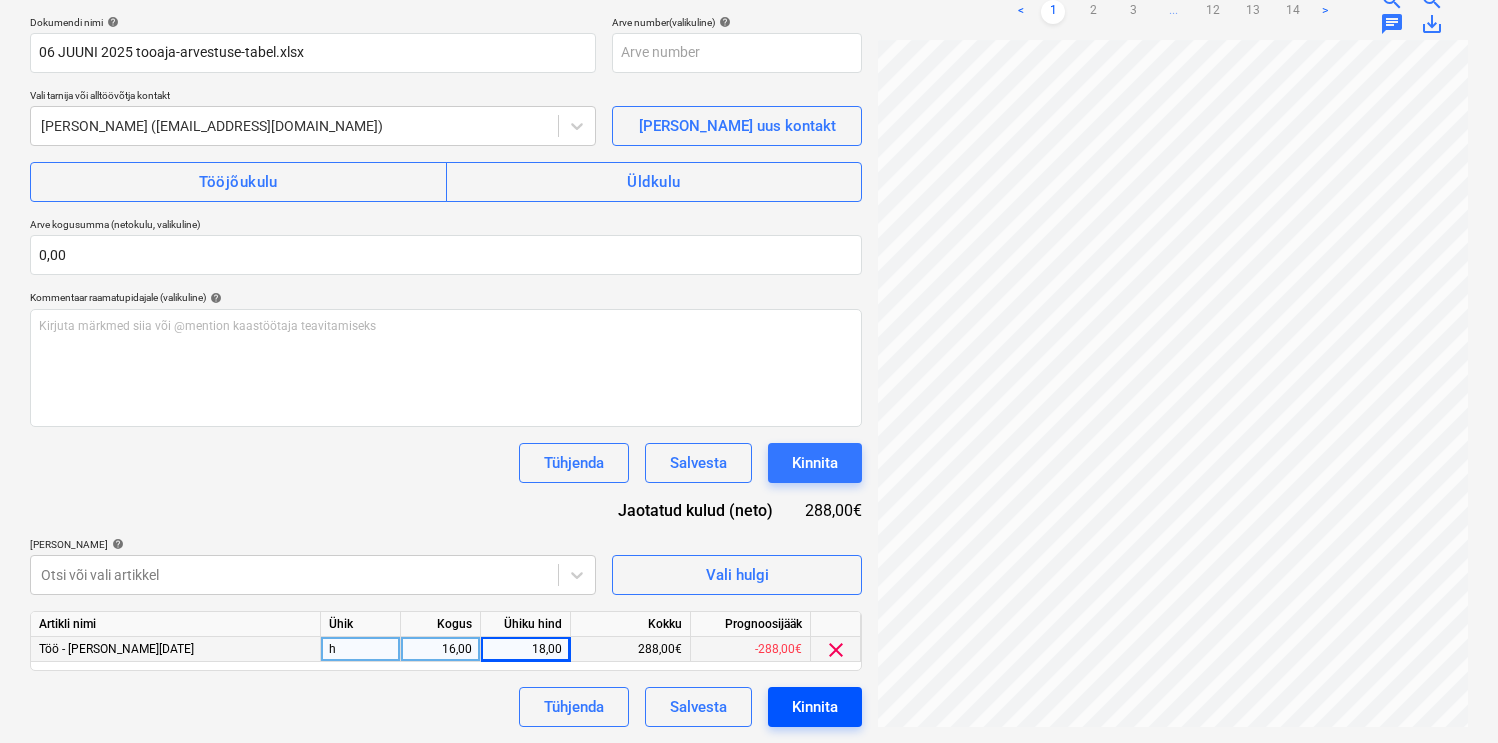 click on "Kinnita" at bounding box center [815, 707] 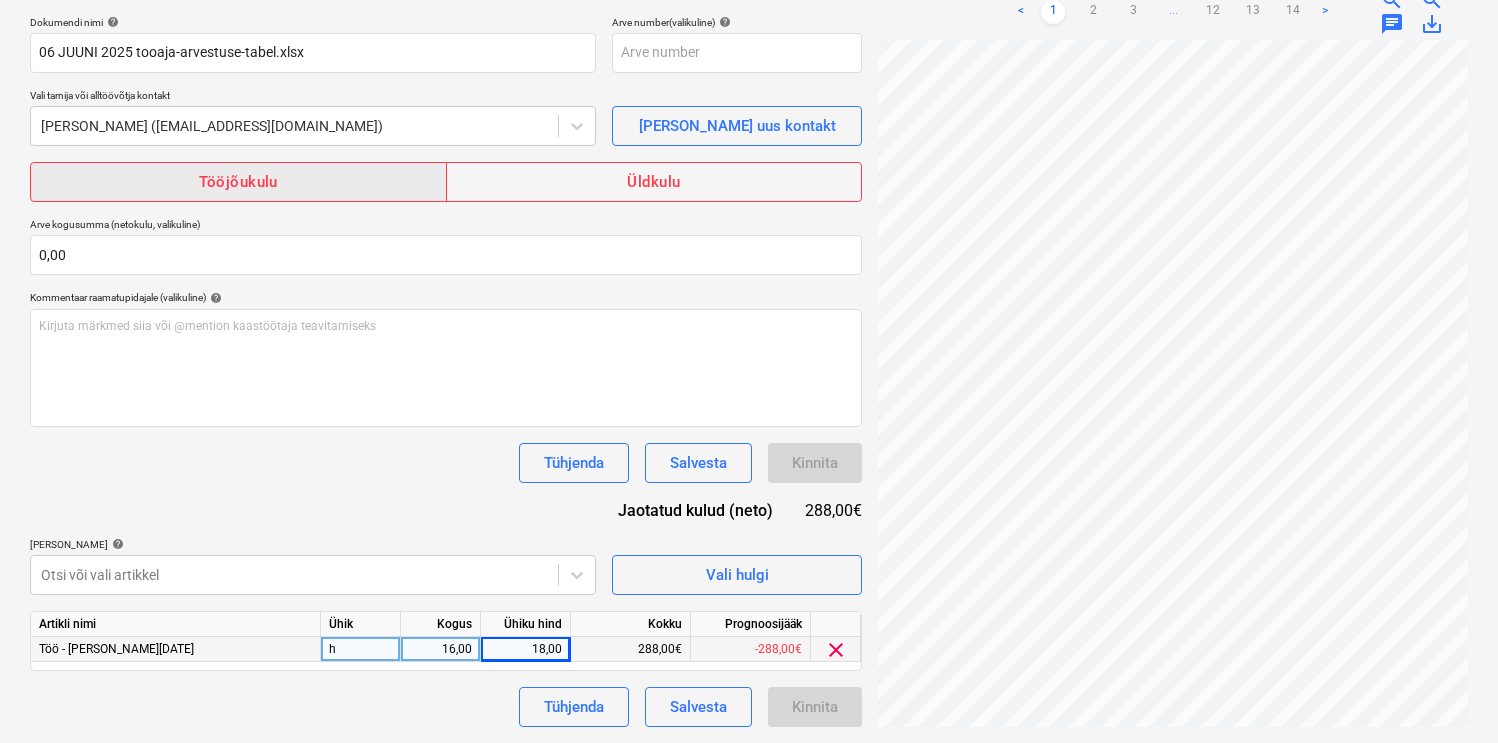 click on "Tööjõukulu" at bounding box center [238, 182] 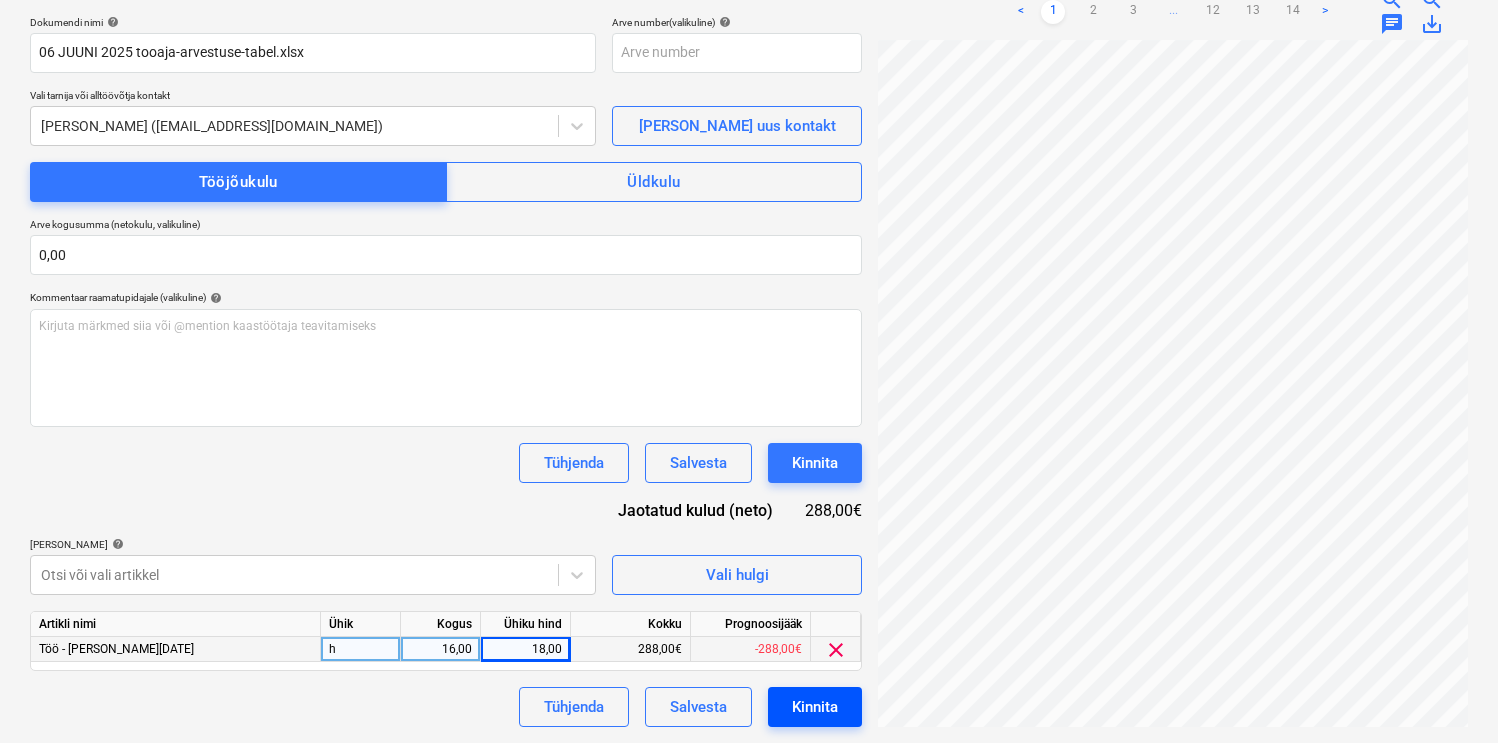 click on "Kinnita" at bounding box center (815, 707) 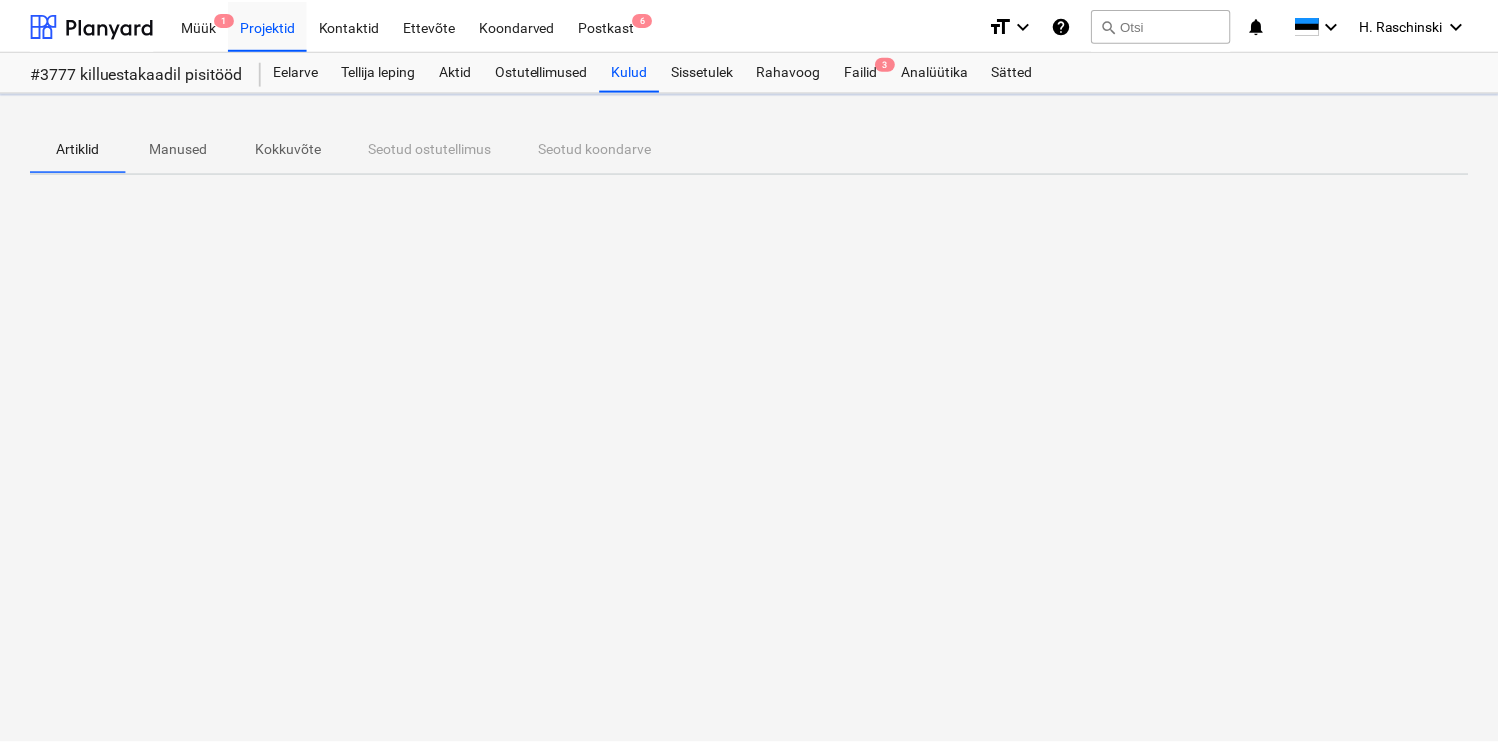 scroll, scrollTop: 0, scrollLeft: 0, axis: both 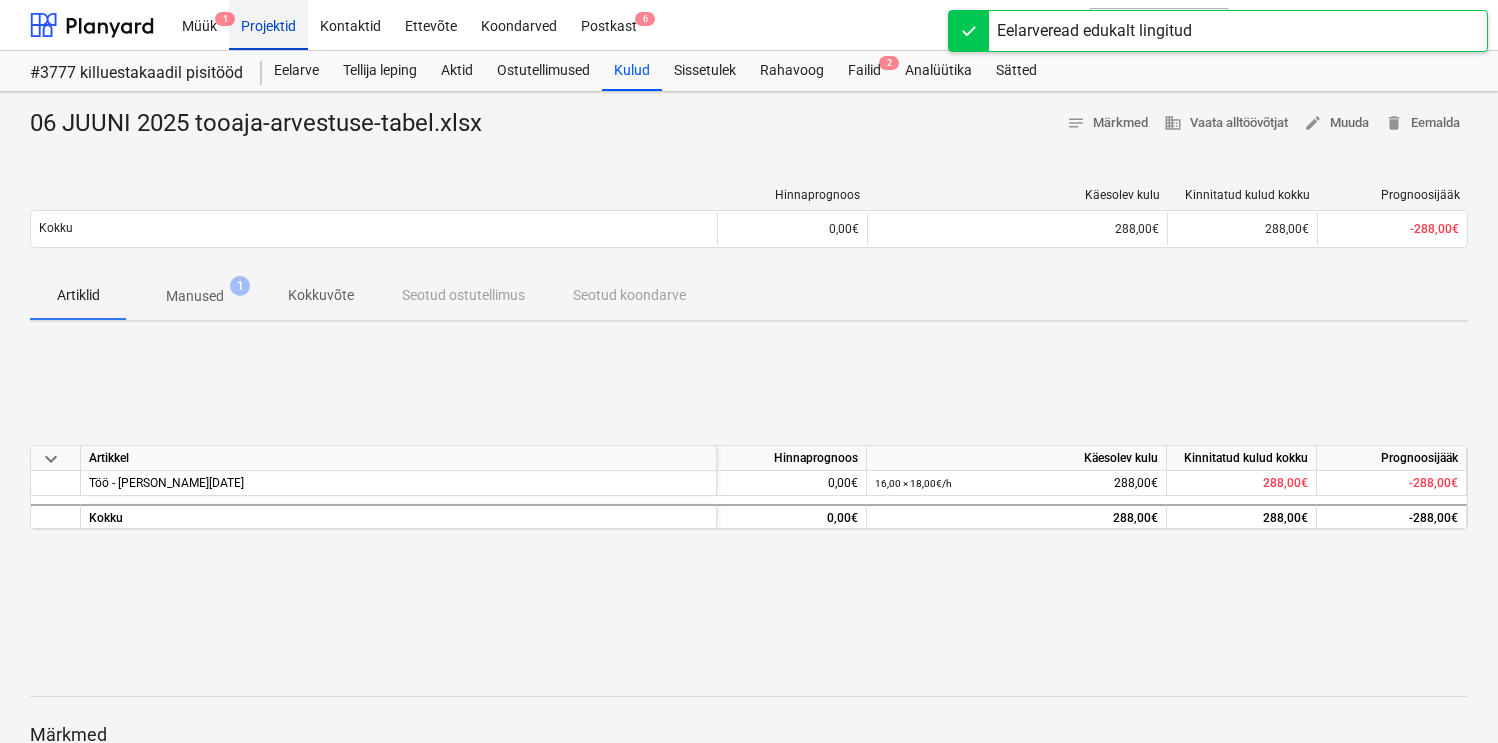 click on "Projektid" at bounding box center [268, 24] 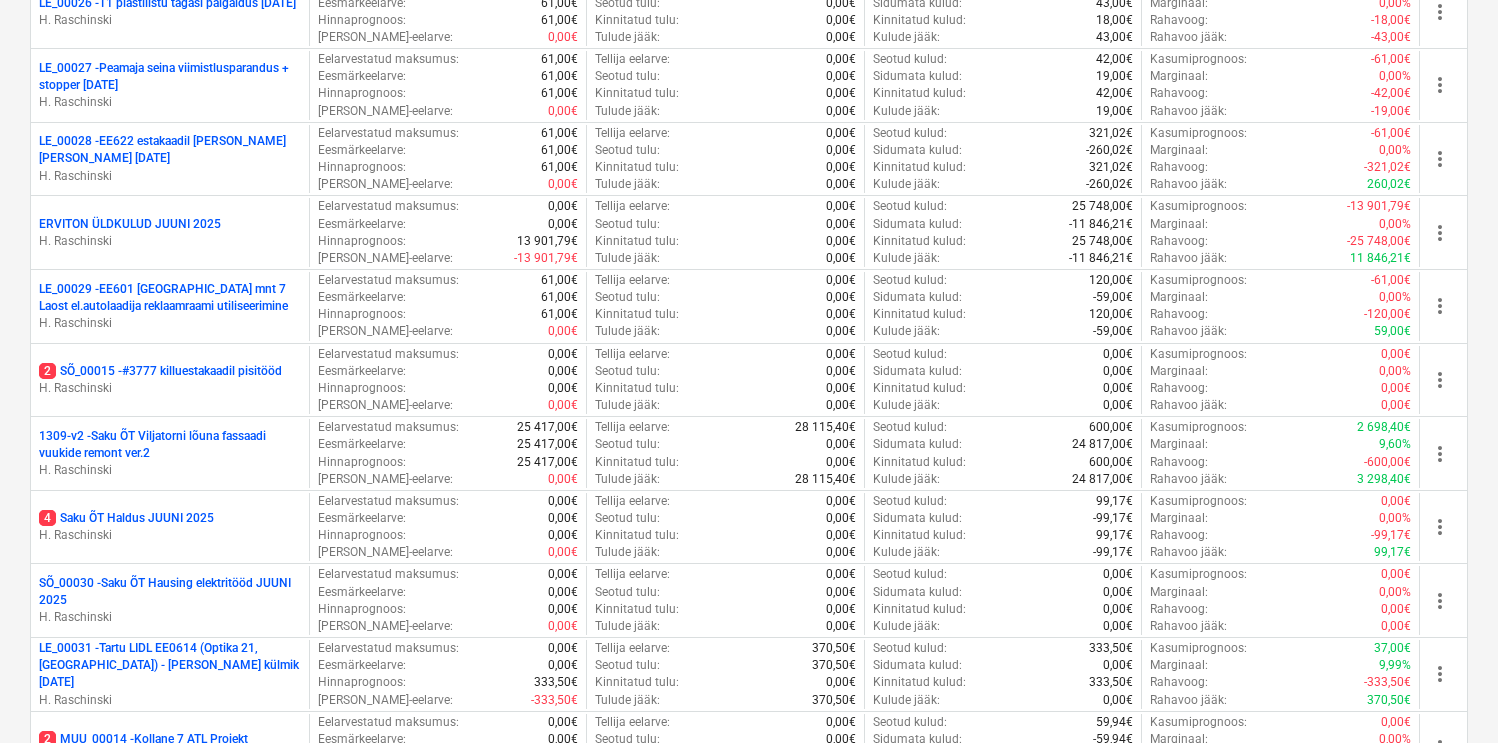 scroll, scrollTop: 1961, scrollLeft: 0, axis: vertical 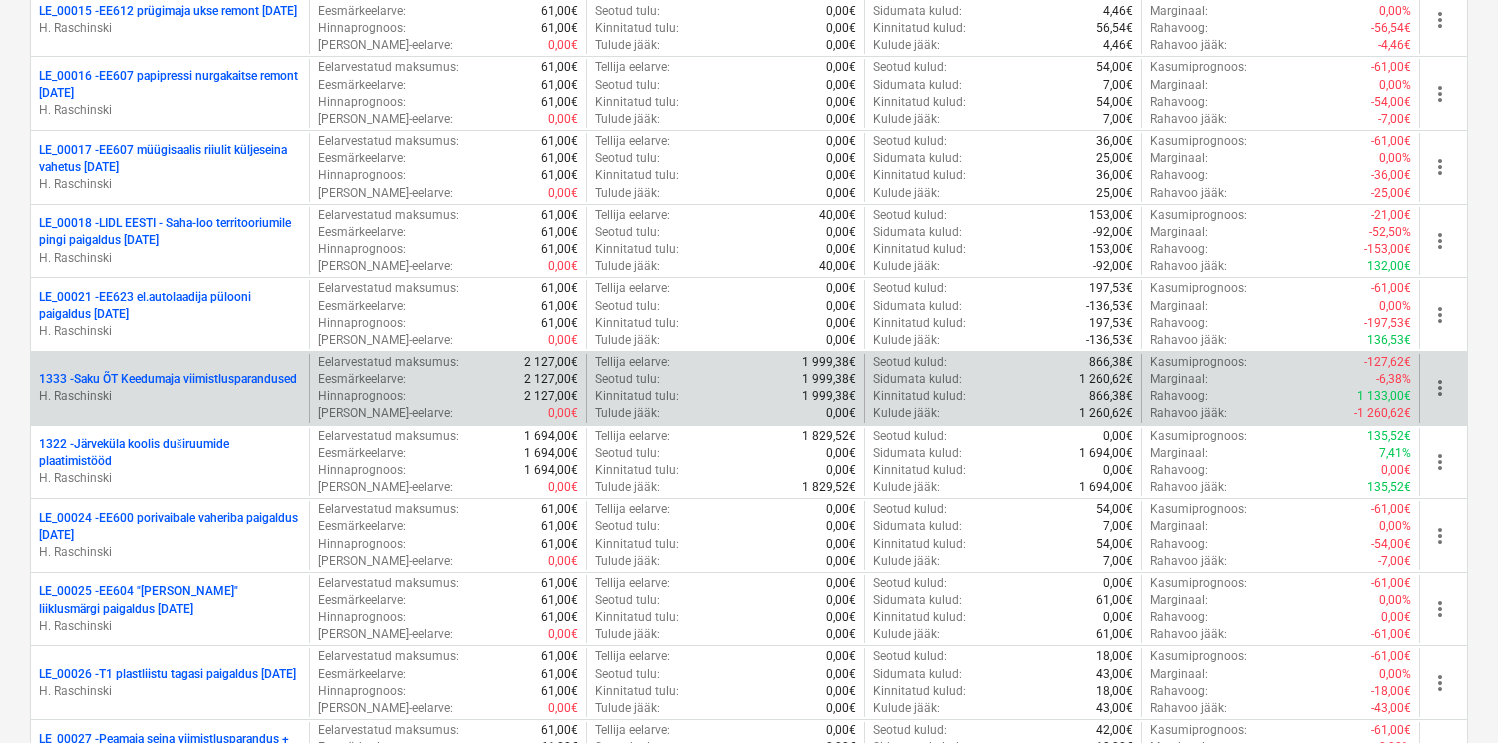click on "1333 -  Saku ÕT Keedumaja viimistlusparandused" at bounding box center (168, 379) 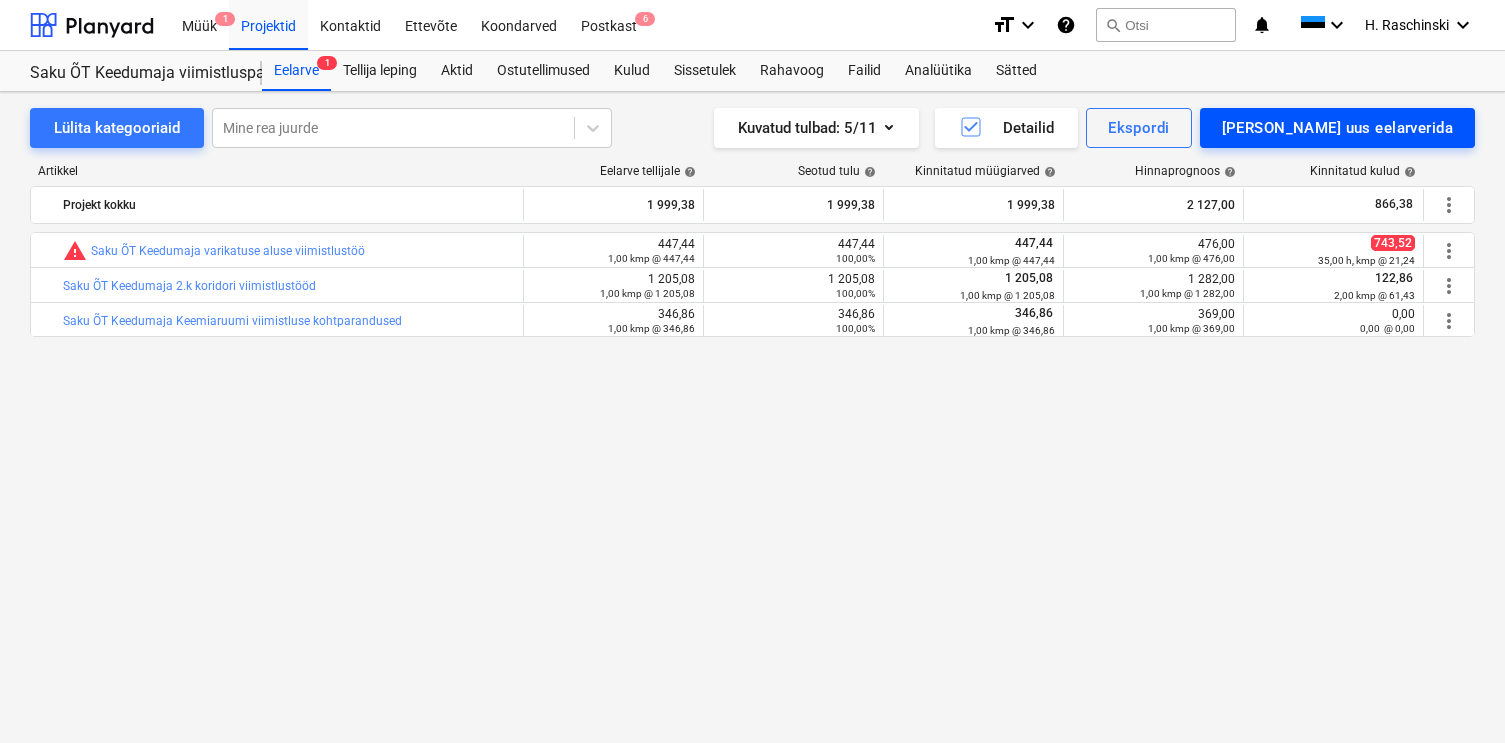click on "[PERSON_NAME] uus eelarverida" at bounding box center [1337, 128] 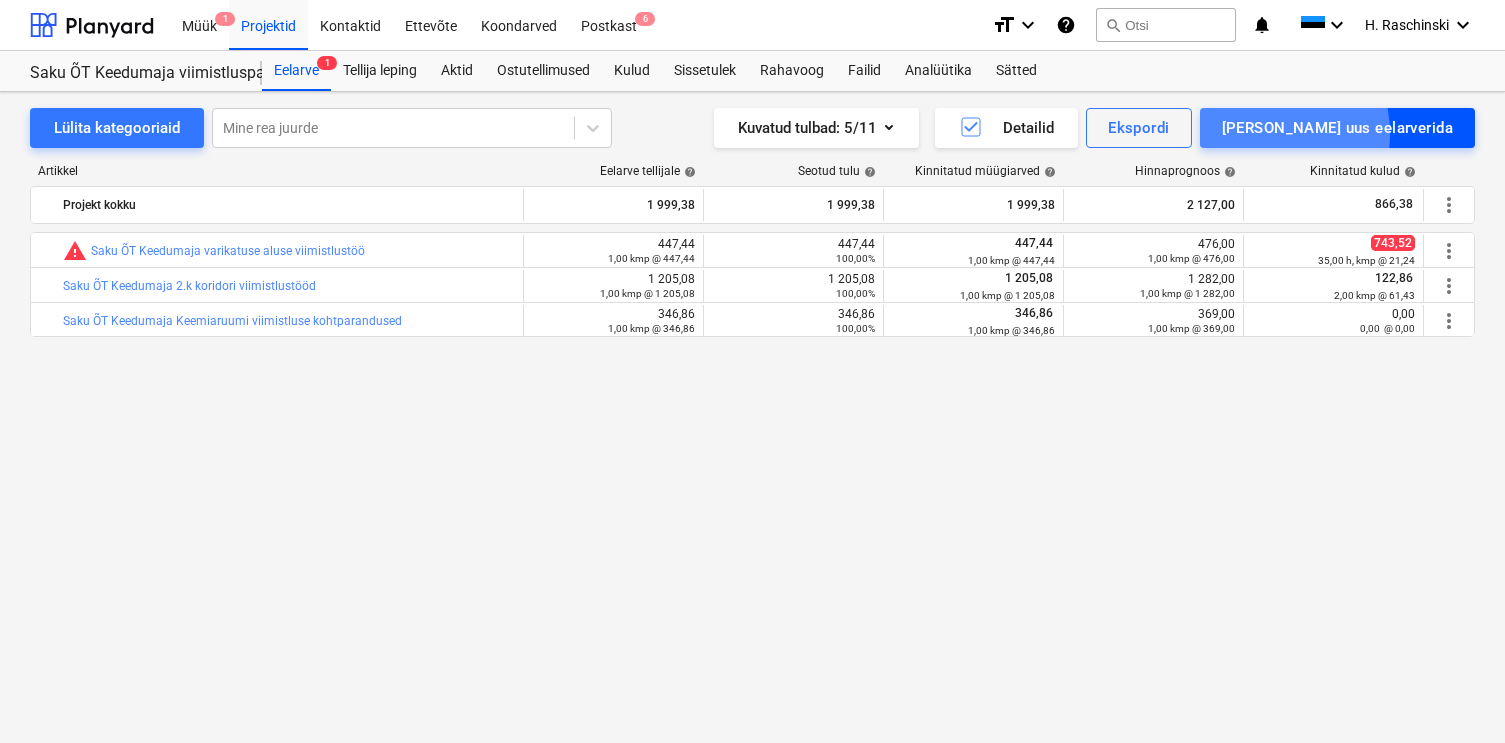 click on "[PERSON_NAME] uus eelarverida" at bounding box center [1337, 128] 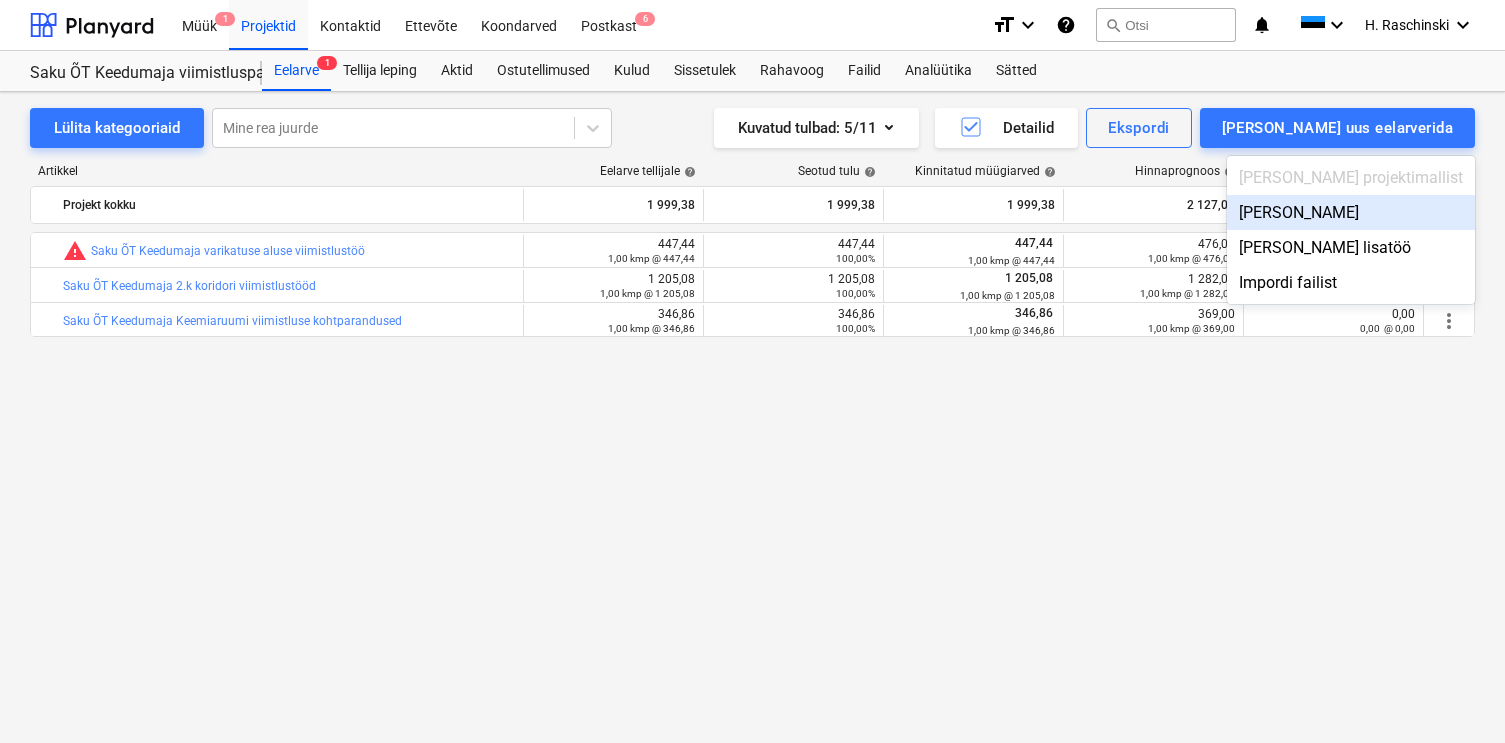 click on "[PERSON_NAME]" at bounding box center [1351, 212] 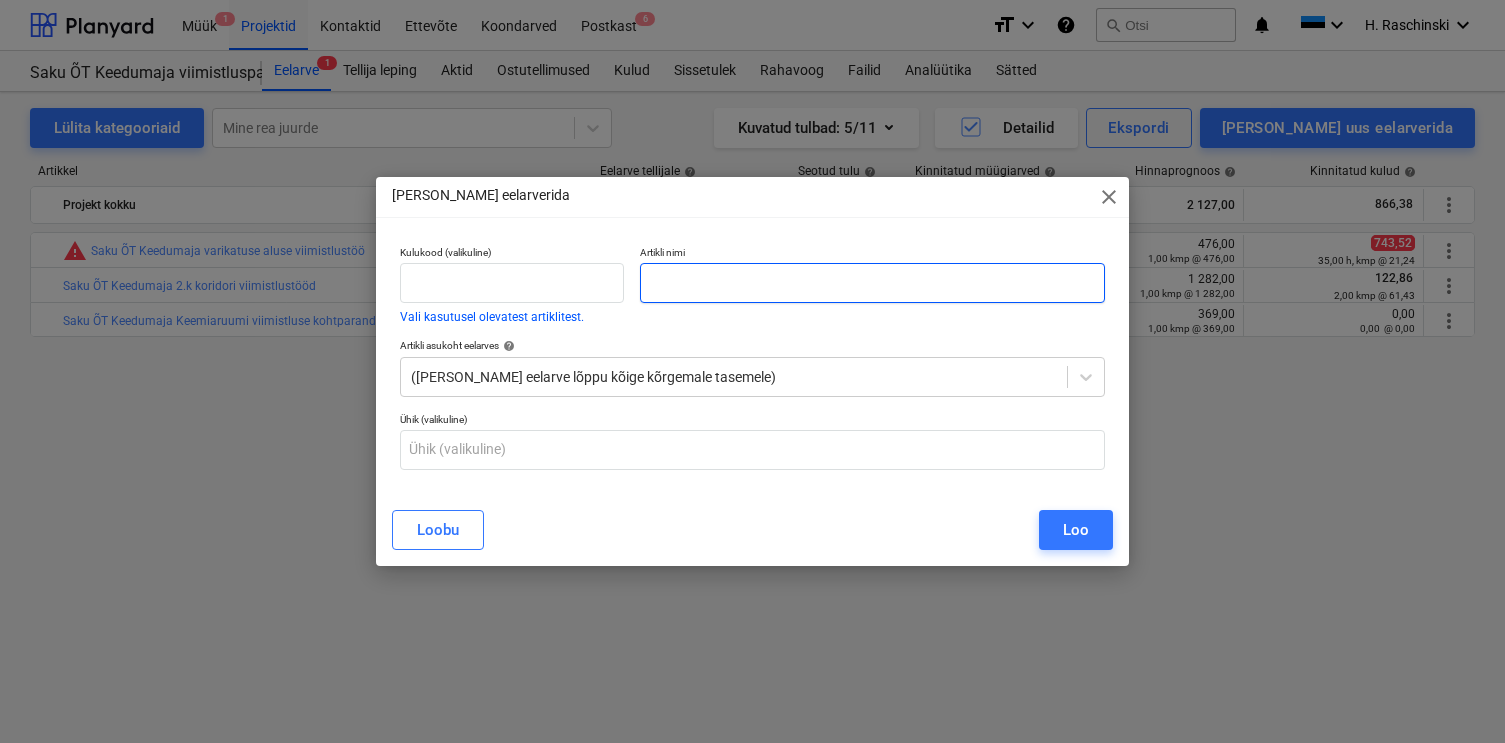 click at bounding box center (872, 283) 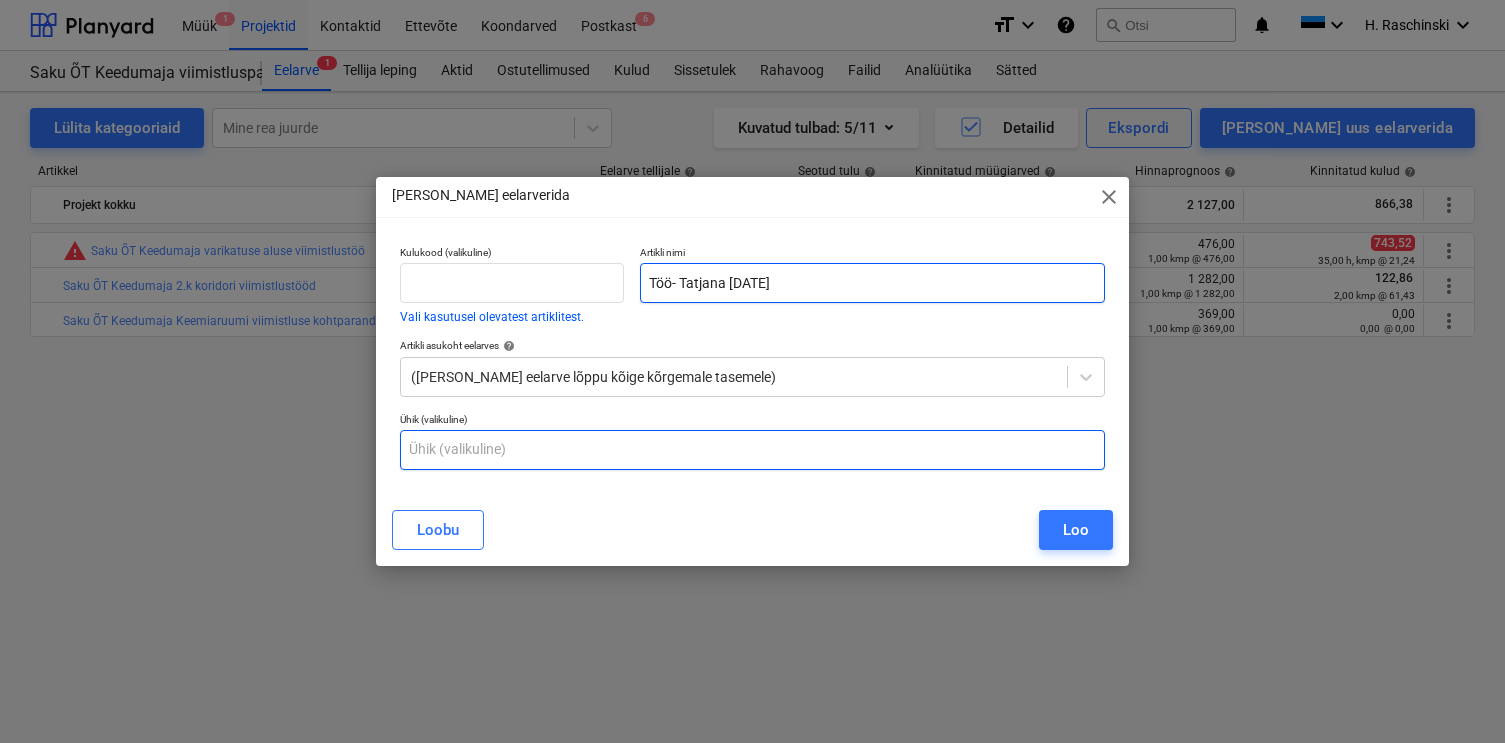 type on "Töö- Tatjana [DATE]" 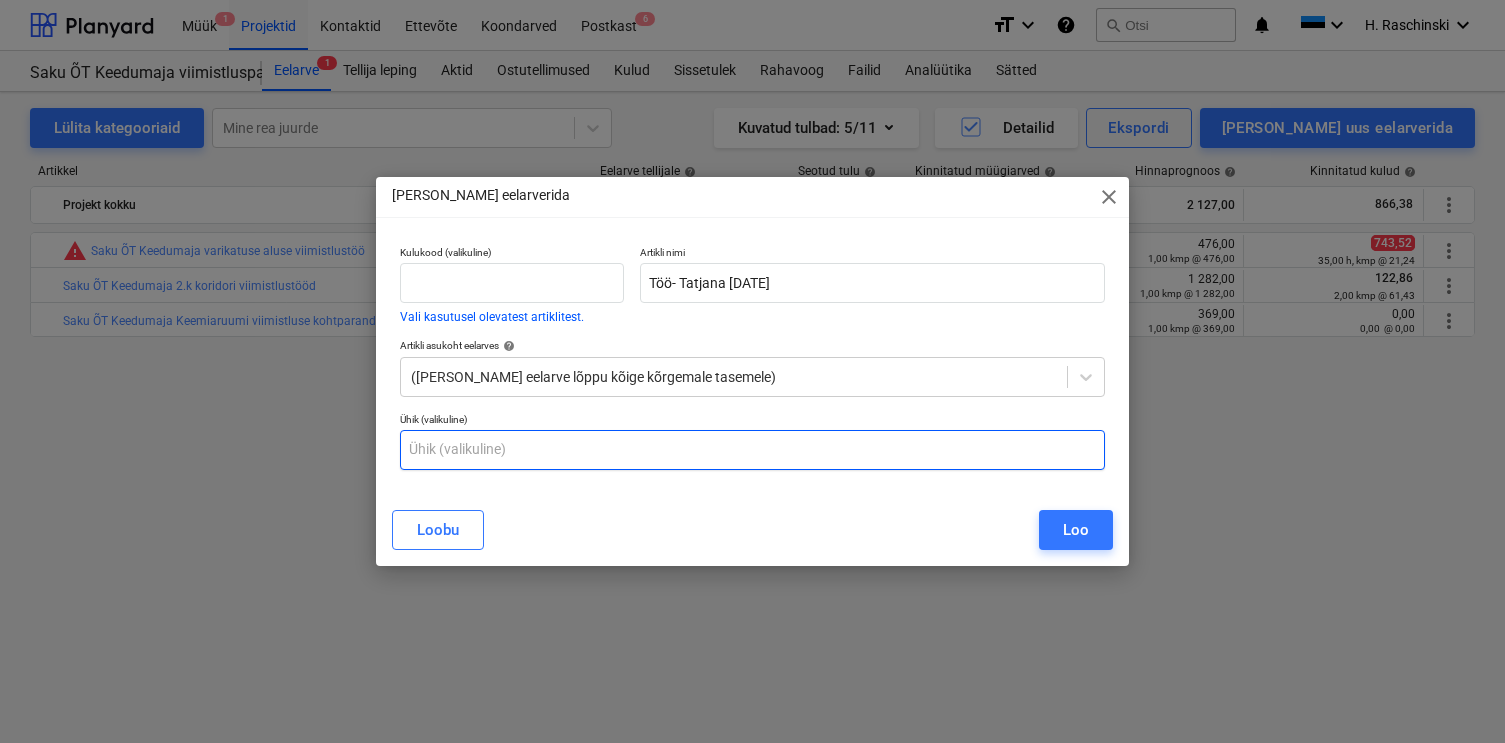 click at bounding box center (752, 450) 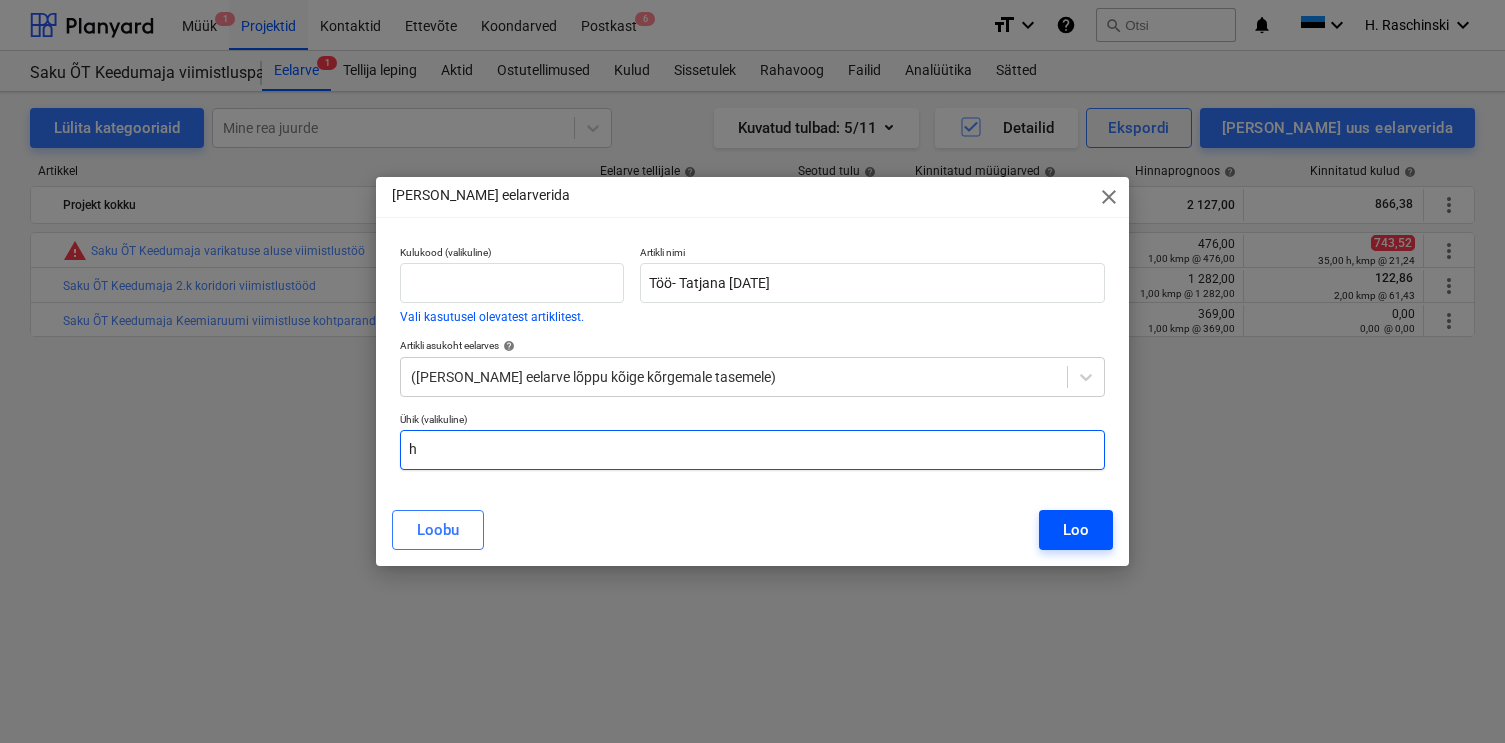 type on "h" 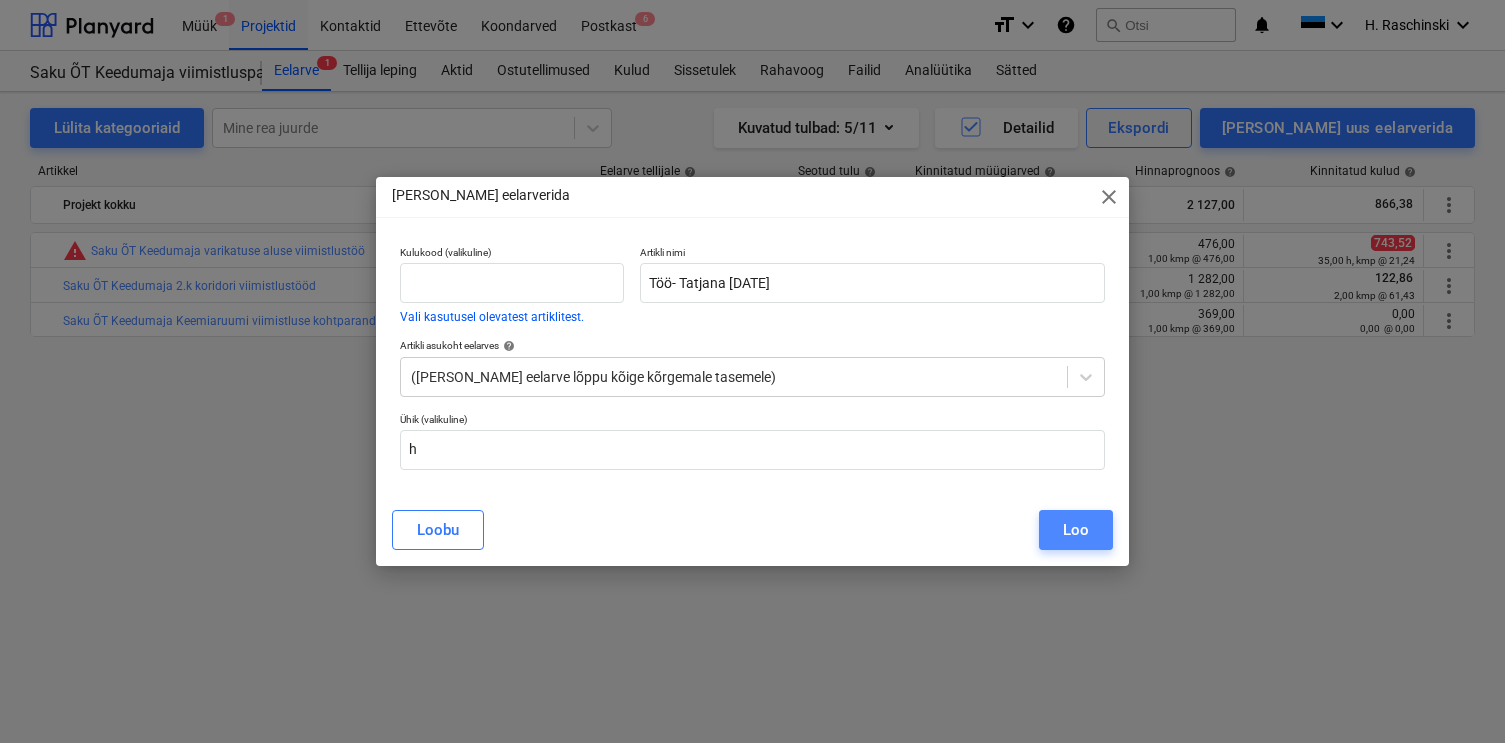 click on "Loo" at bounding box center (1076, 530) 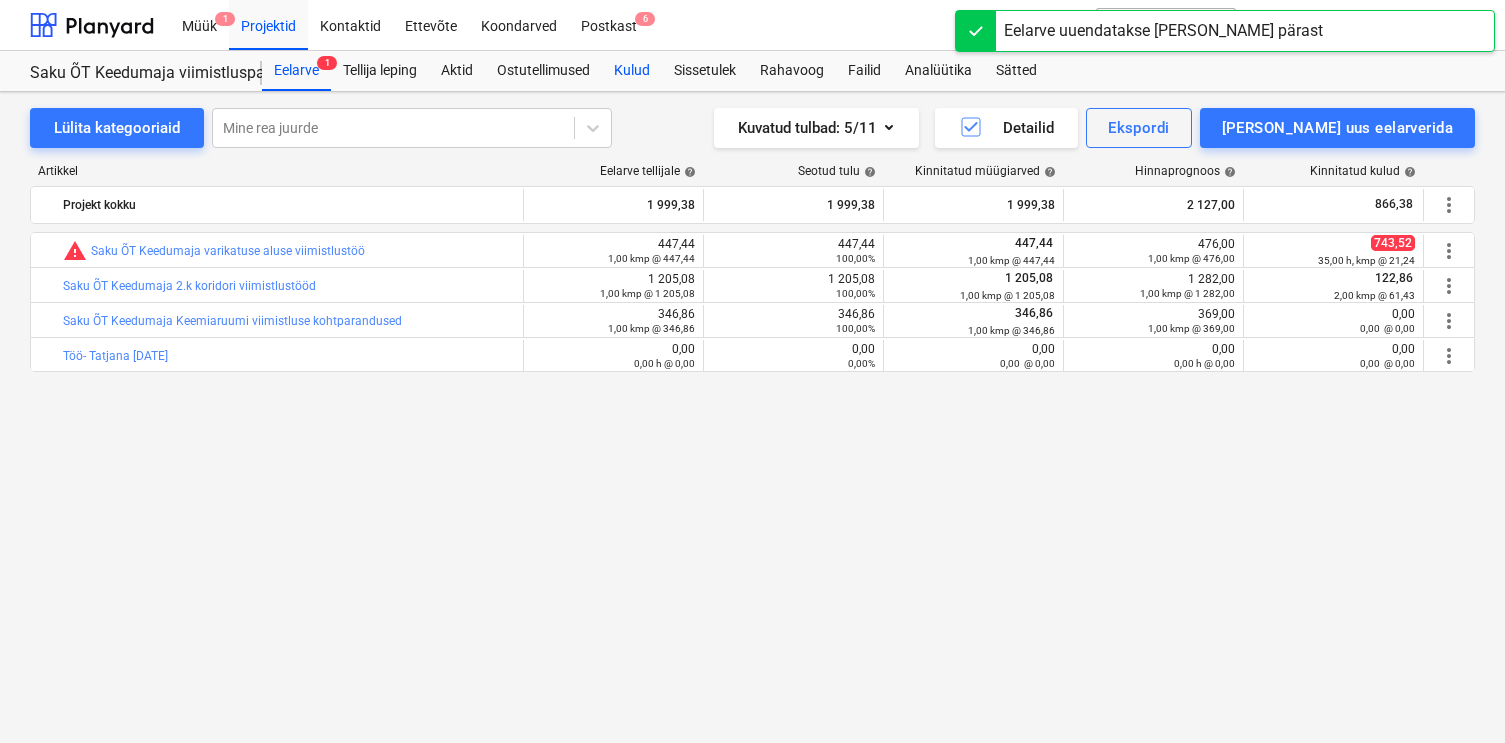 click on "Kulud" at bounding box center [632, 71] 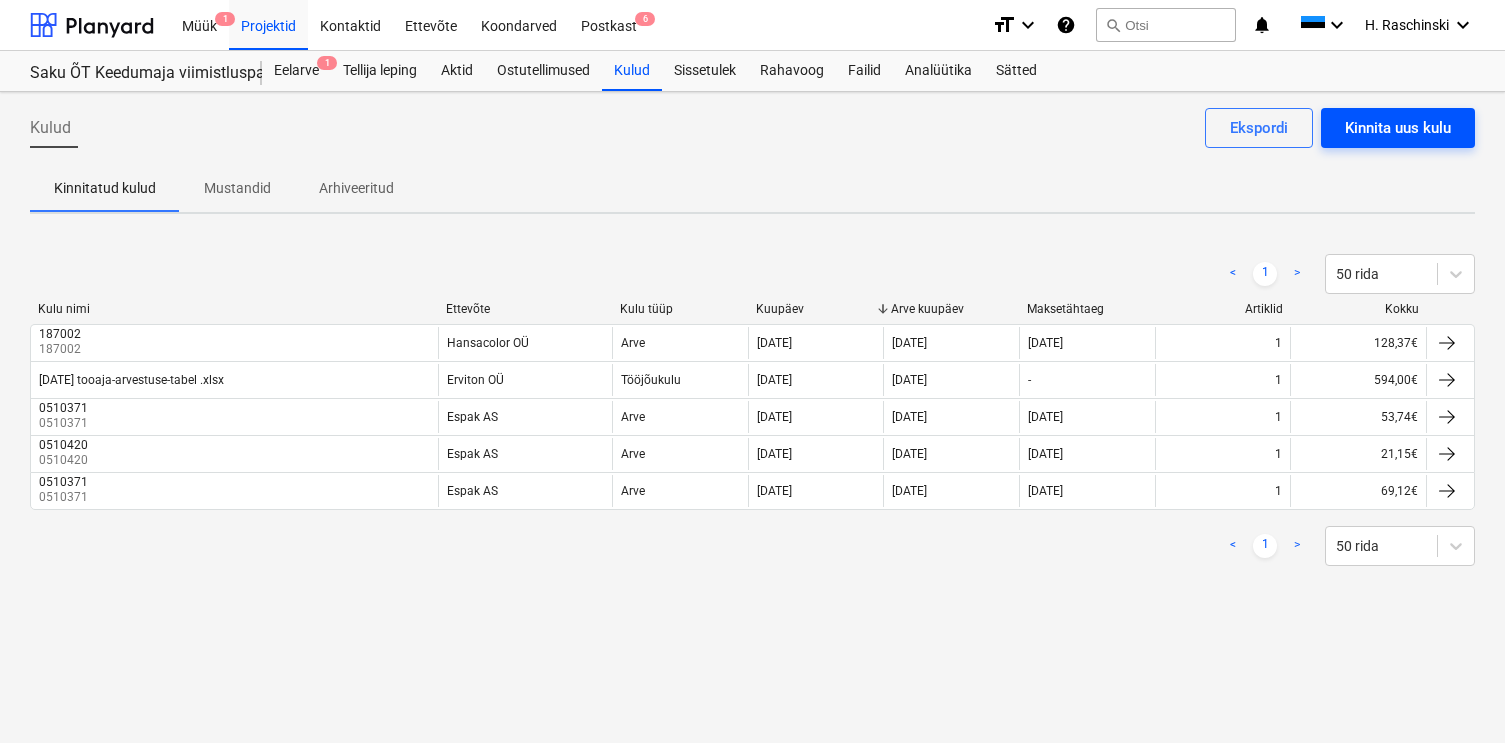 click on "Kinnita uus kulu" at bounding box center [1398, 128] 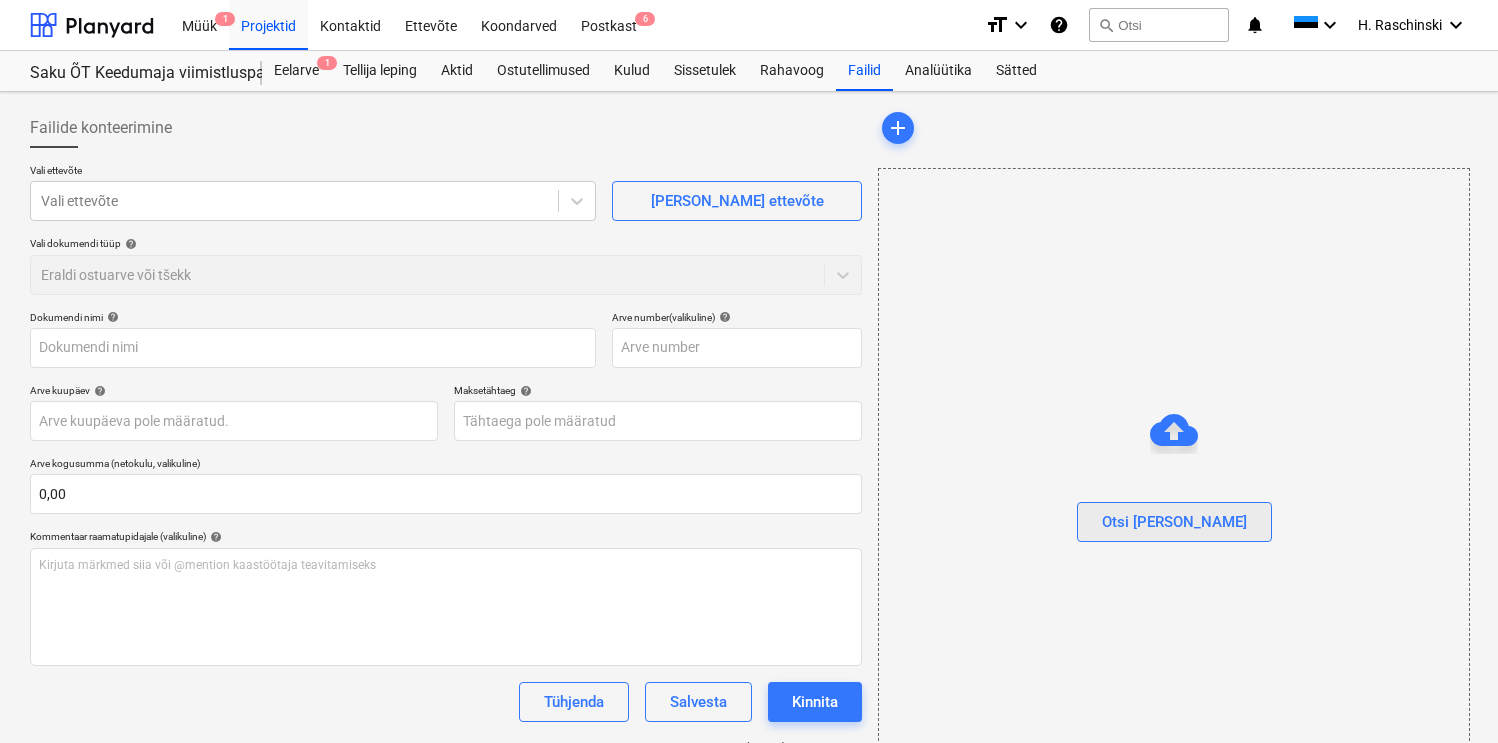 click on "Otsi [PERSON_NAME]" at bounding box center (1174, 522) 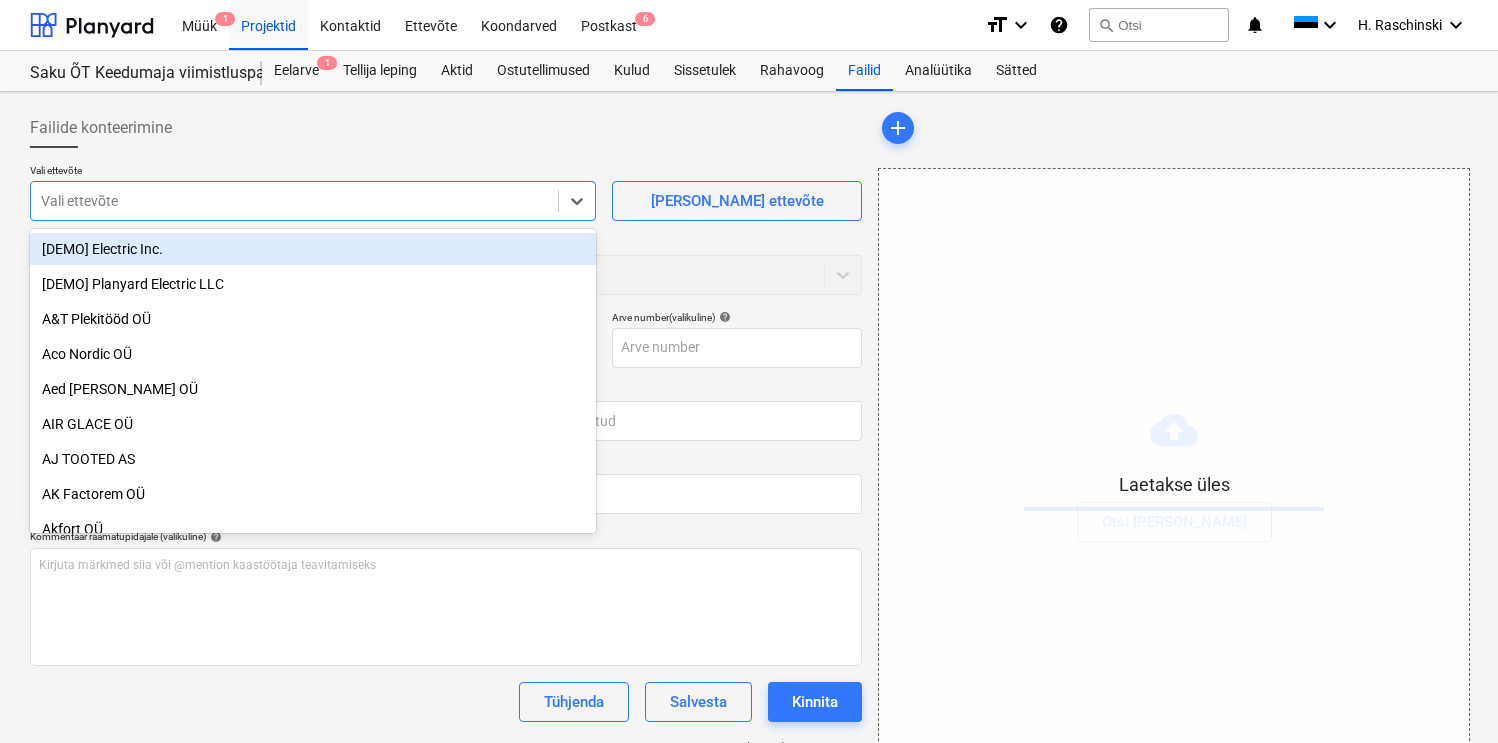 click at bounding box center (294, 201) 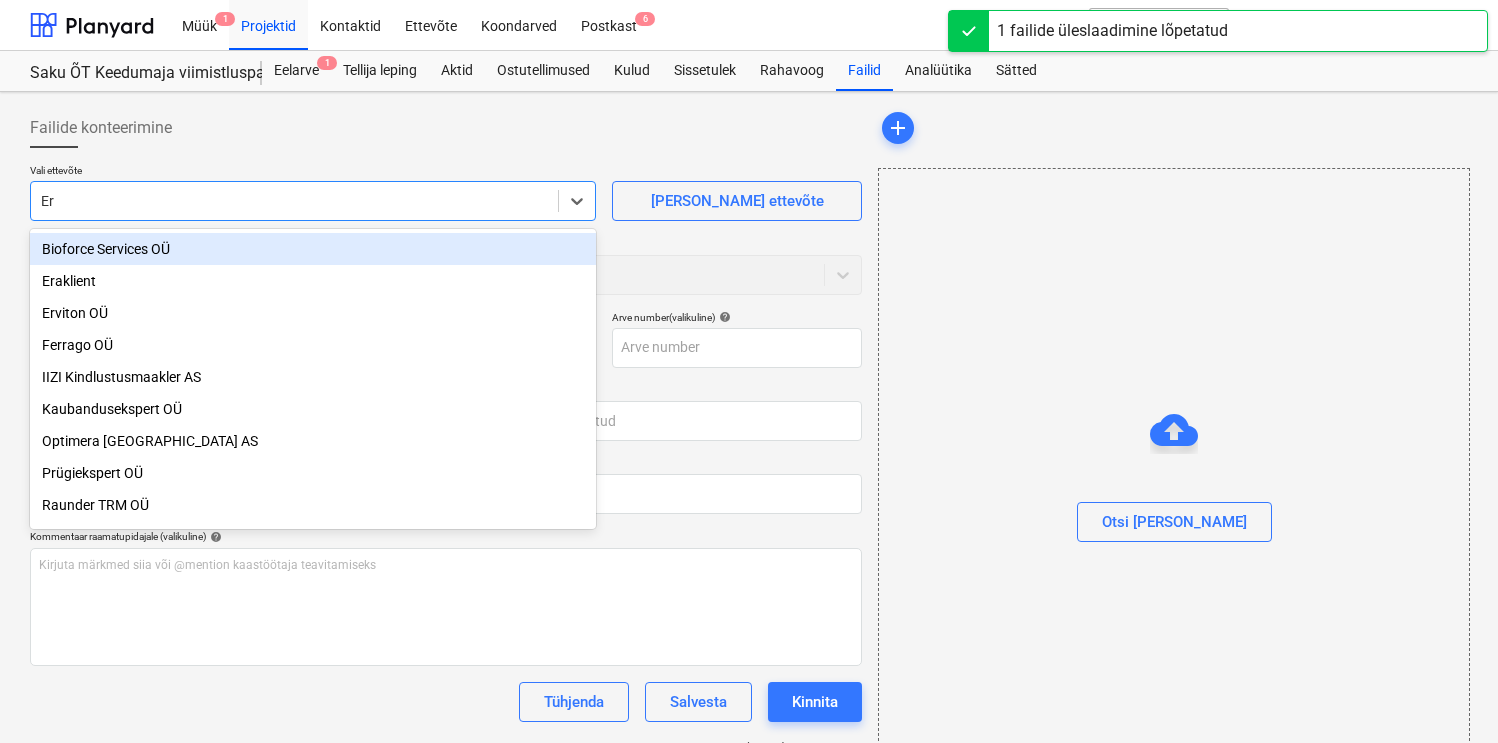 type on "Erv" 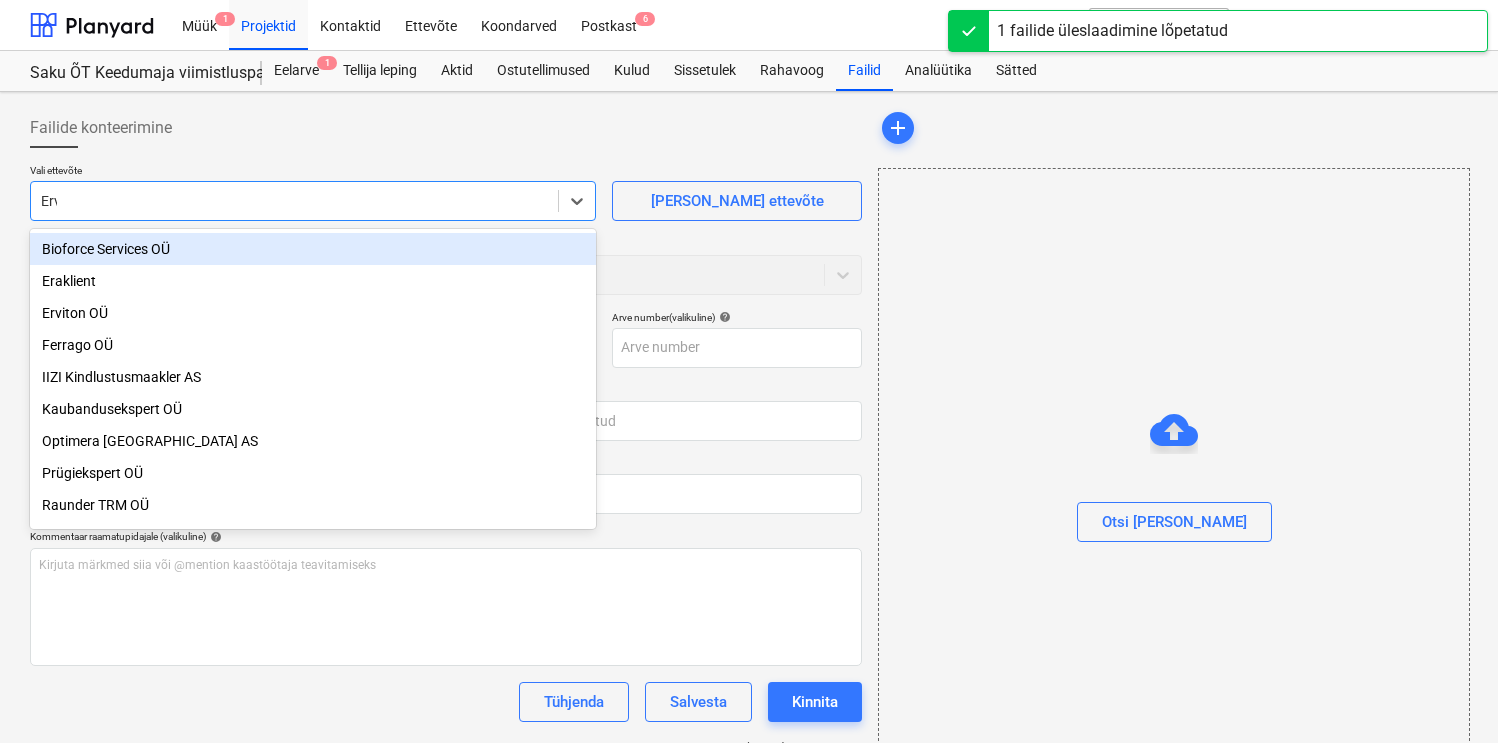 type on "06 JUUNI 2025 tooaja-arvestuse-tabel.xlsx" 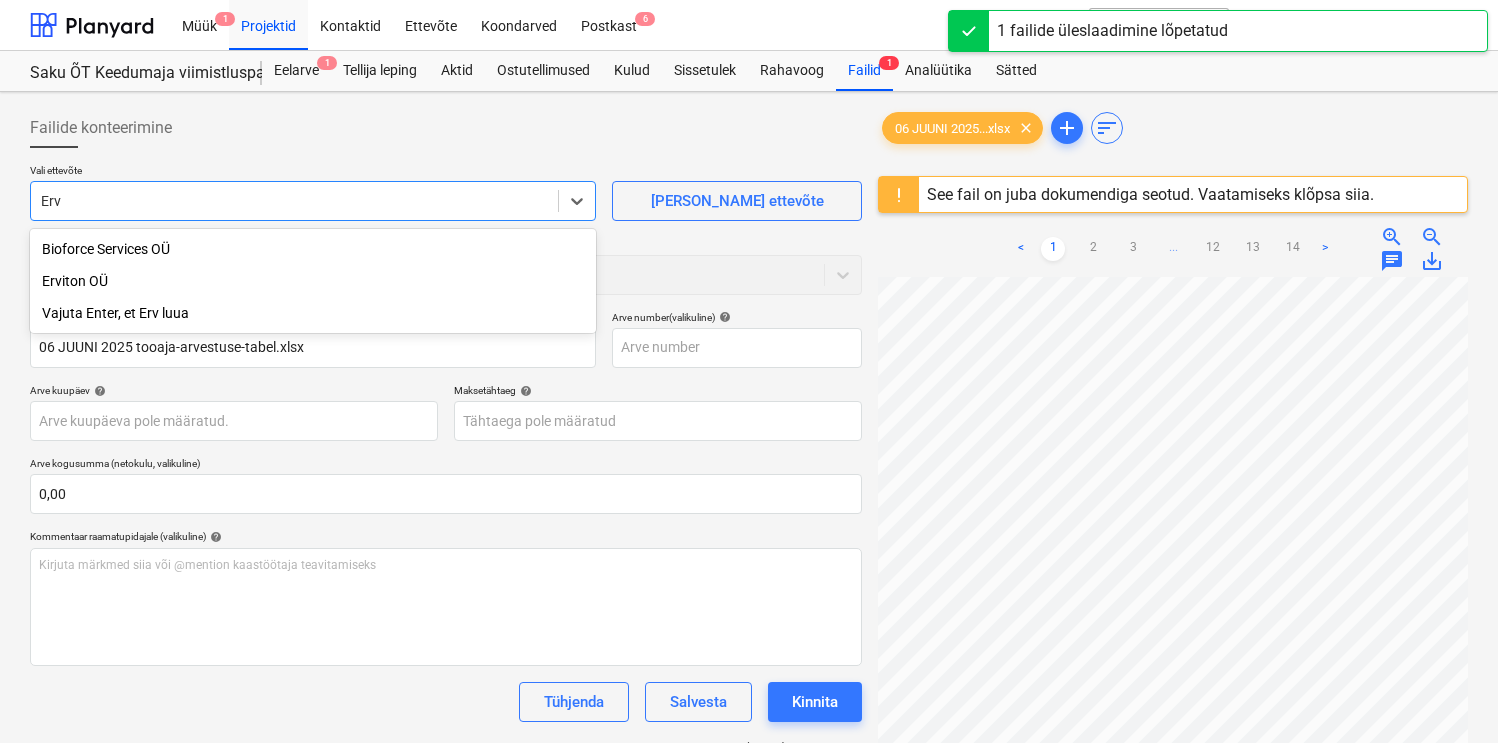 click on "Erviton OÜ" at bounding box center [313, 281] 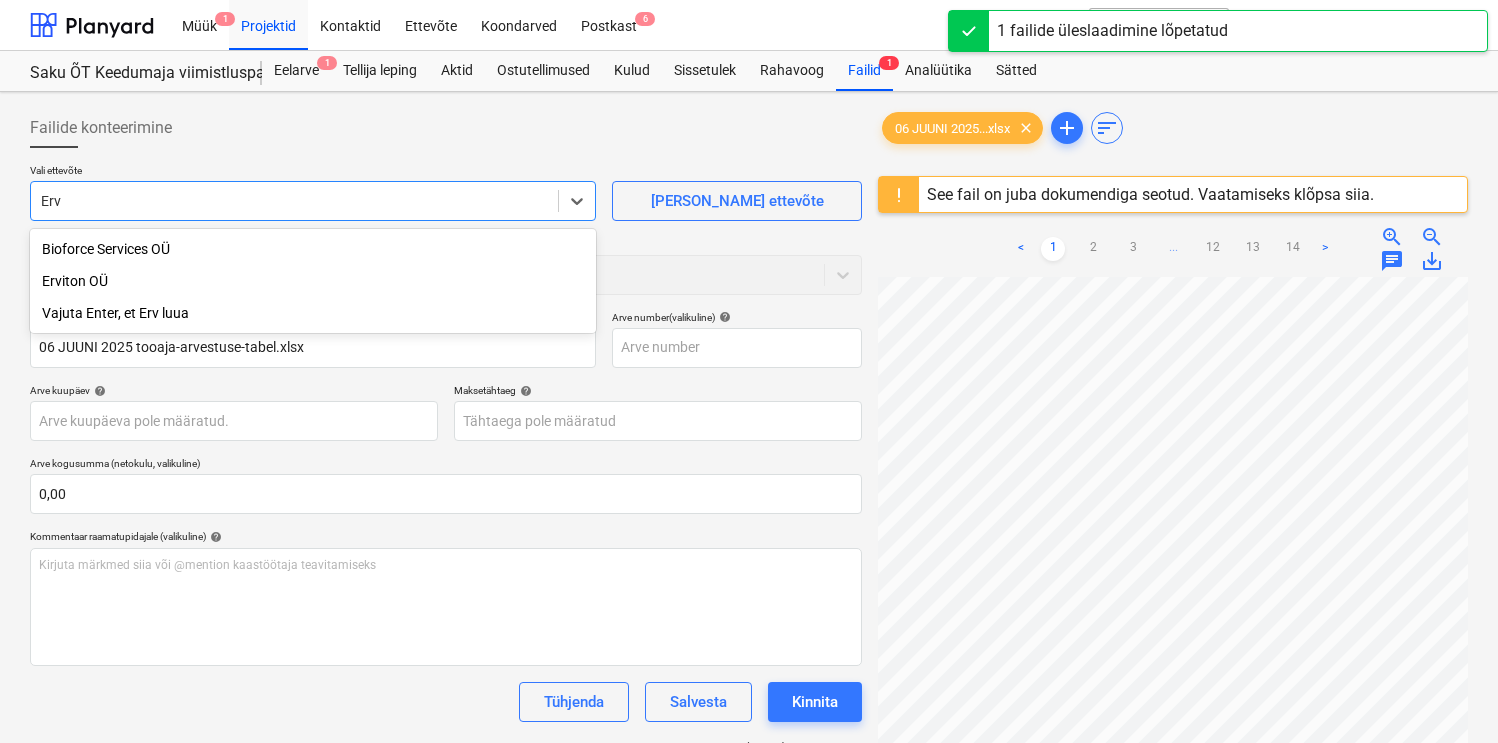 type 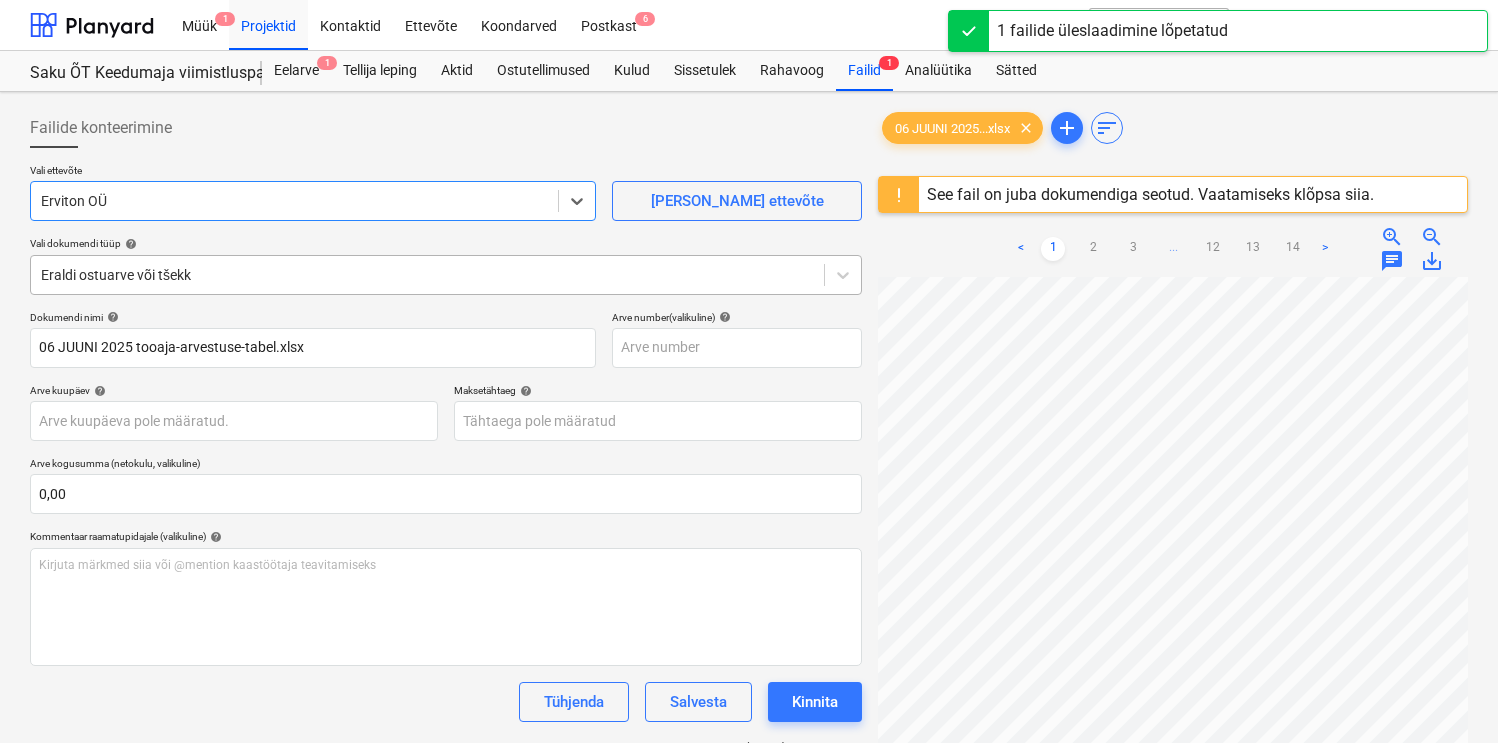 click at bounding box center (427, 275) 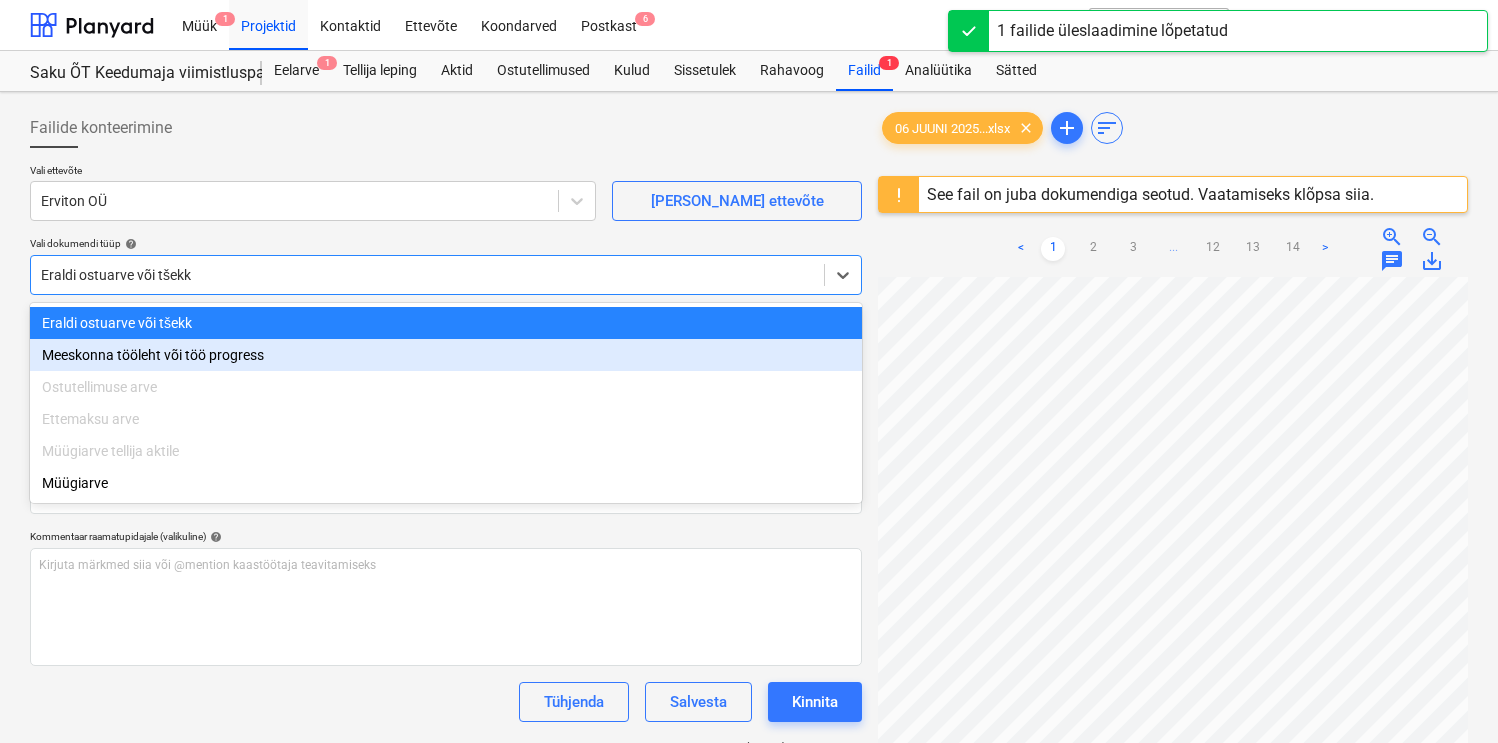 click on "Meeskonna tööleht või töö progress" at bounding box center (446, 355) 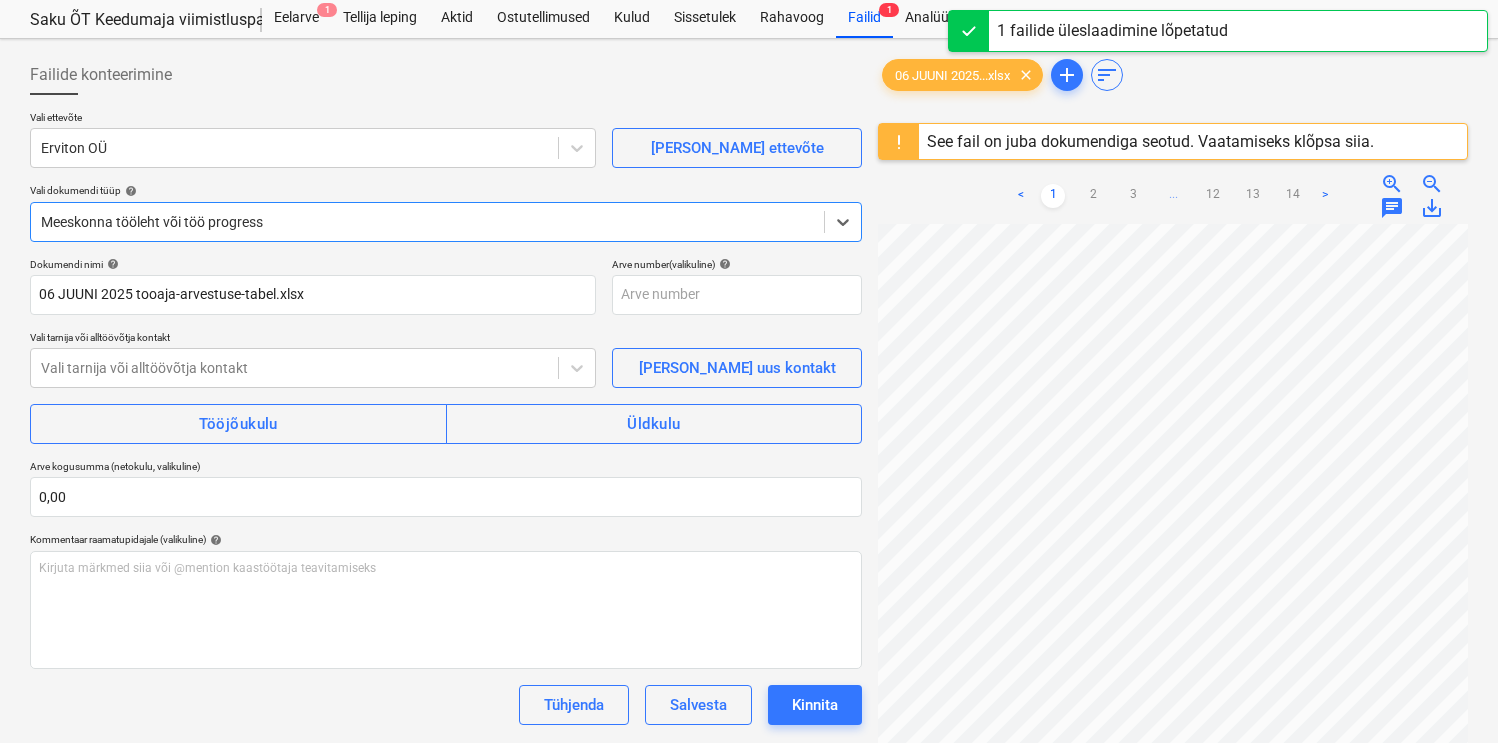 scroll, scrollTop: 63, scrollLeft: 0, axis: vertical 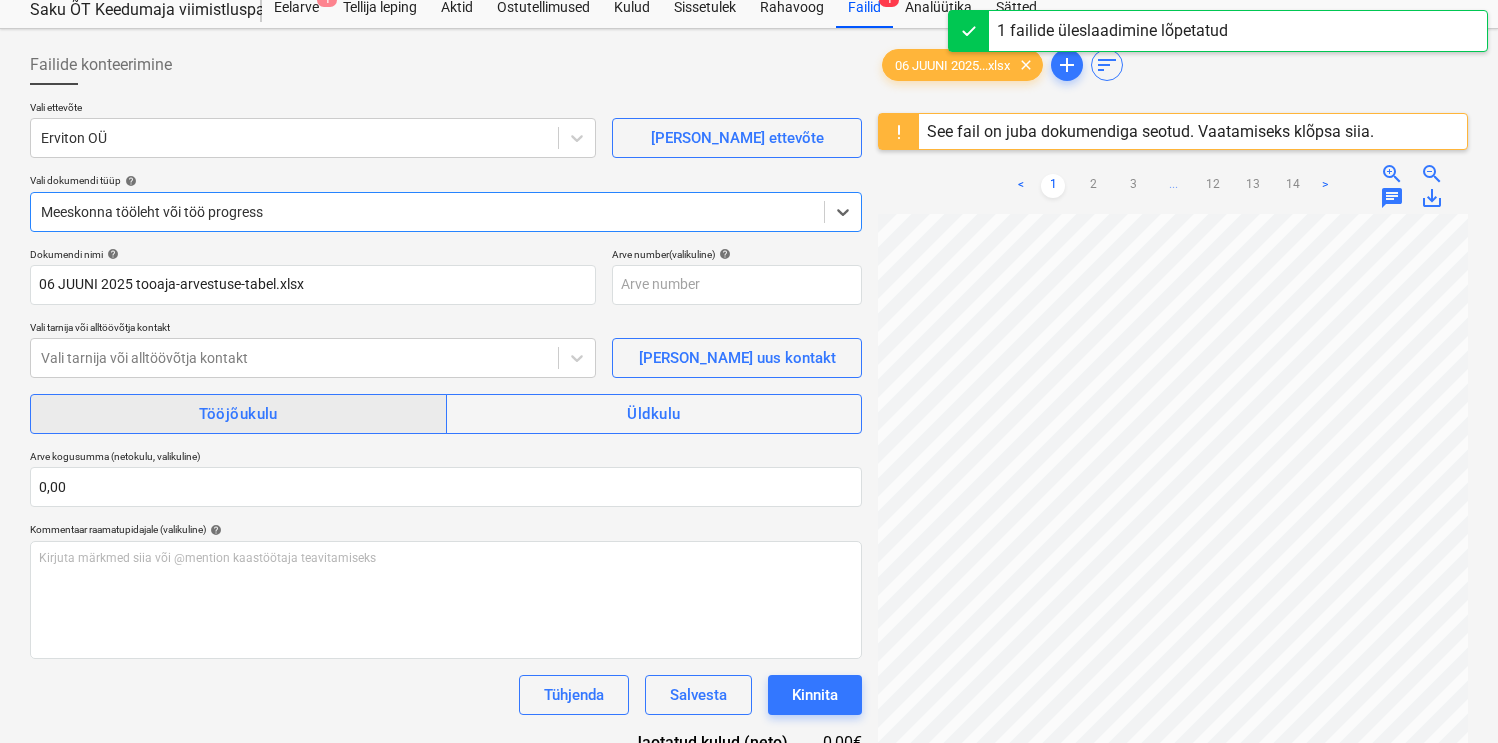 click on "Tööjõukulu" at bounding box center (238, 414) 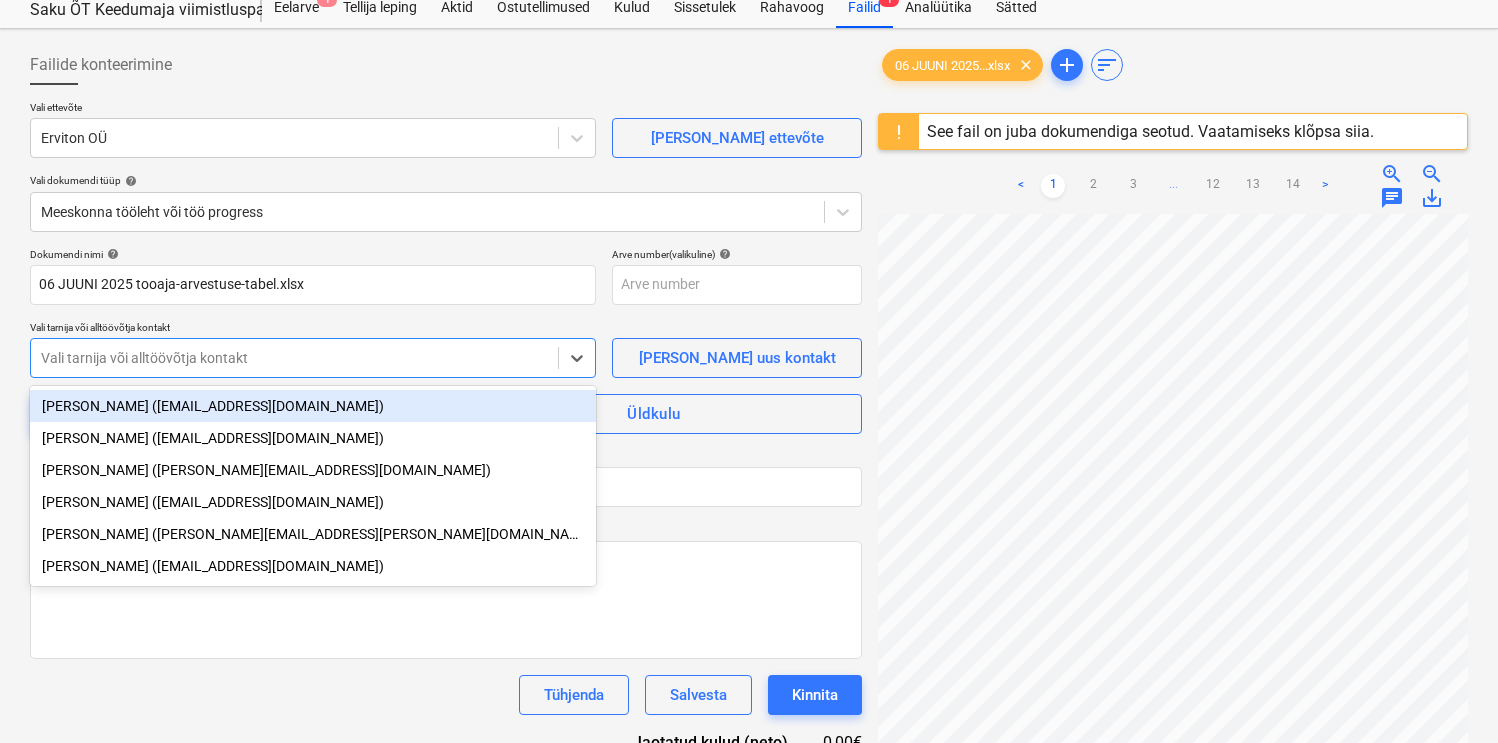 click at bounding box center [294, 358] 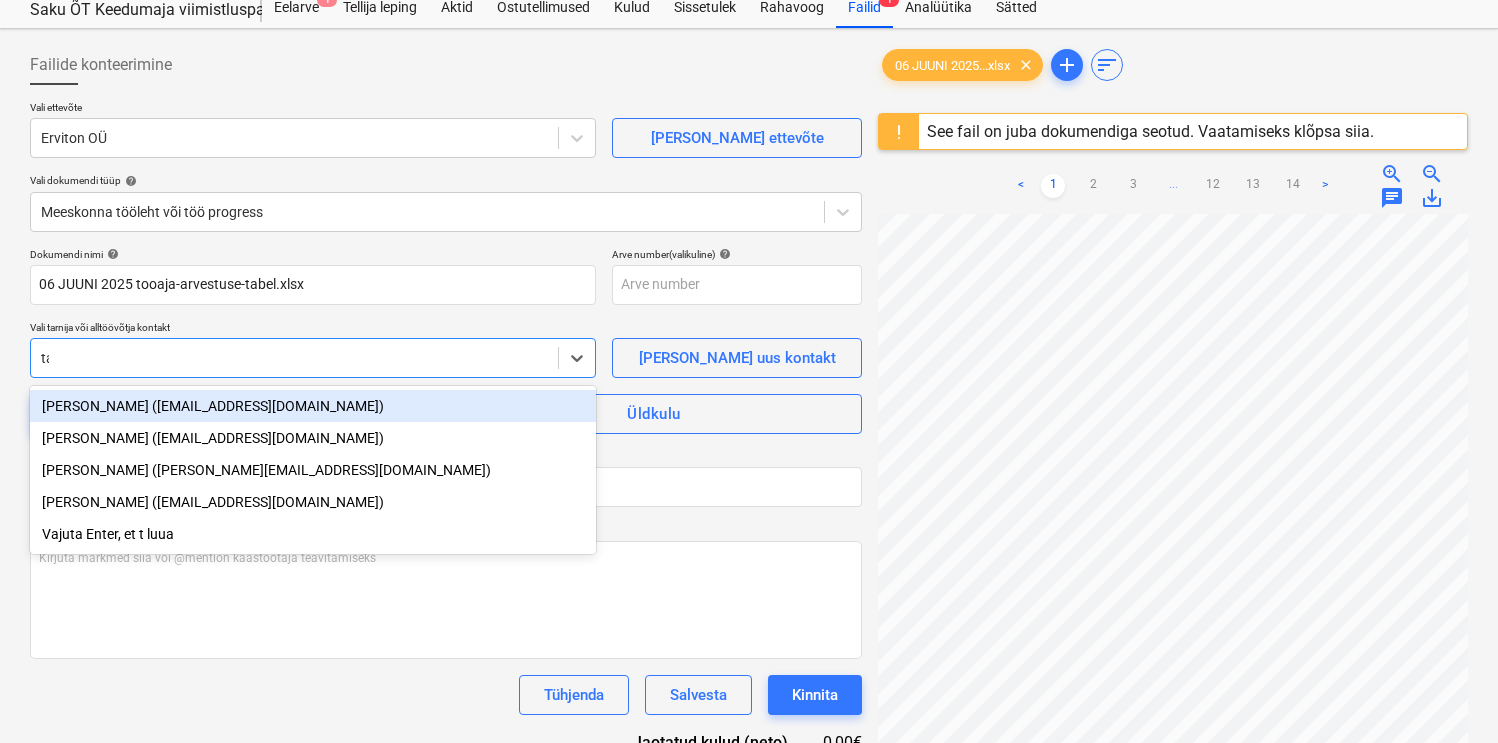 type on "tat" 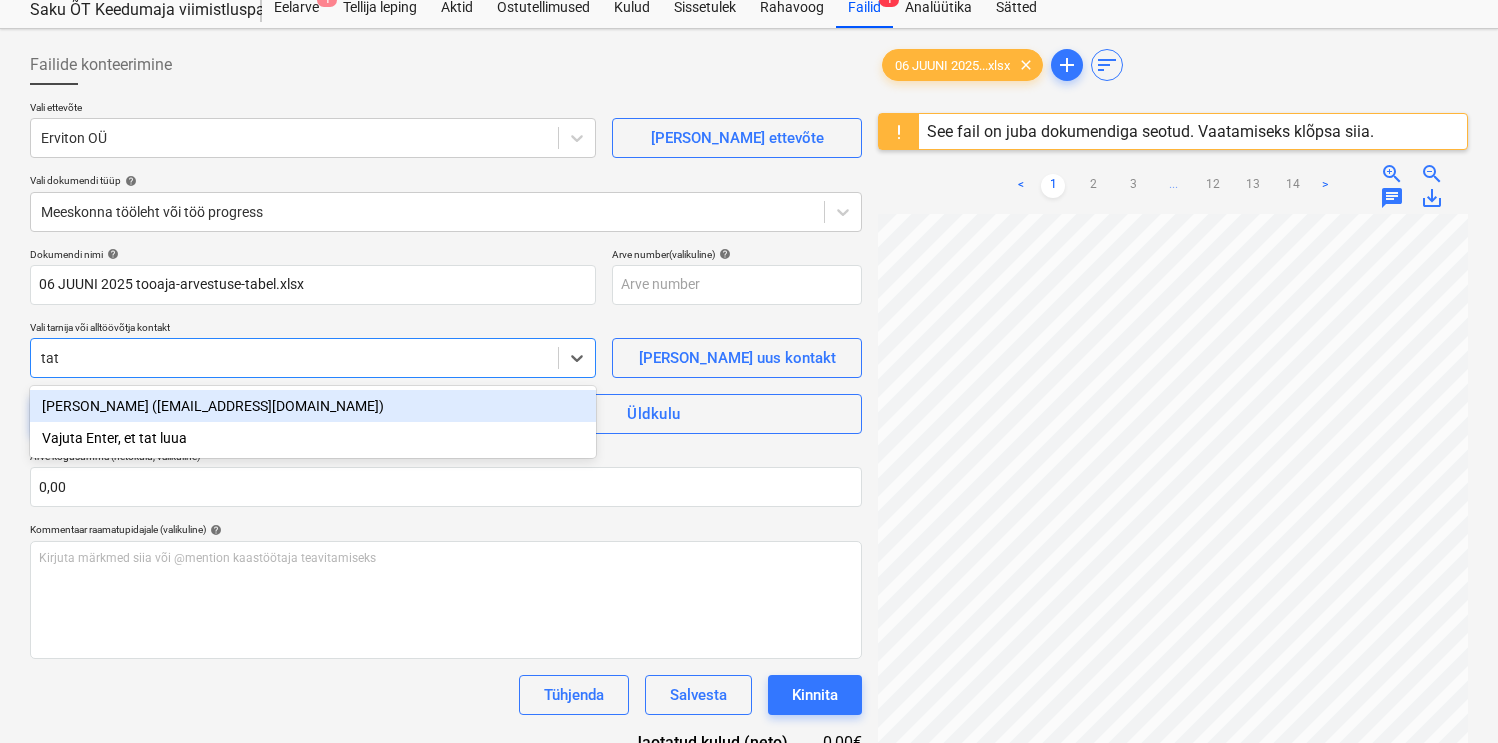 click on "[PERSON_NAME] ([EMAIL_ADDRESS][DOMAIN_NAME])" at bounding box center (313, 406) 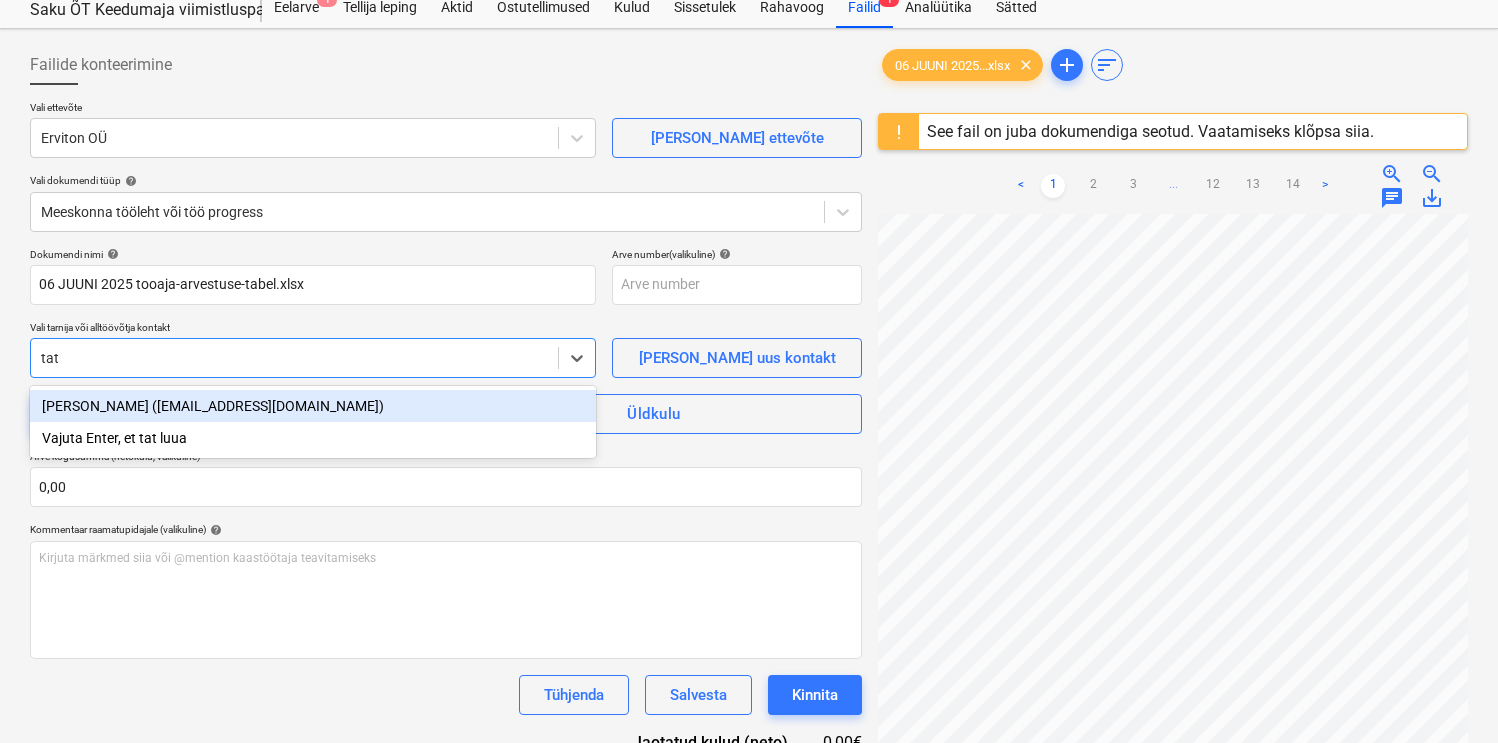 type 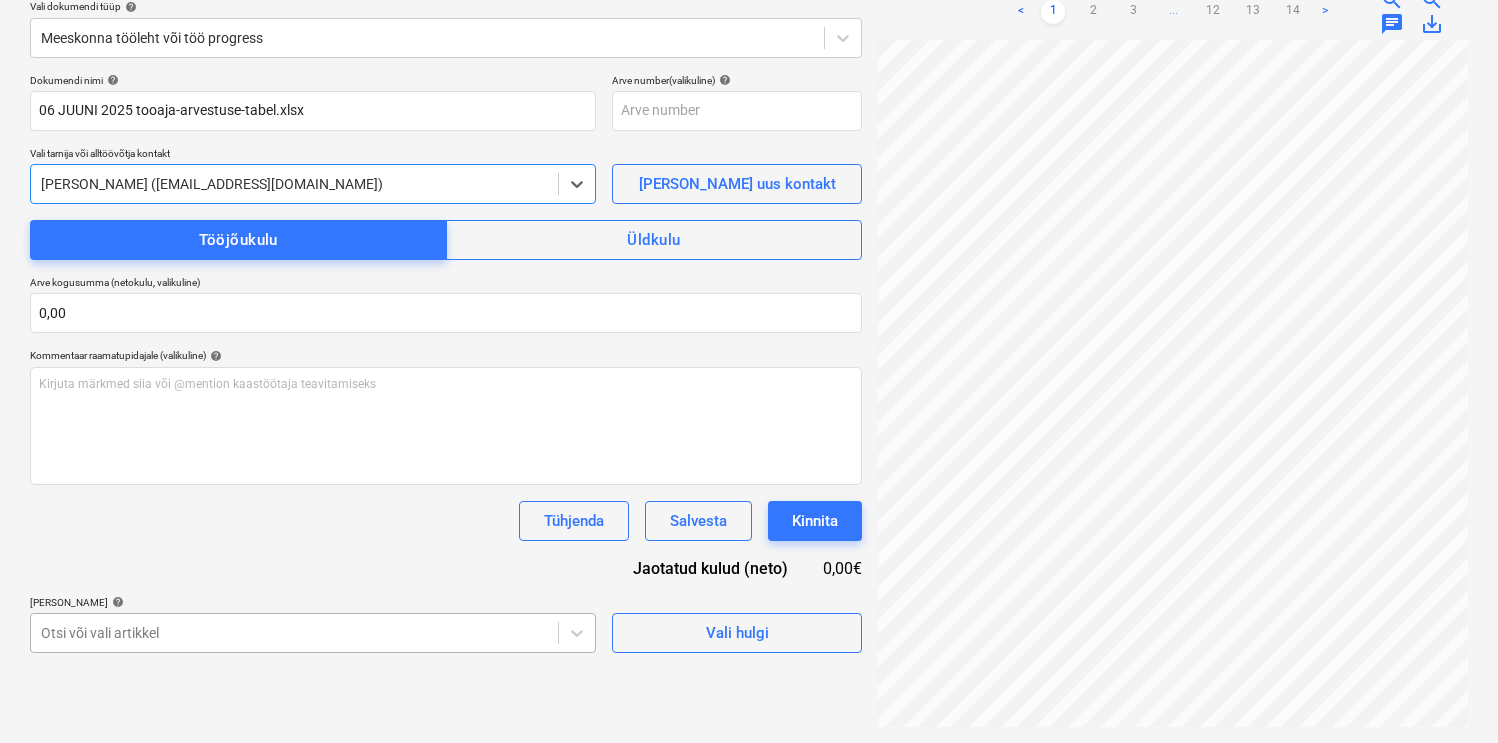 scroll, scrollTop: 390, scrollLeft: 0, axis: vertical 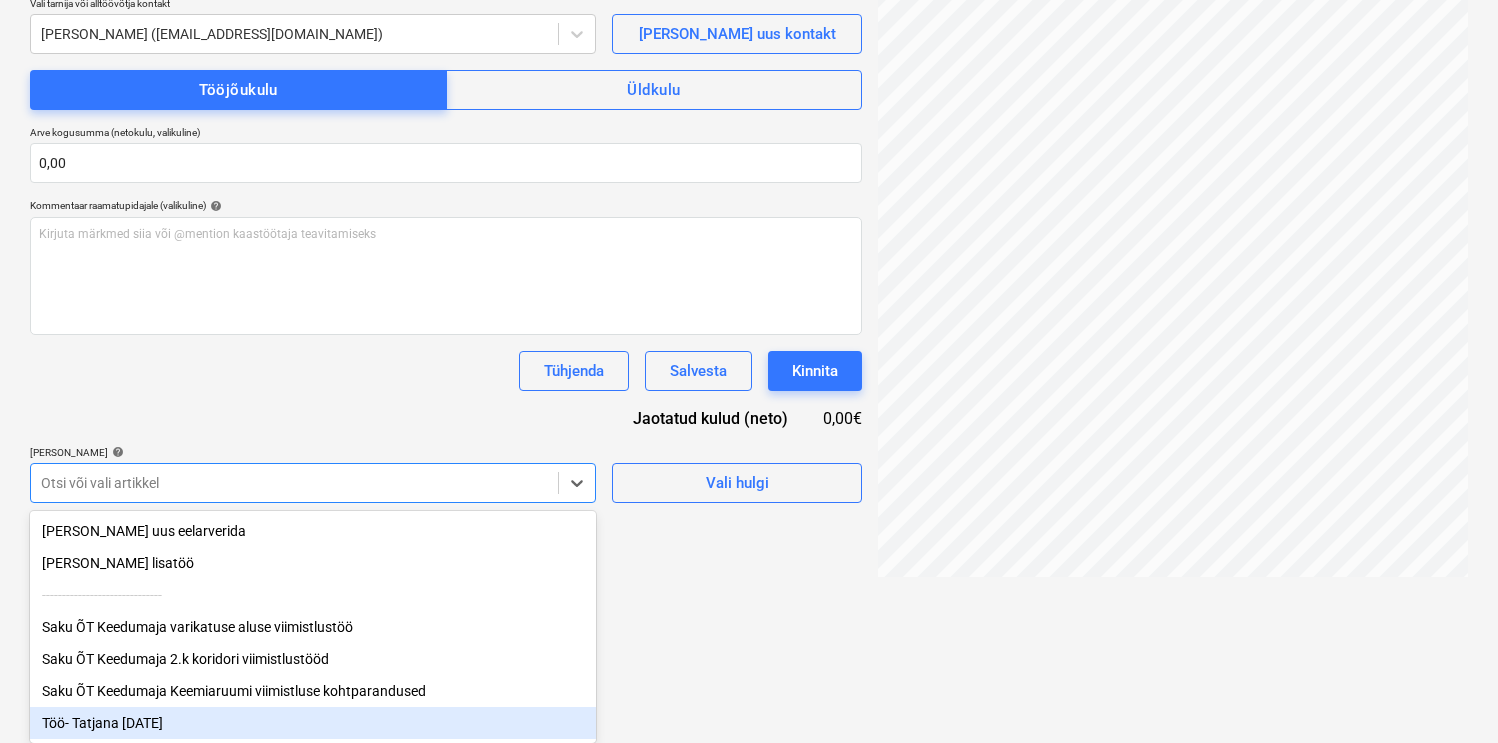 click on "Töö- Tatjana [DATE]" at bounding box center (313, 723) 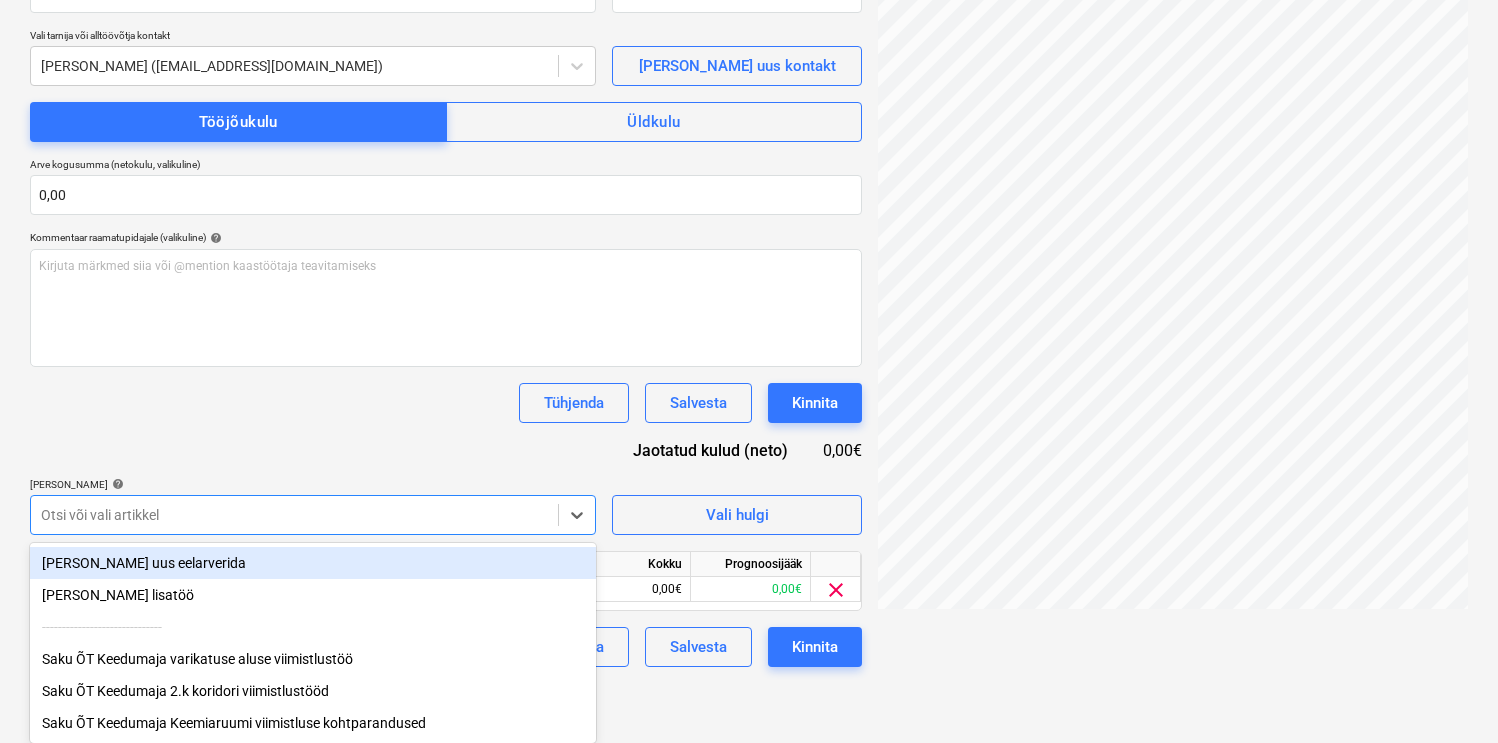 click on "Dokumendi nimi help [DATE] tooaja-arvestuse-tabel.xlsx Arve number  (valikuline) help Vali tarnija või alltöövõtja kontakt [PERSON_NAME] ([EMAIL_ADDRESS][DOMAIN_NAME]) [PERSON_NAME] uus kontakt Tööjõukulu Üldkulu Arve kogusumma (netokulu, valikuline) 0,00 Kommentaar raamatupidajale (valikuline) help Kirjuta märkmed siia või @mention kaastöötaja teavitamiseks ﻿ Tühjenda Salvesta Kinnita Jaotatud kulud (neto) 0,00€ [PERSON_NAME] artiklid help option   [PERSON_NAME] [DATE], selected. option [PERSON_NAME] uus eelarverida focused, 1 of 6. 6 results available. Use Up and Down to choose options, press Enter to select the currently focused option, press Escape to exit the menu, press Tab to select the option and exit the menu. Otsi või vali artikkel Vali hulgi Artikli nimi Ühik Kogus Ühiku hind Kokku Prognoosijääk  Töö- Tatjana [DATE] h 0,00 0,00 0,00€ 0,00€ clear Tühjenda Salvesta Kinnita" at bounding box center [446, 311] 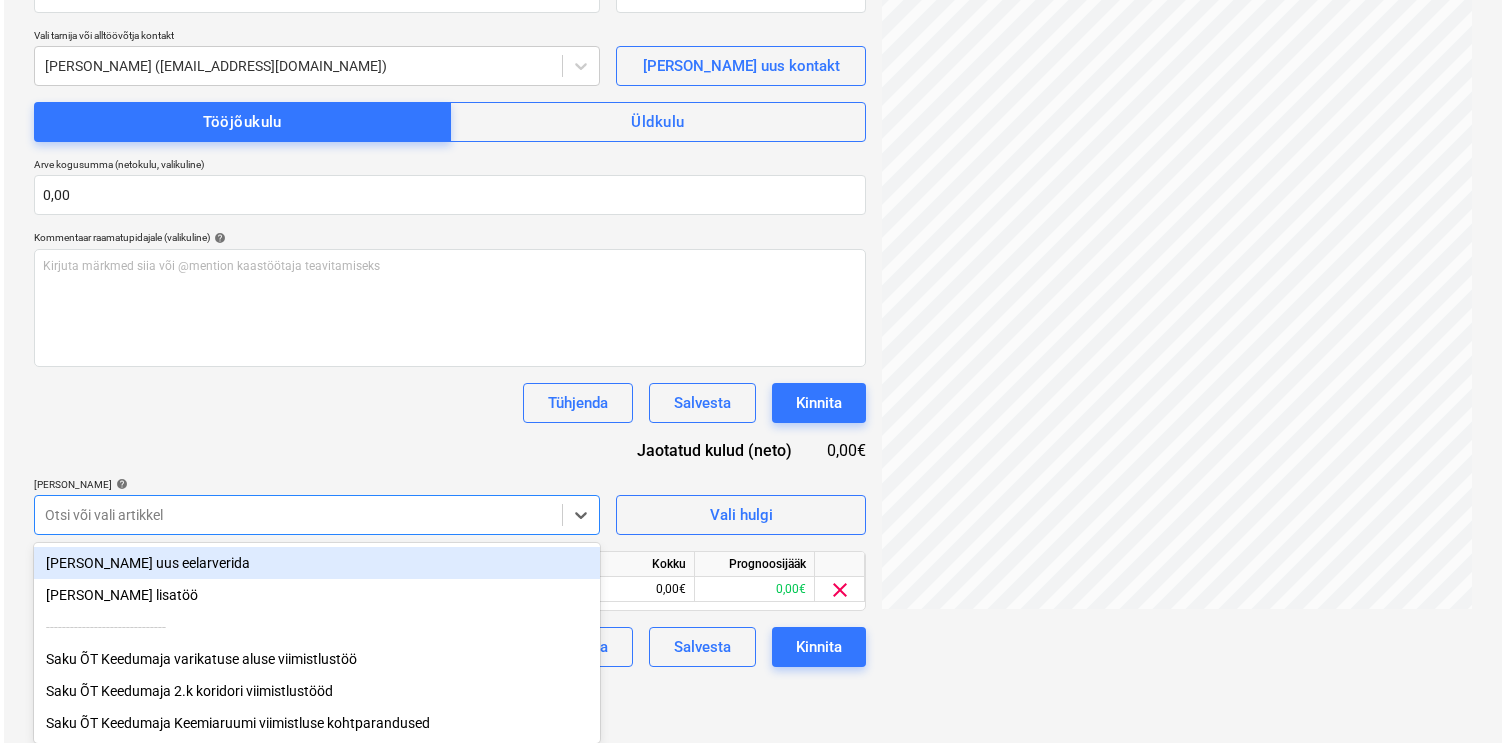 scroll, scrollTop: 295, scrollLeft: 0, axis: vertical 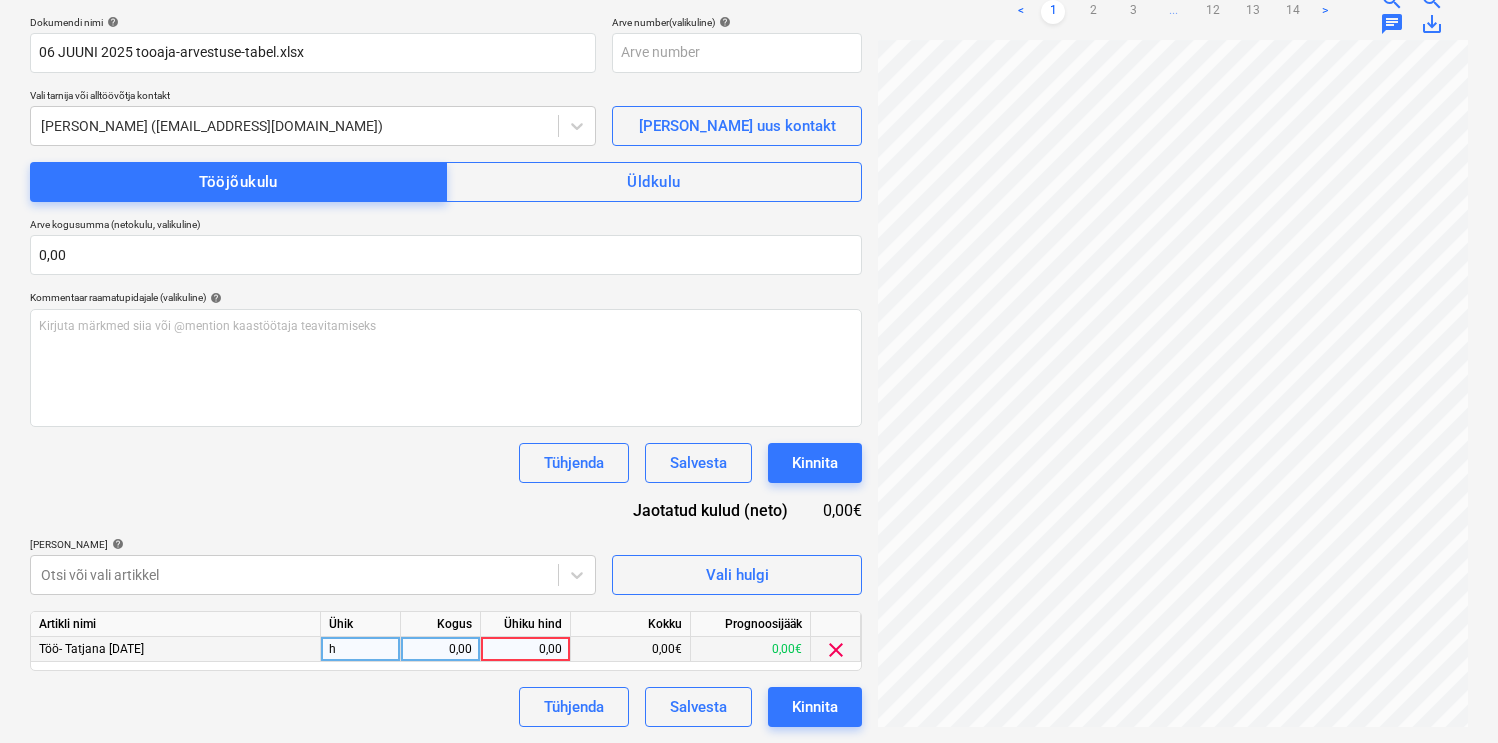 click on "0,00" at bounding box center (440, 649) 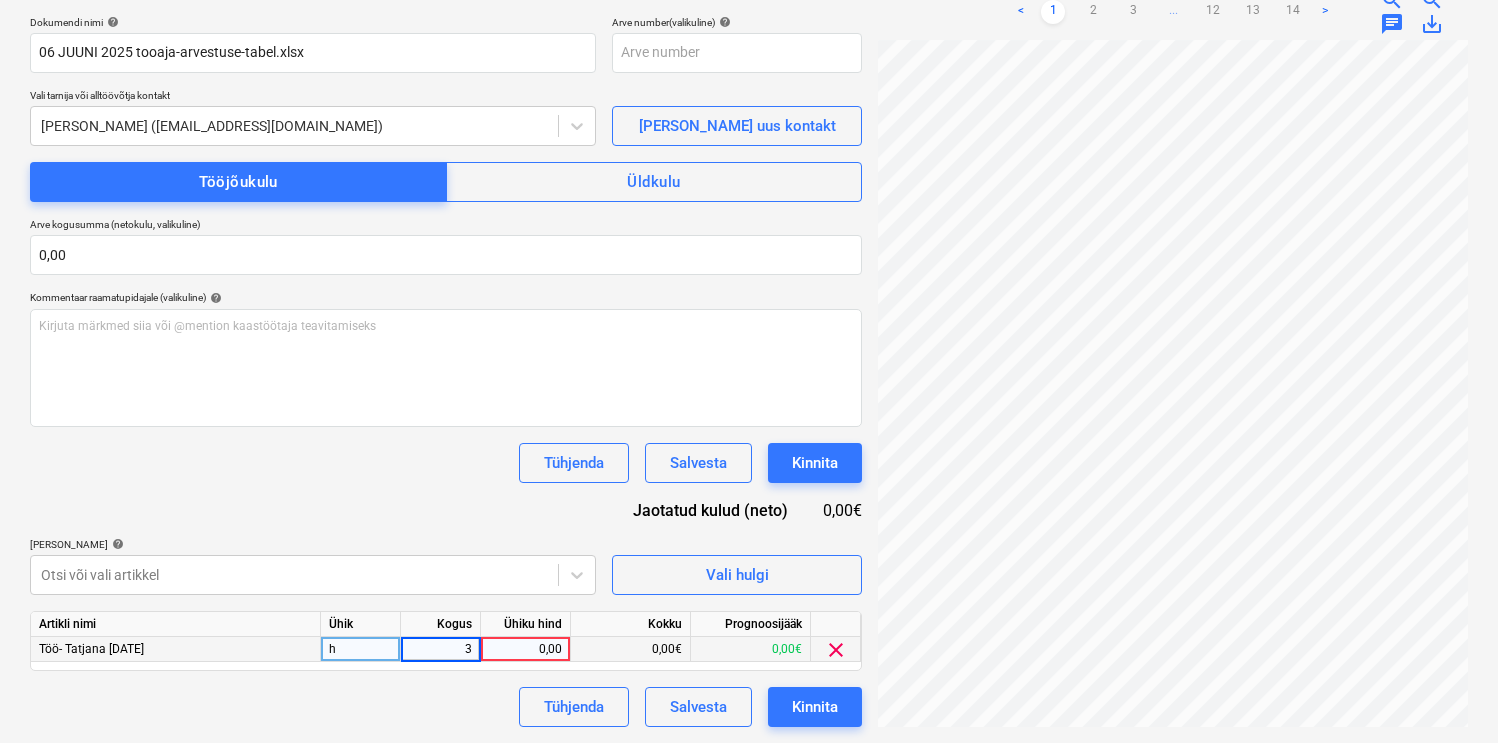 type on "36" 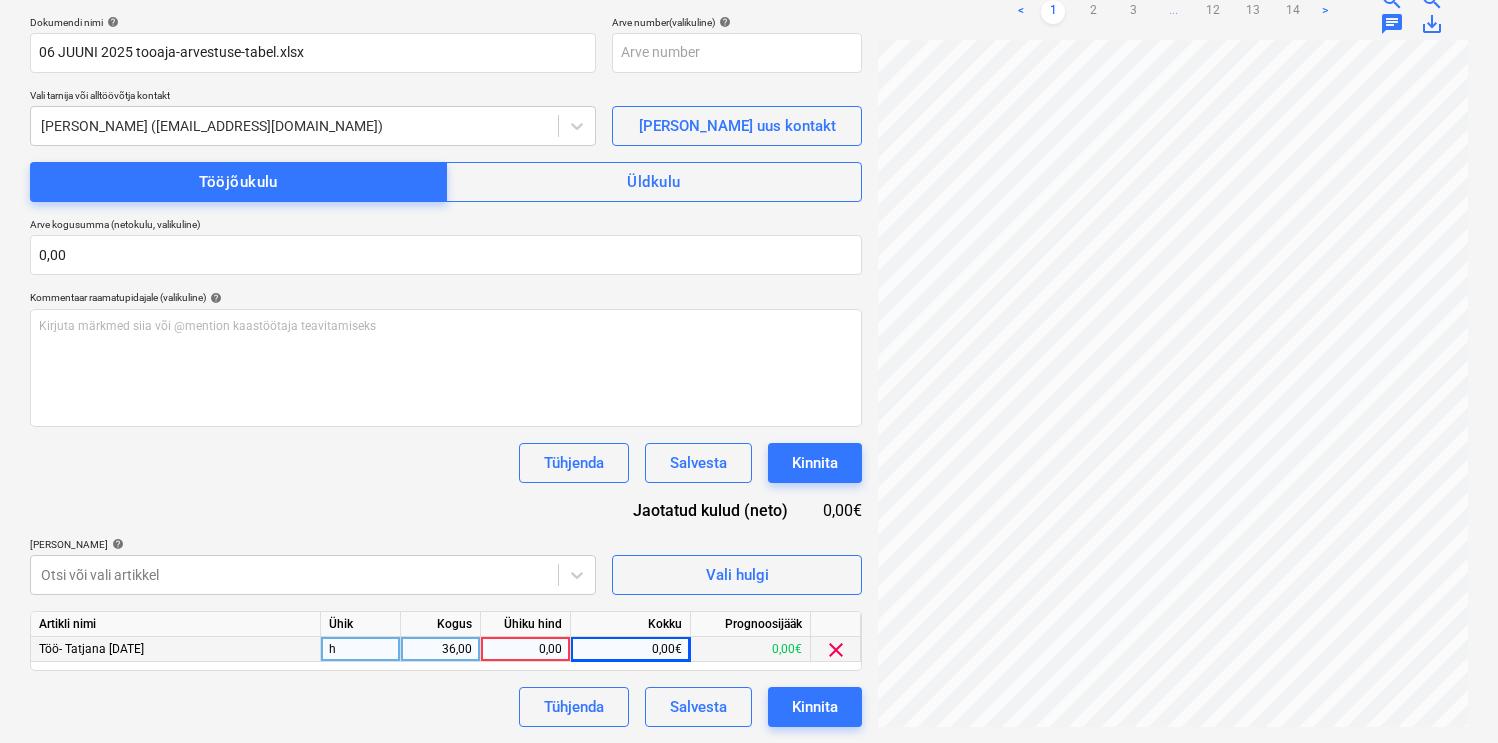 click on "0,00" at bounding box center [525, 649] 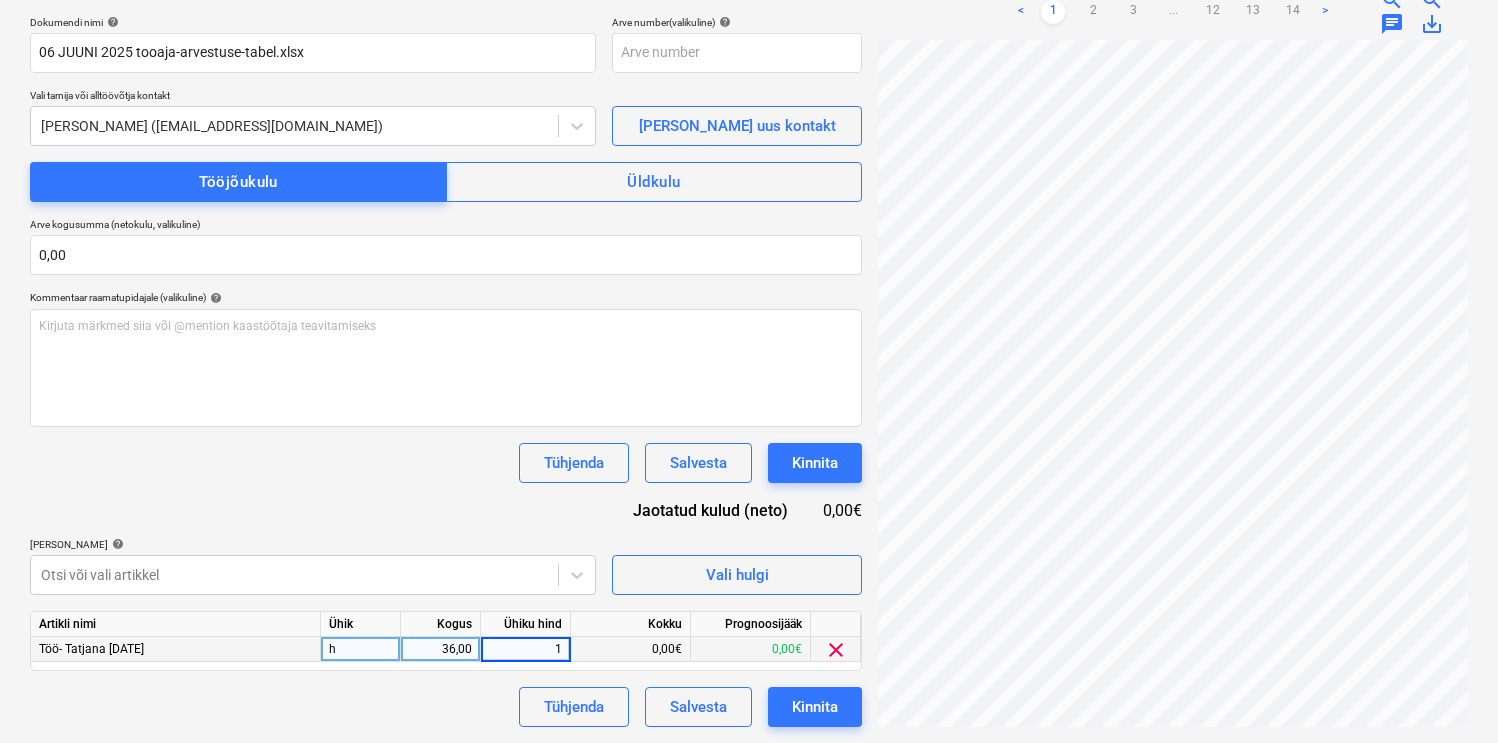 type on "18" 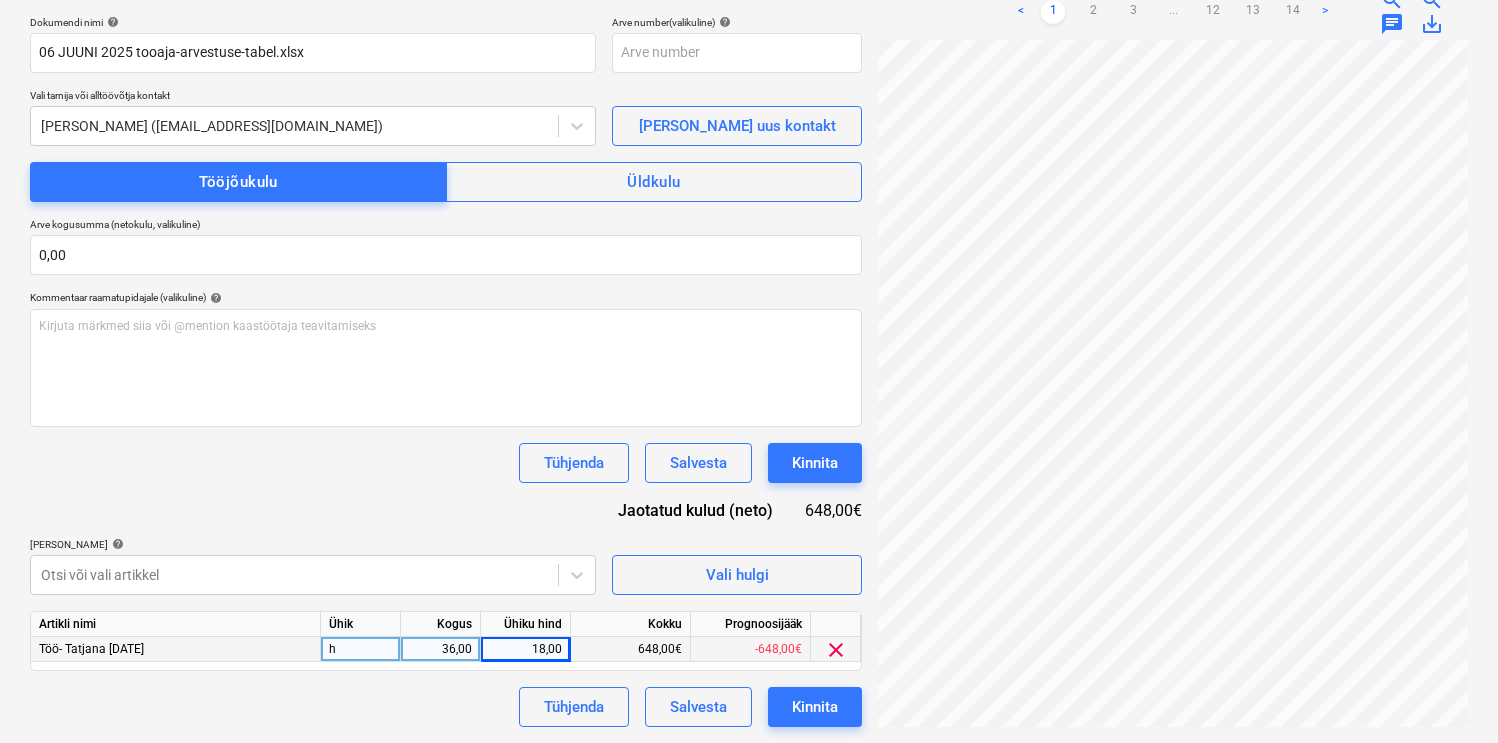 click on "Dokumendi nimi help [DATE] tooaja-arvestuse-tabel.xlsx Arve number  (valikuline) help Vali tarnija või alltöövõtja kontakt [PERSON_NAME] ([EMAIL_ADDRESS][DOMAIN_NAME]) [PERSON_NAME] uus kontakt Tööjõukulu Üldkulu Arve kogusumma (netokulu, valikuline) 0,00 Kommentaar raamatupidajale (valikuline) help Kirjuta märkmed siia või @mention kaastöötaja teavitamiseks ﻿ Tühjenda Salvesta Kinnita Jaotatud kulud (neto) 648,00€ [PERSON_NAME] artiklid help [PERSON_NAME] või vali artikkel Vali hulgi Artikli nimi Ühik Kogus Ühiku hind Kokku Prognoosijääk  Töö- Tatjana [DATE] h 36,00 18,00 648,00€ -648,00€ clear [PERSON_NAME]" at bounding box center (446, 371) 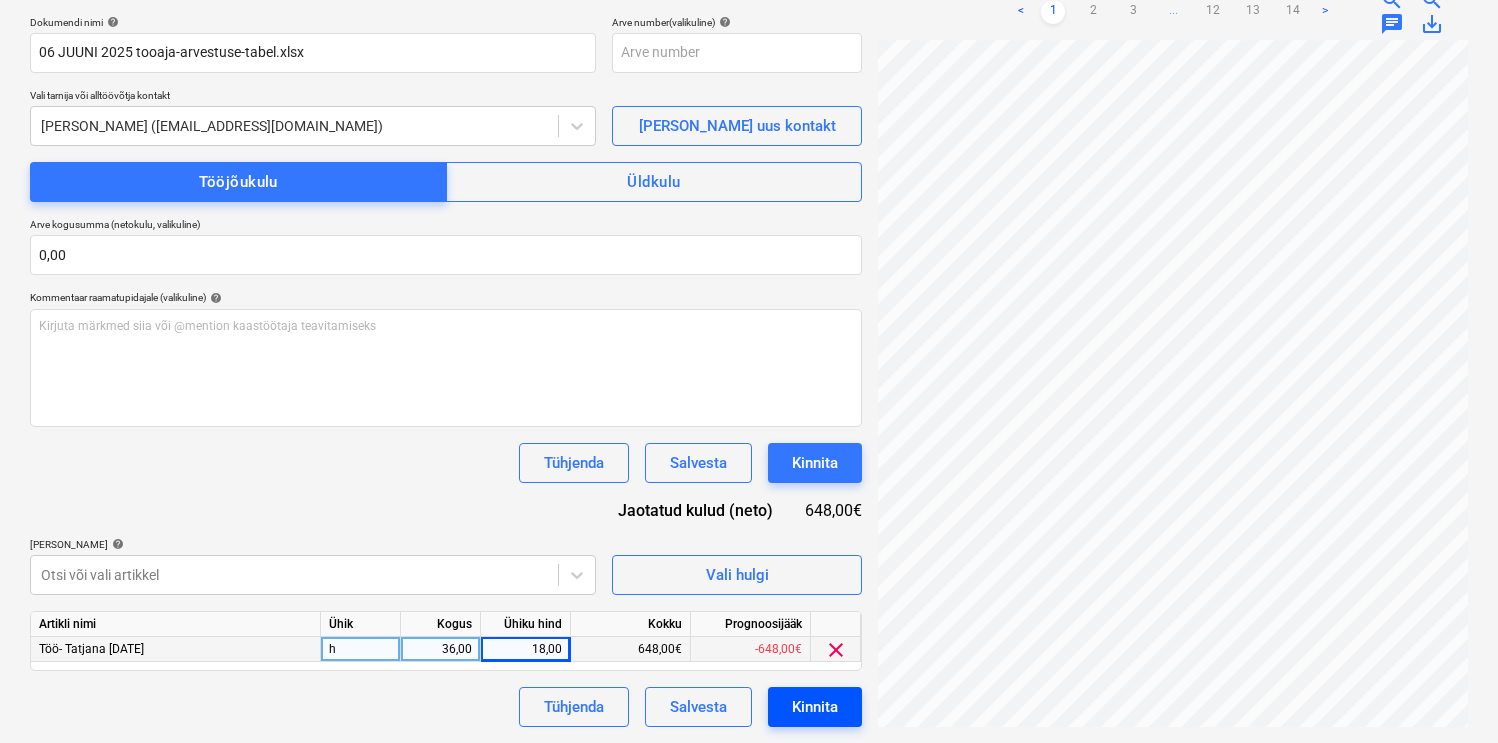 click on "Kinnita" at bounding box center [815, 707] 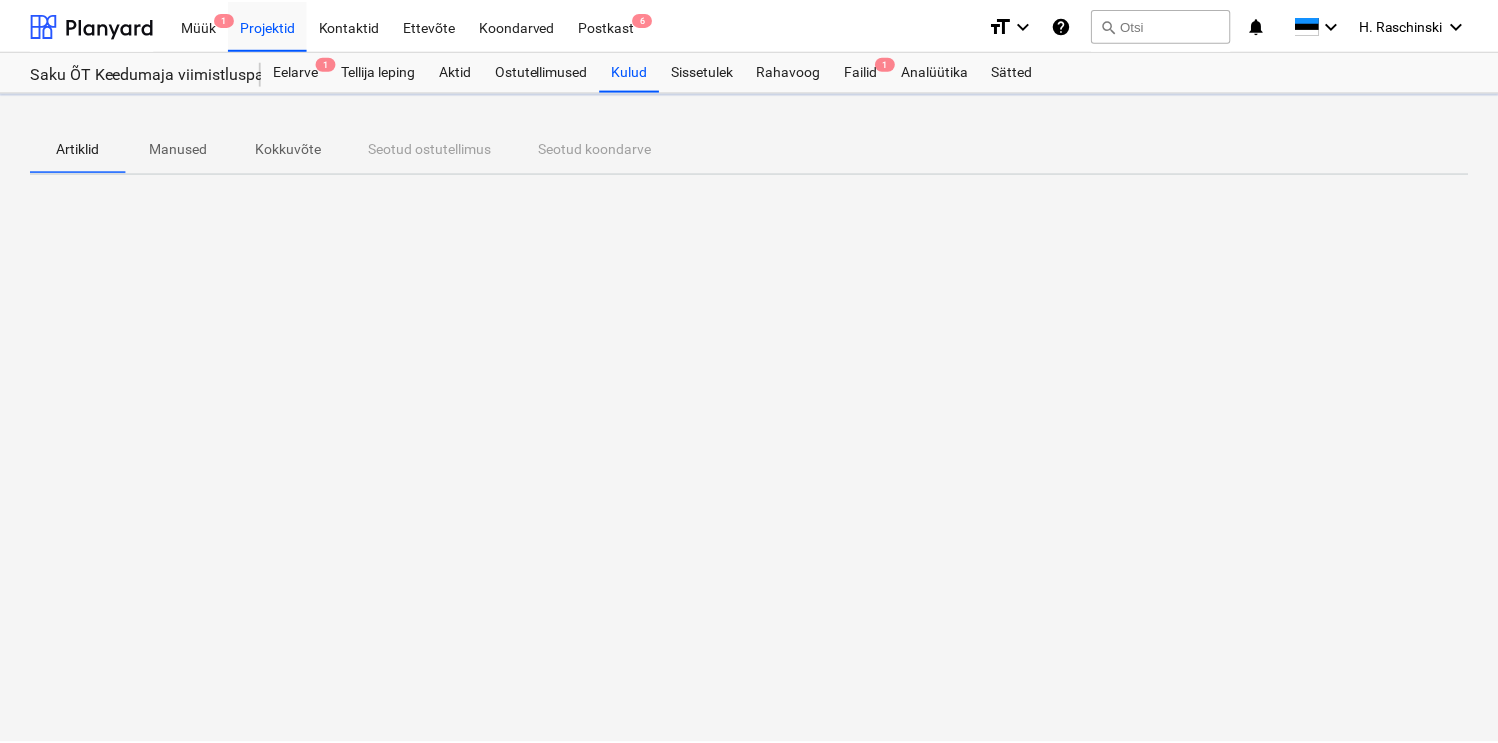 scroll, scrollTop: 0, scrollLeft: 0, axis: both 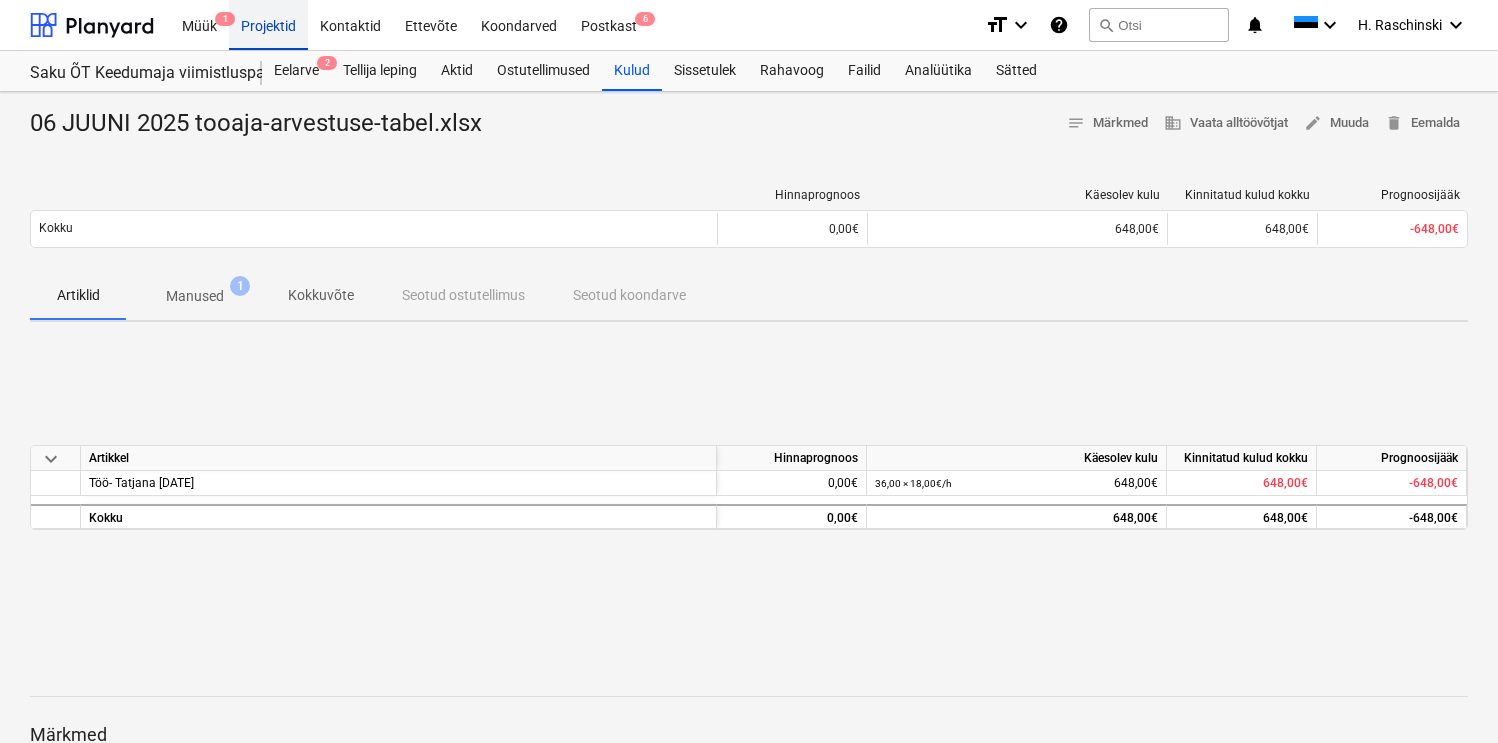 click on "Projektid" at bounding box center (268, 24) 